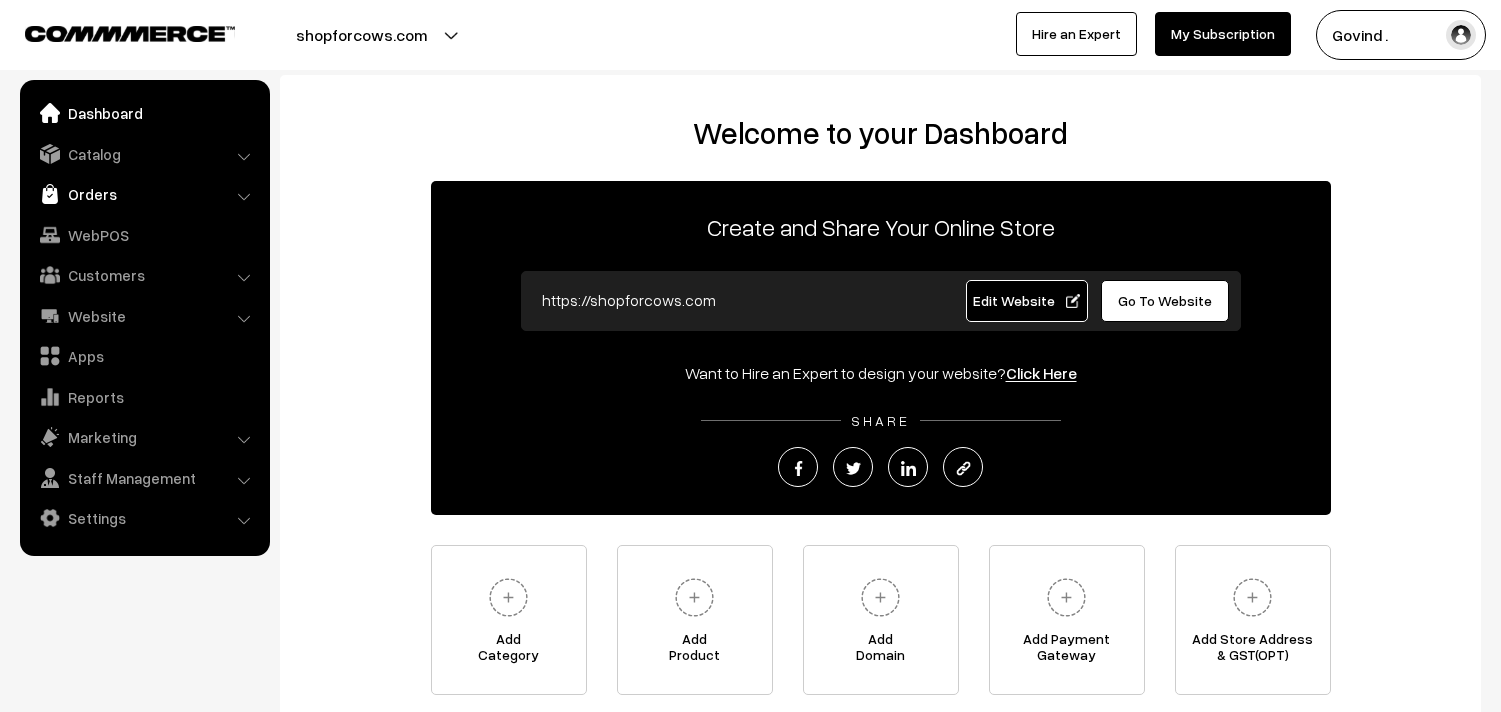 scroll, scrollTop: 0, scrollLeft: 0, axis: both 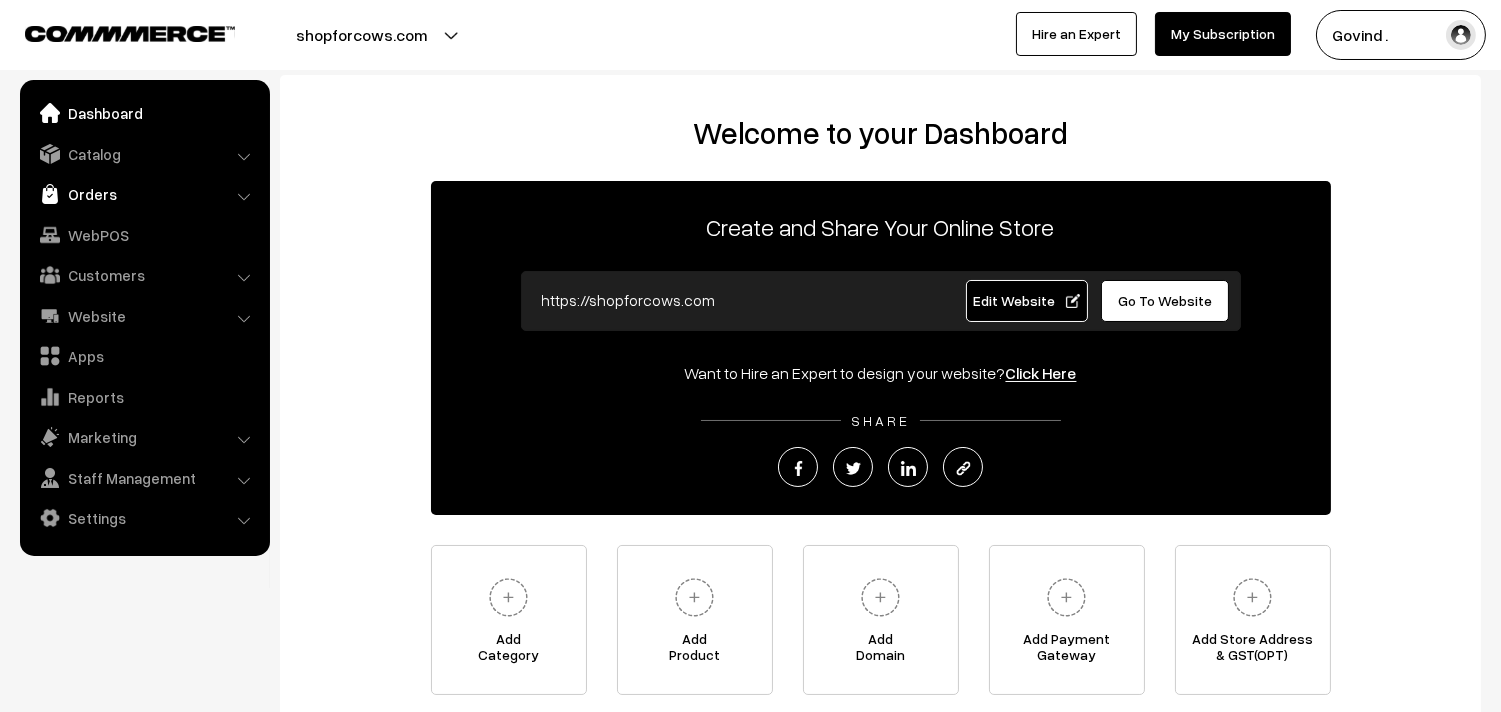 click on "Orders" at bounding box center [144, 194] 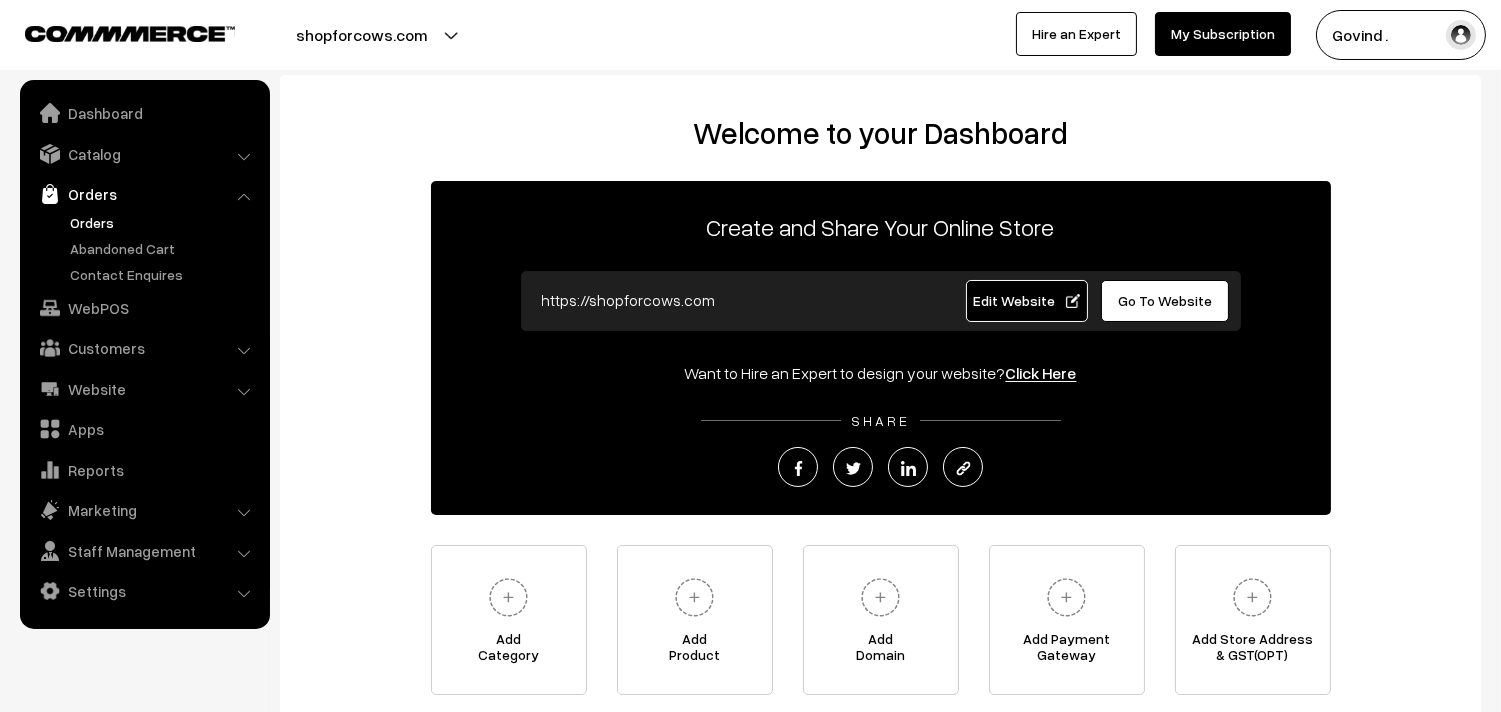 click on "Orders" at bounding box center (164, 222) 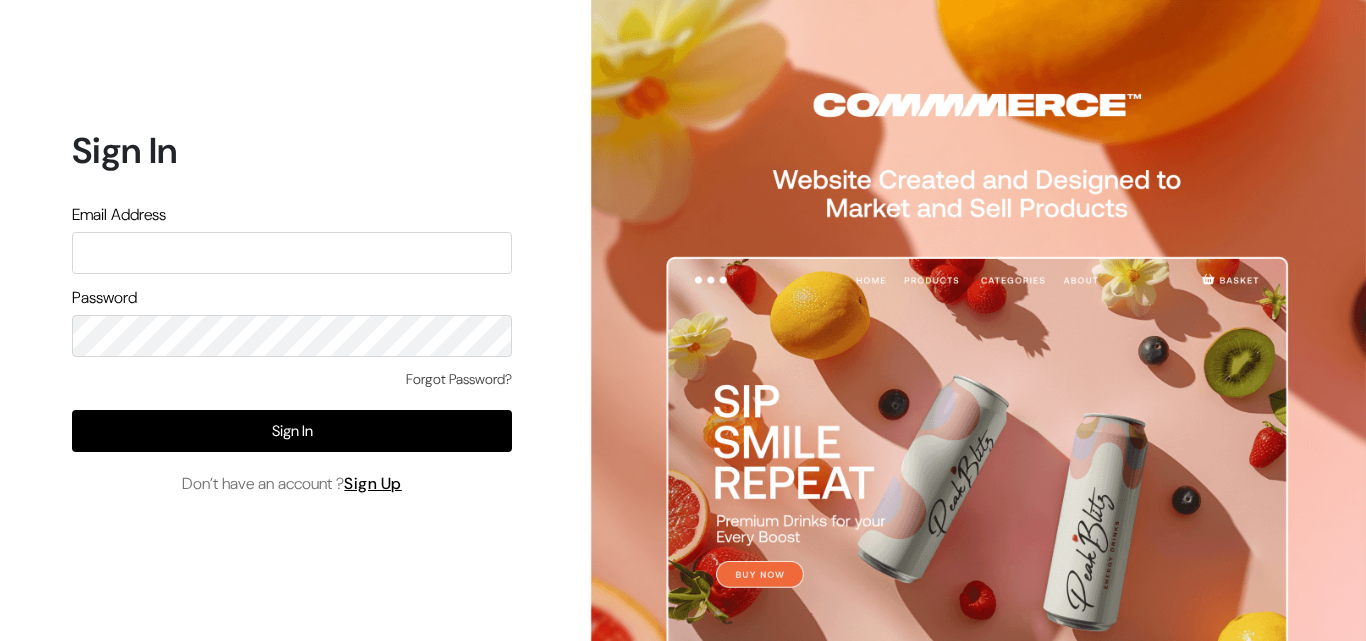 scroll, scrollTop: 0, scrollLeft: 0, axis: both 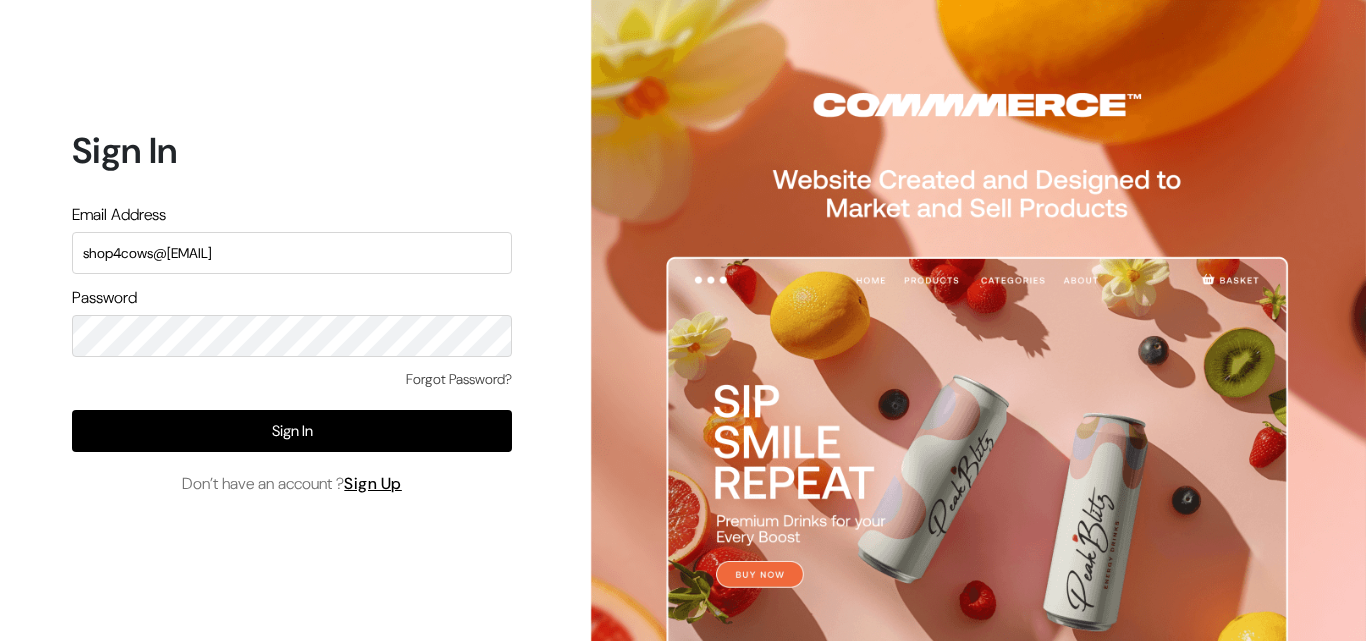 type on "shop4cows@[EMAIL]" 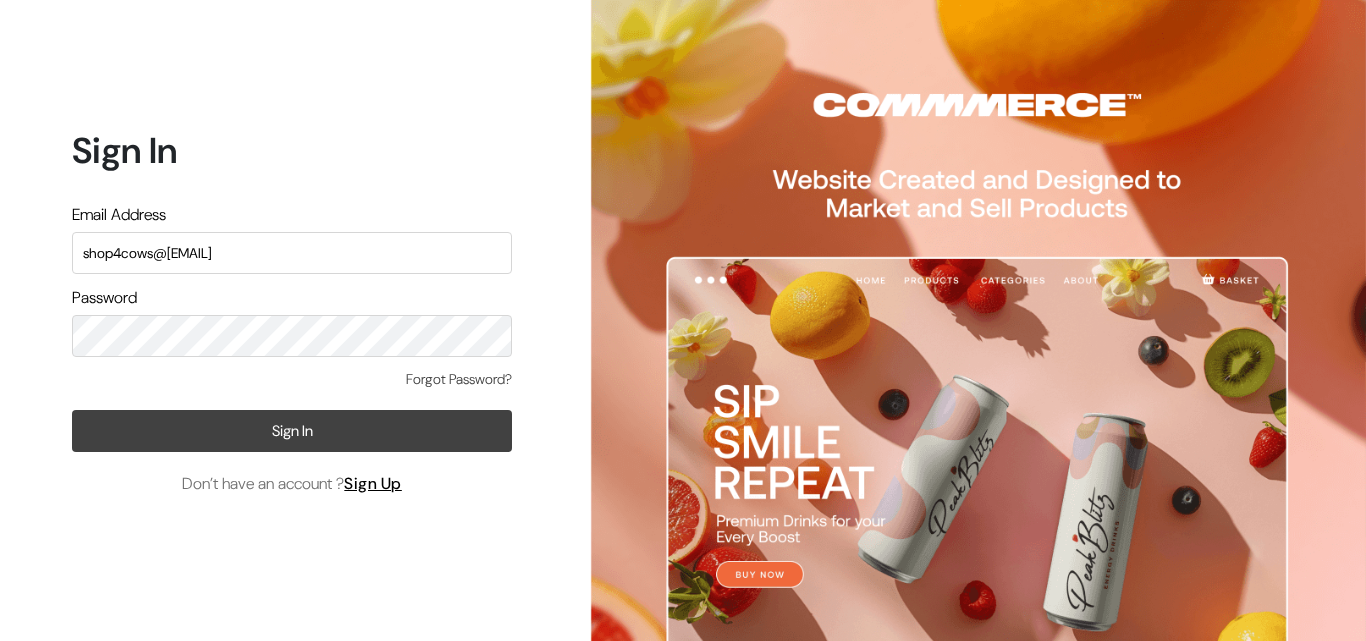 click on "Sign In" at bounding box center (292, 431) 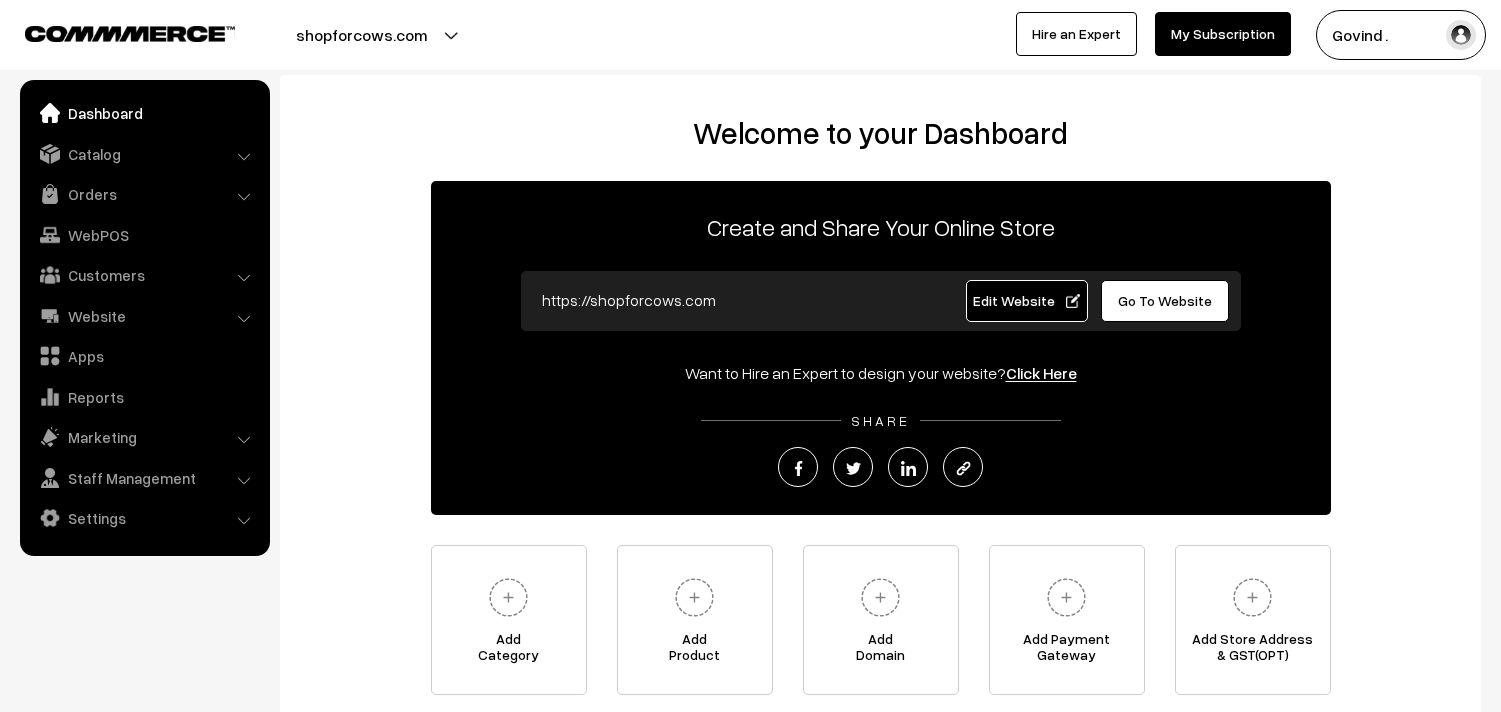 scroll, scrollTop: 0, scrollLeft: 0, axis: both 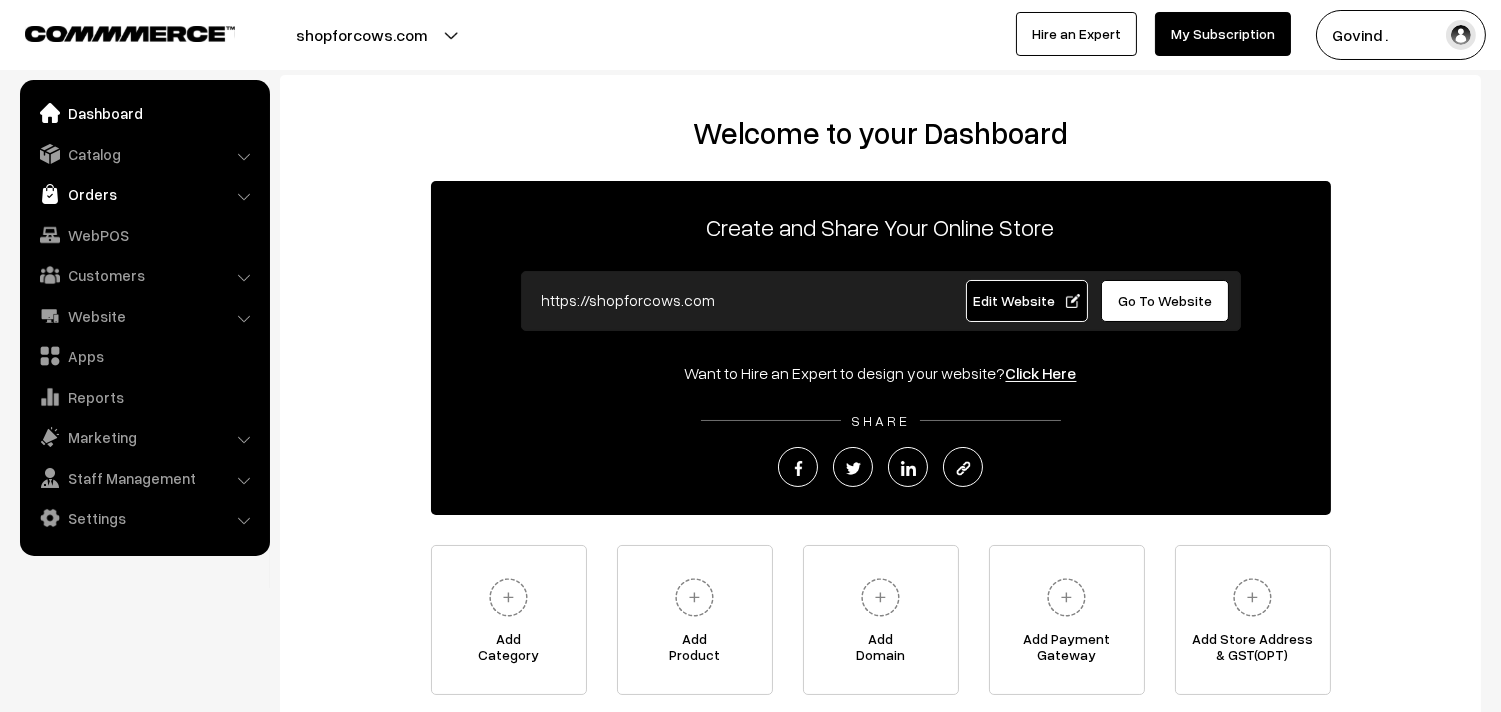 click on "Orders" at bounding box center [144, 194] 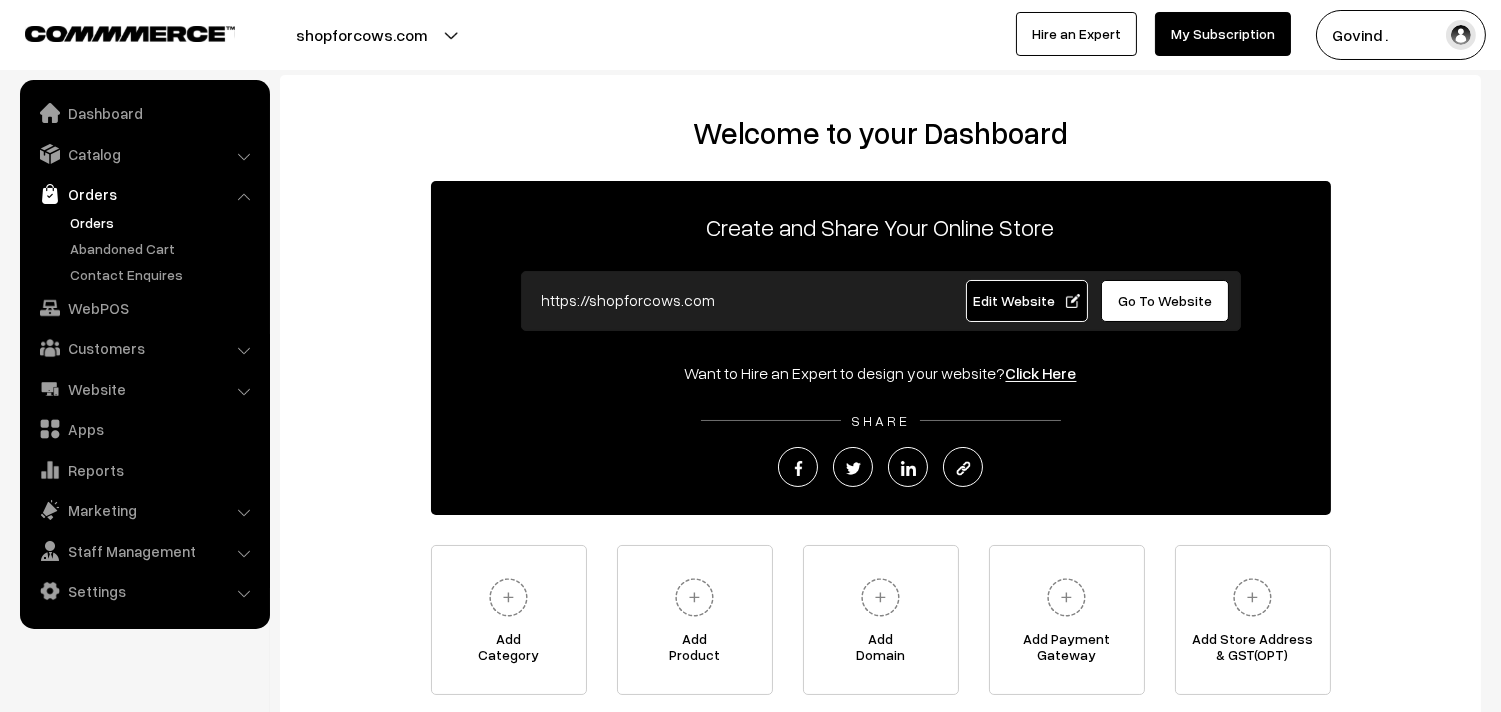 click on "Orders" at bounding box center (164, 222) 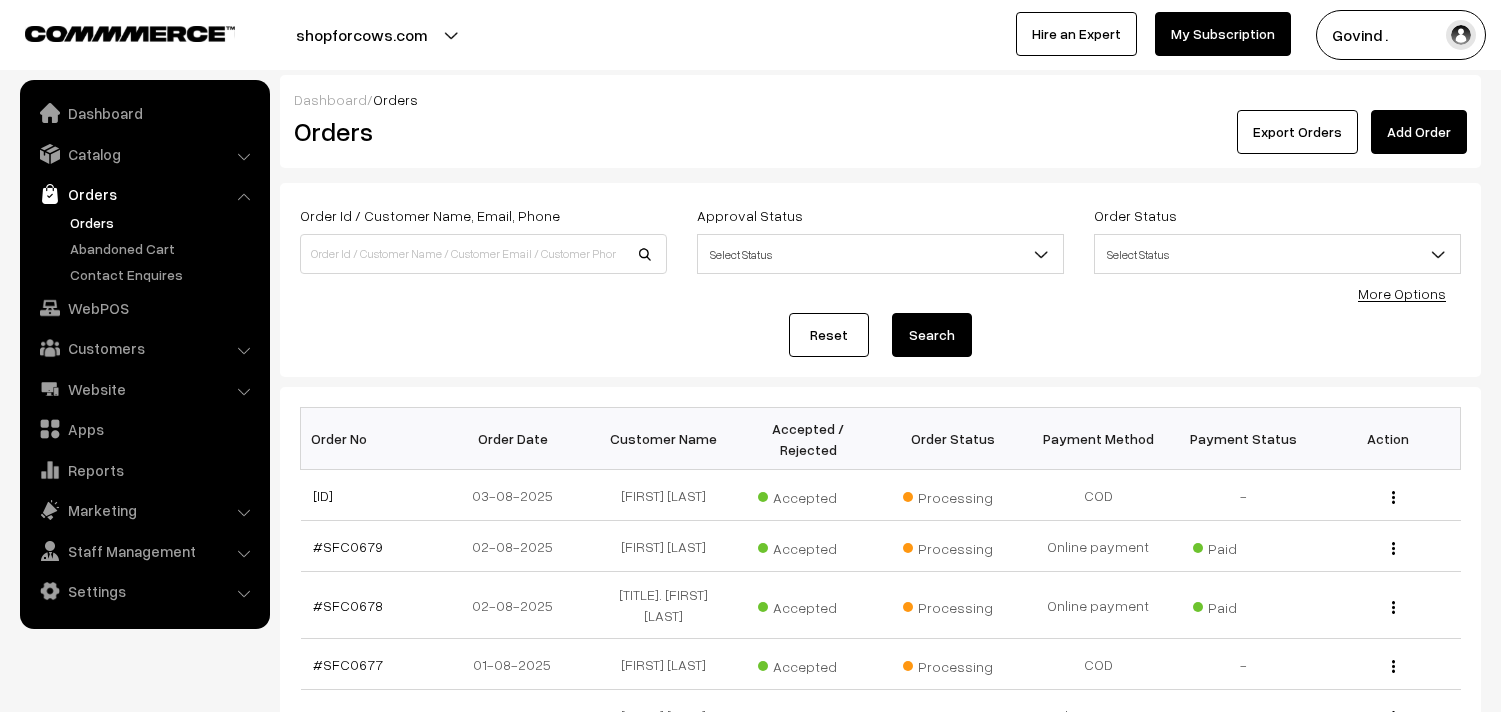 scroll, scrollTop: 0, scrollLeft: 0, axis: both 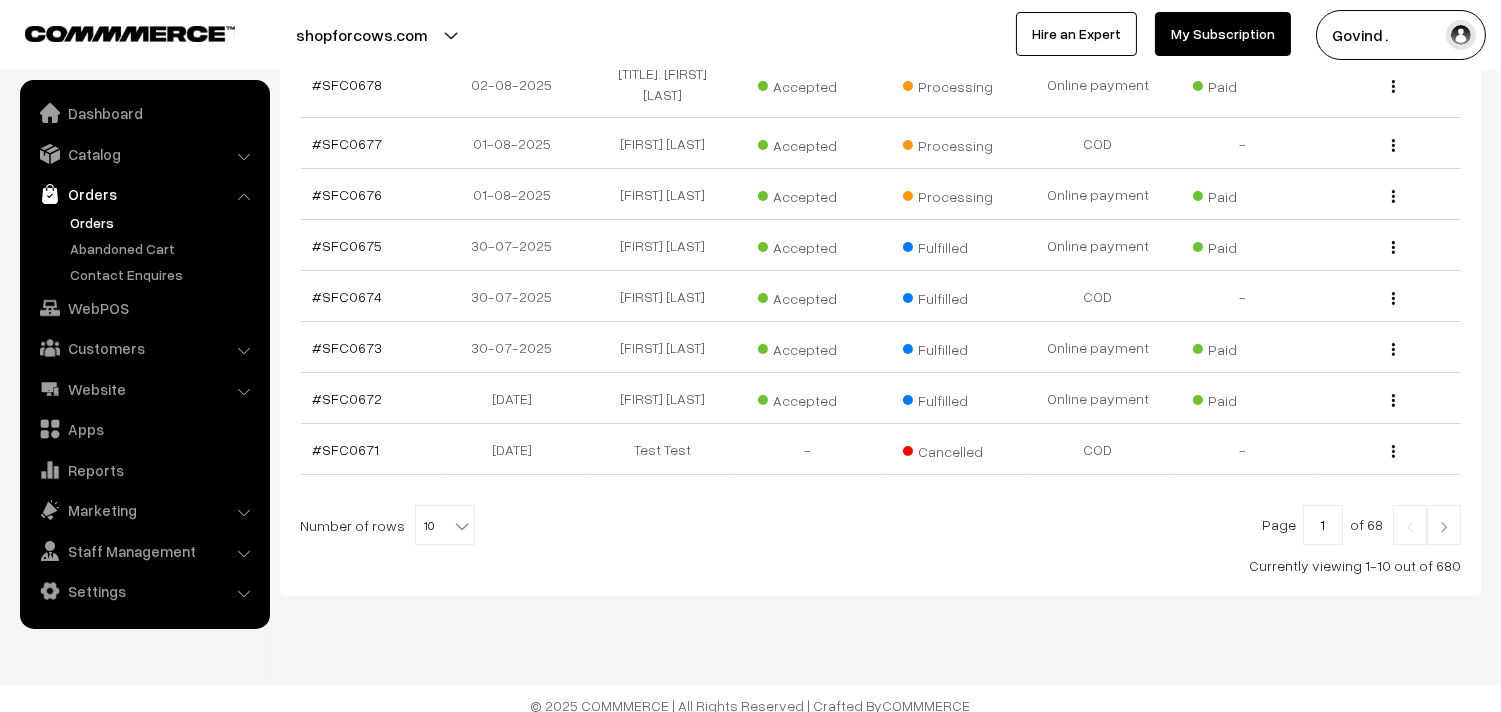 click at bounding box center (462, 526) 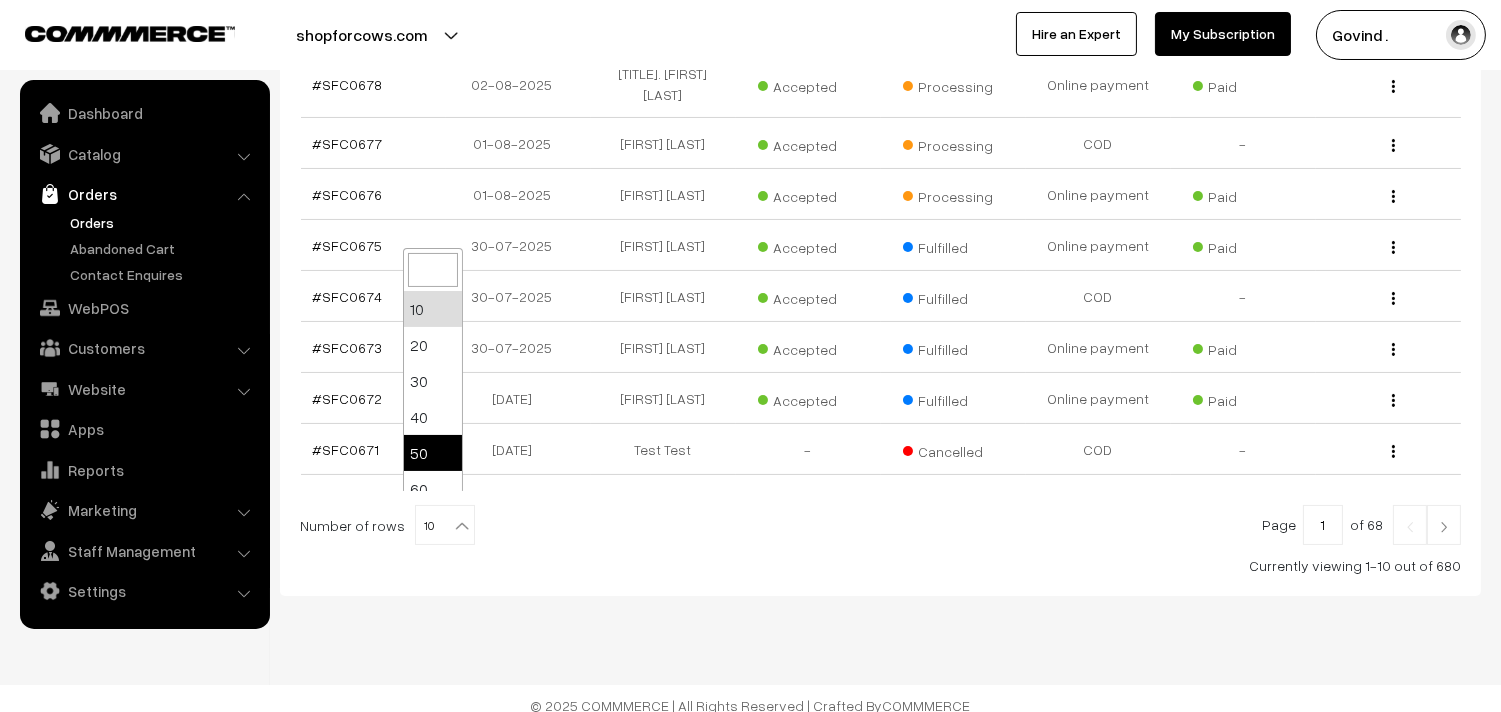select on "50" 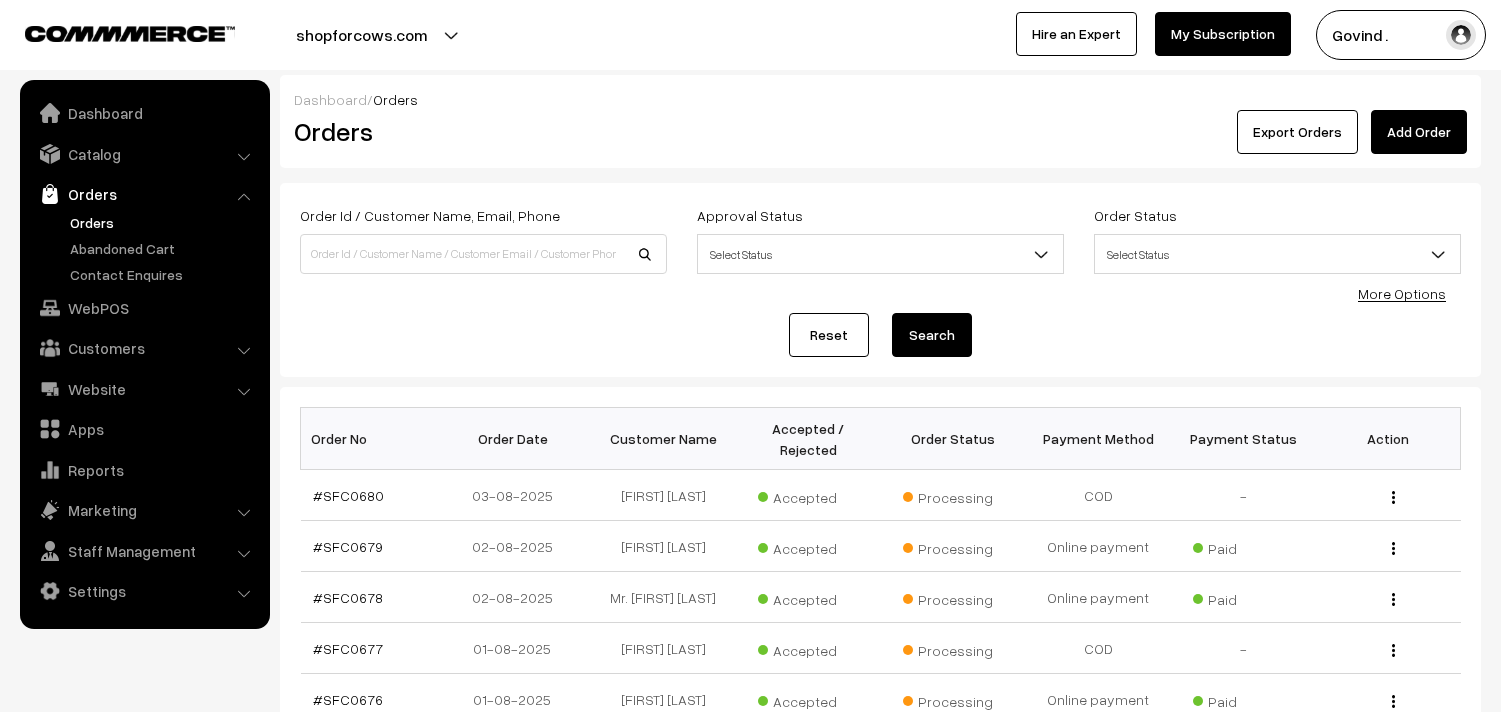 scroll, scrollTop: 0, scrollLeft: 0, axis: both 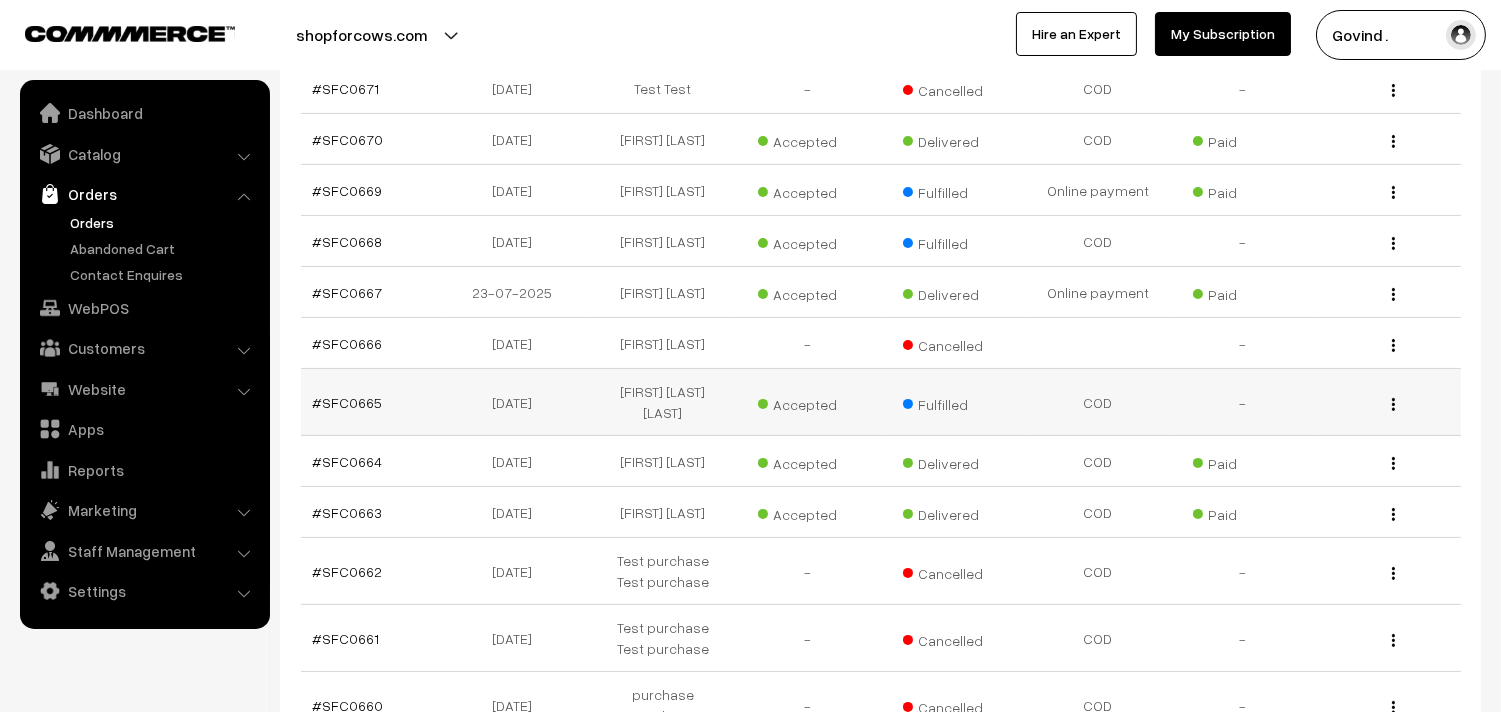 click at bounding box center (1393, 404) 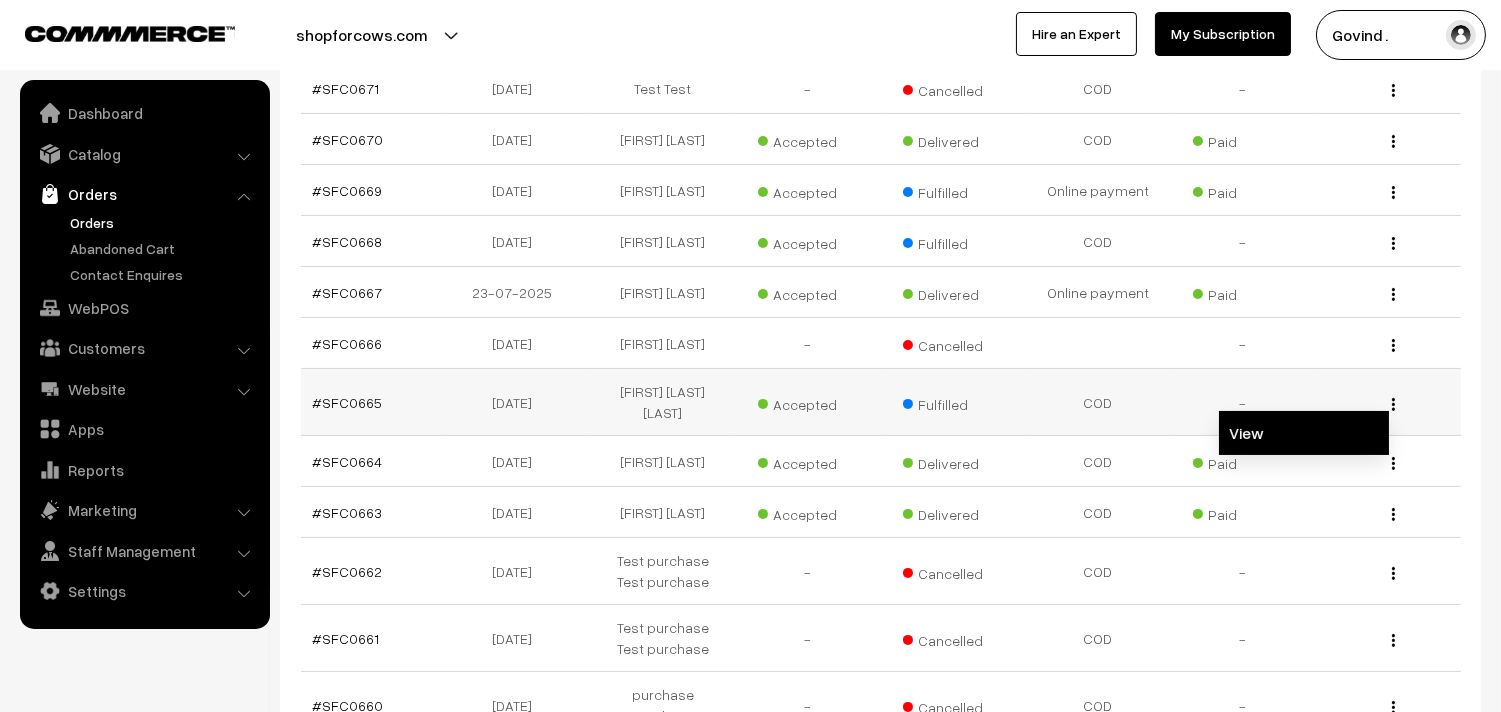 click on "View" at bounding box center [1304, 433] 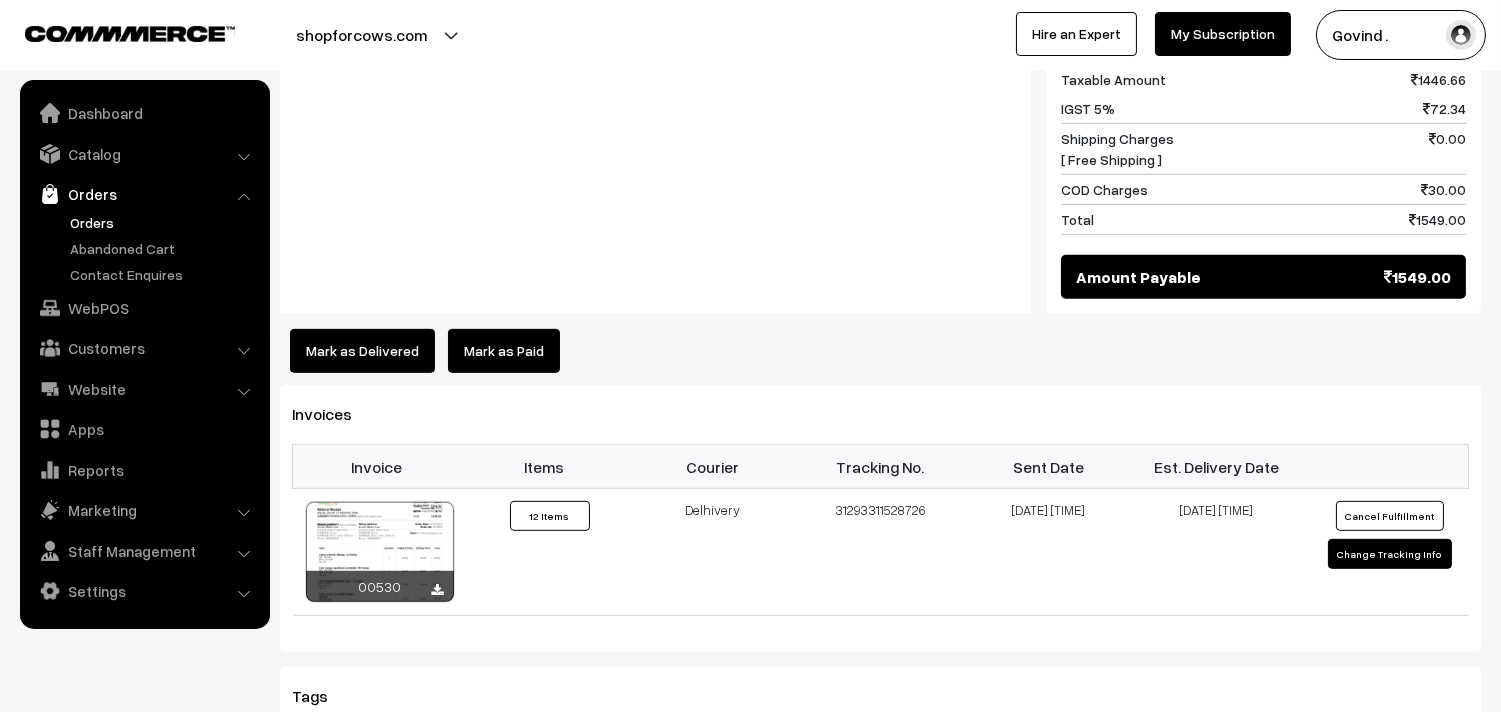 scroll, scrollTop: 1960, scrollLeft: 0, axis: vertical 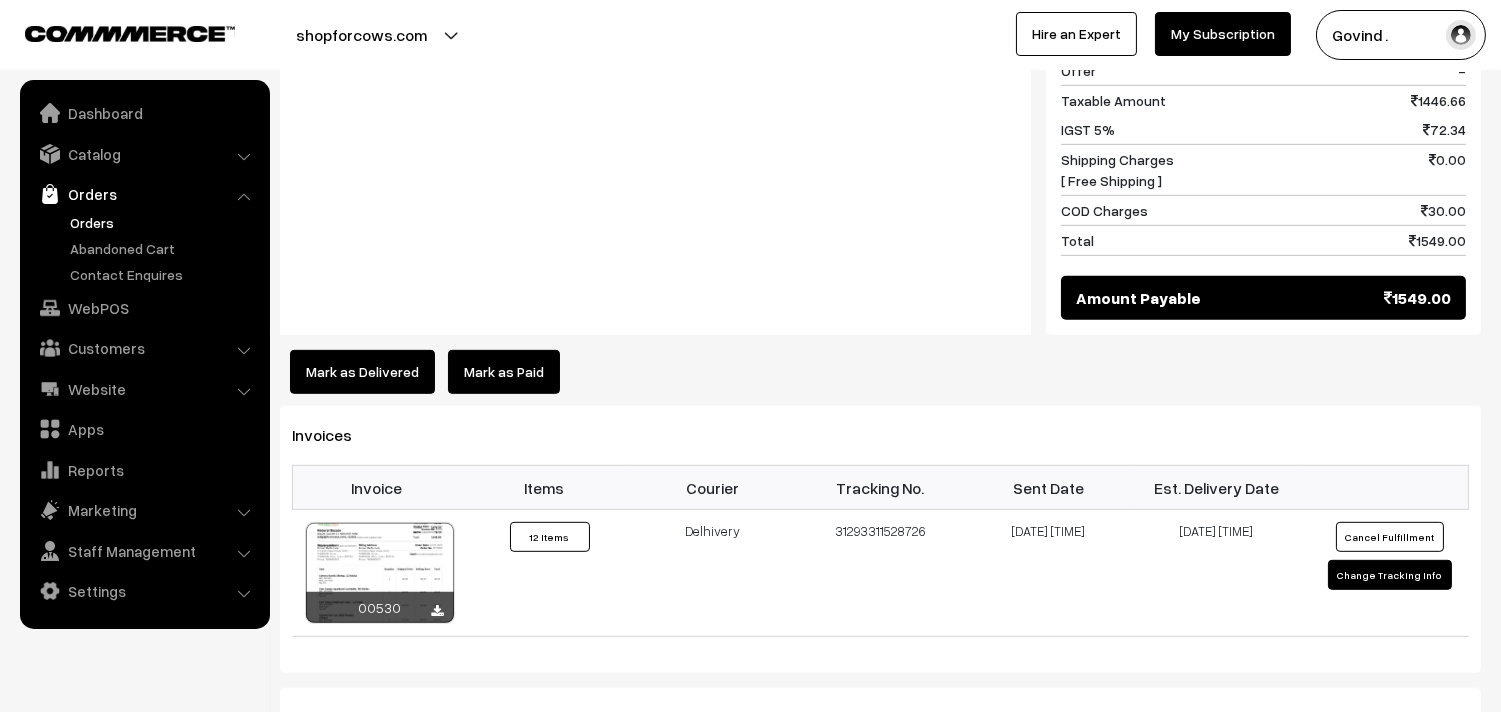 click on "Thank you for showing interest. Our team will call you shortly.
Close
shopforcows.com
Go to Website
Create New Store" at bounding box center (750, -1604) 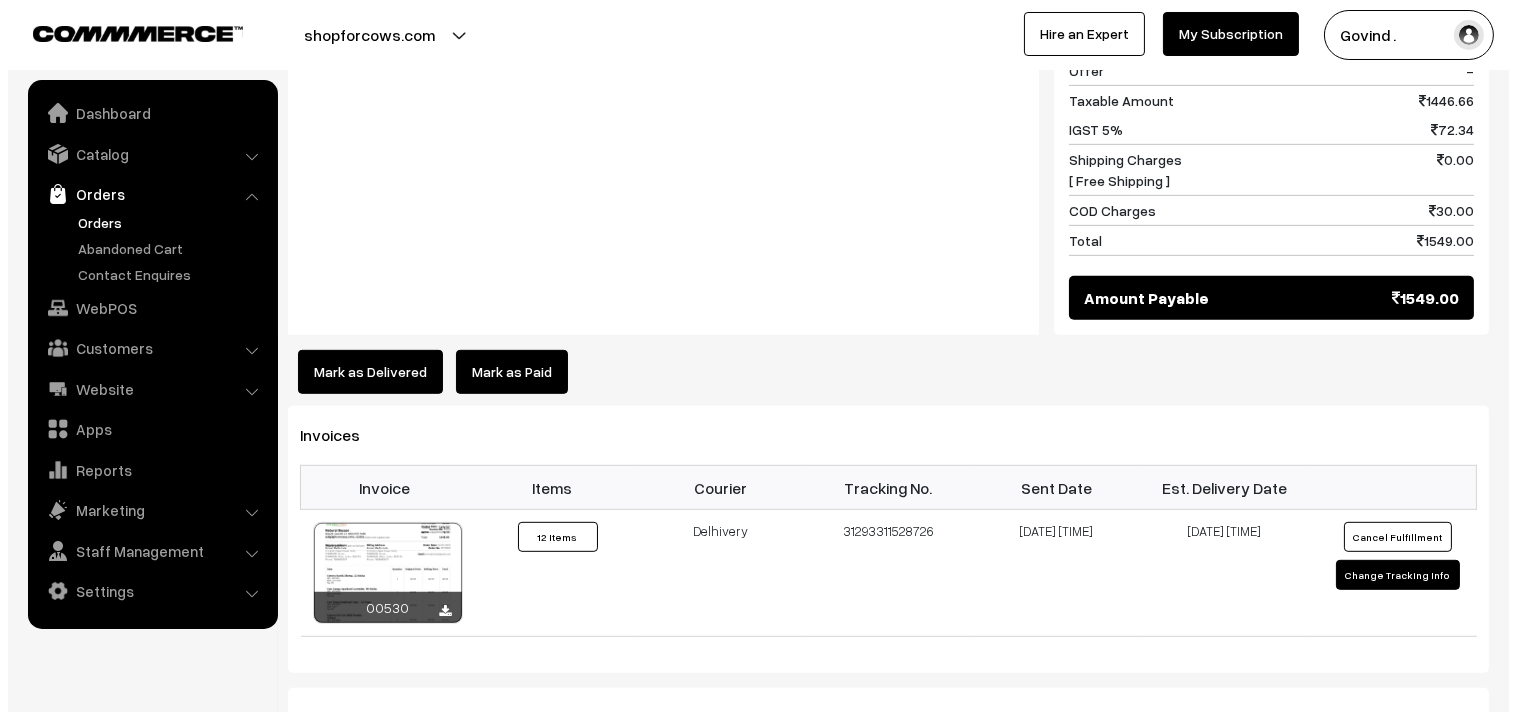 scroll, scrollTop: 1976, scrollLeft: 0, axis: vertical 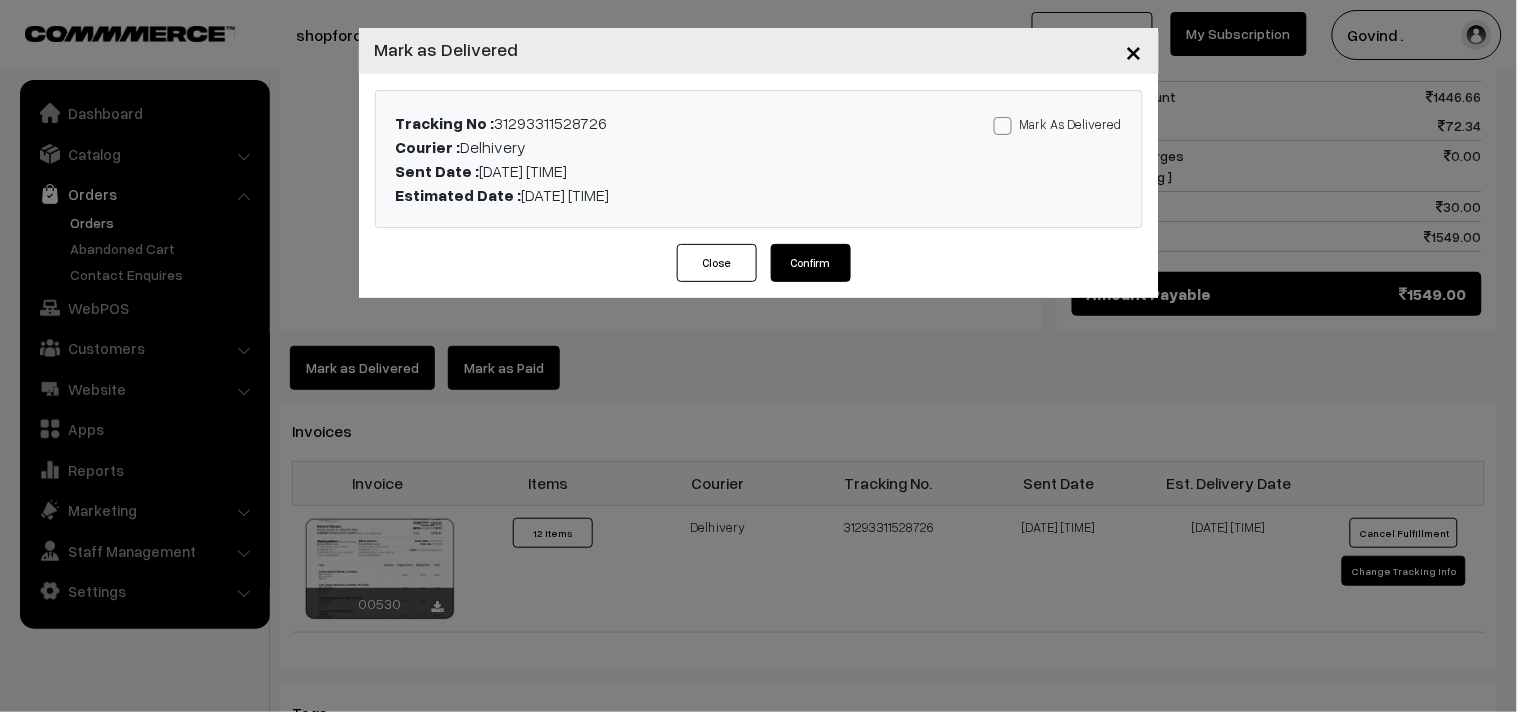 click at bounding box center (1003, 126) 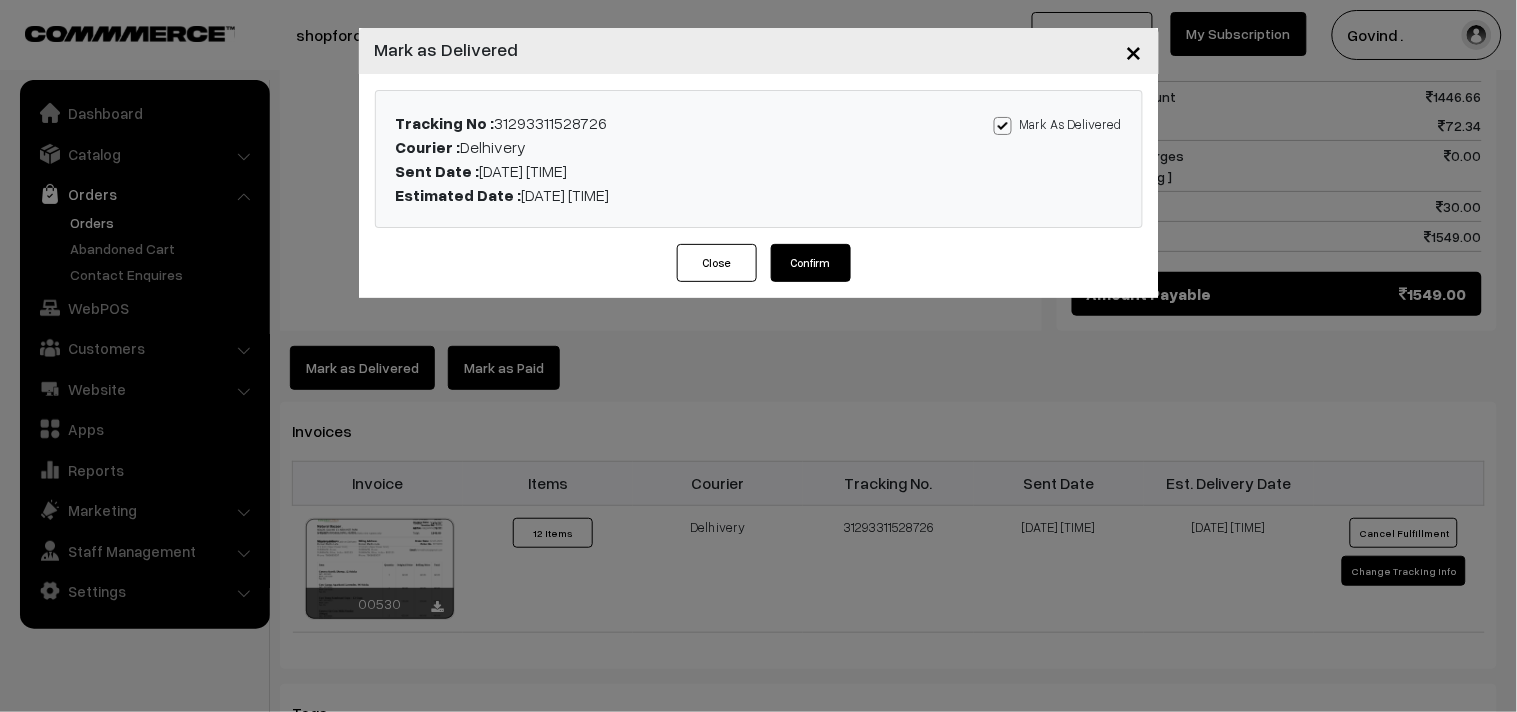 click on "Confirm" at bounding box center (811, 263) 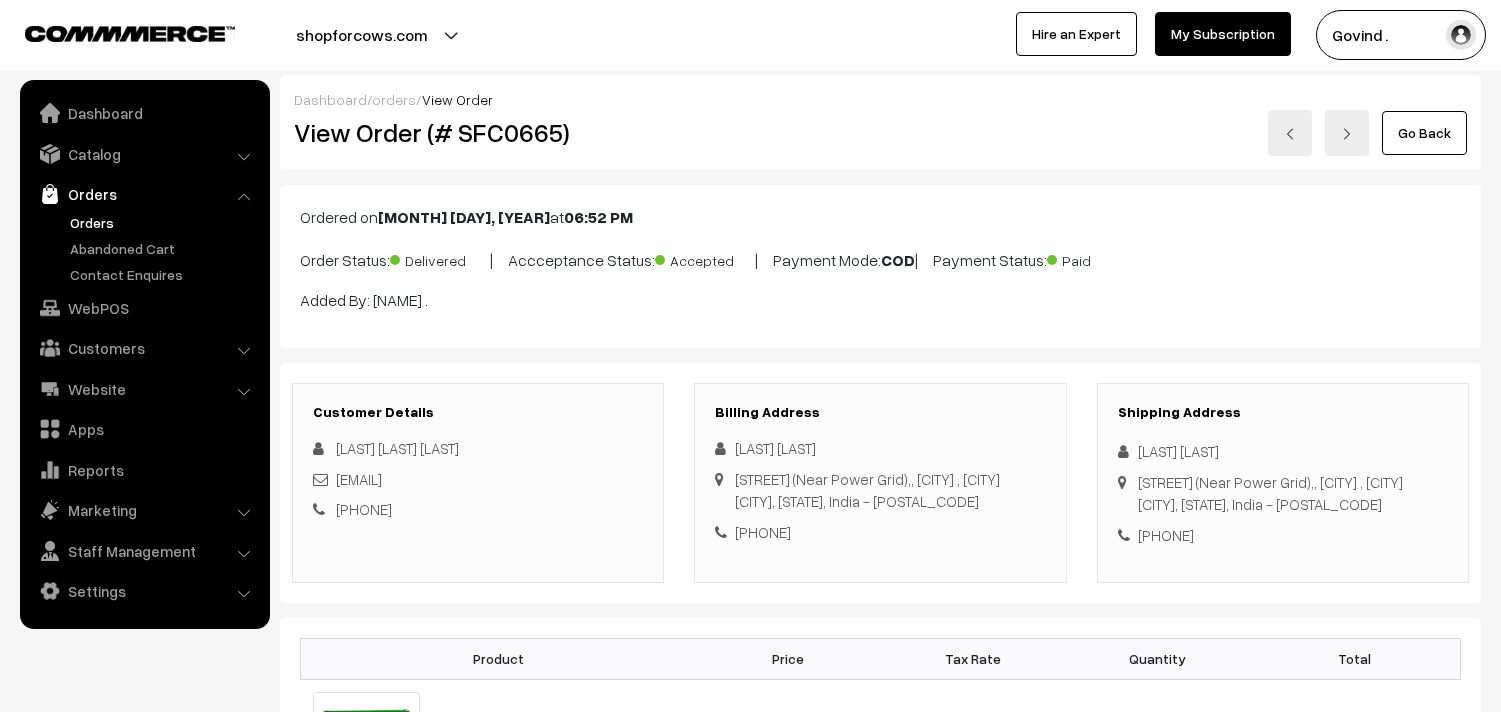 scroll, scrollTop: 0, scrollLeft: 0, axis: both 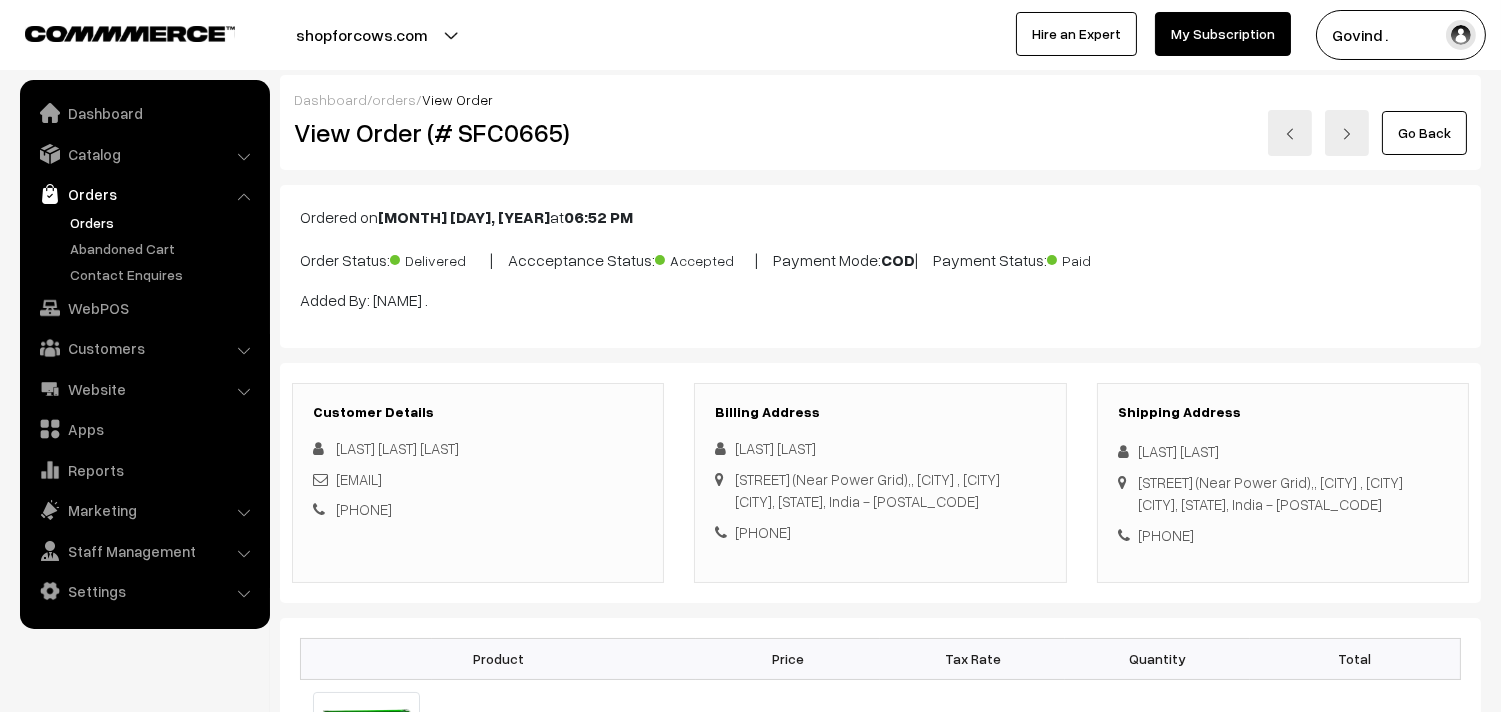click on "Dashboard  /
orders  /
View Order
View Order (# SFC0665)
Go Back" at bounding box center [880, 122] 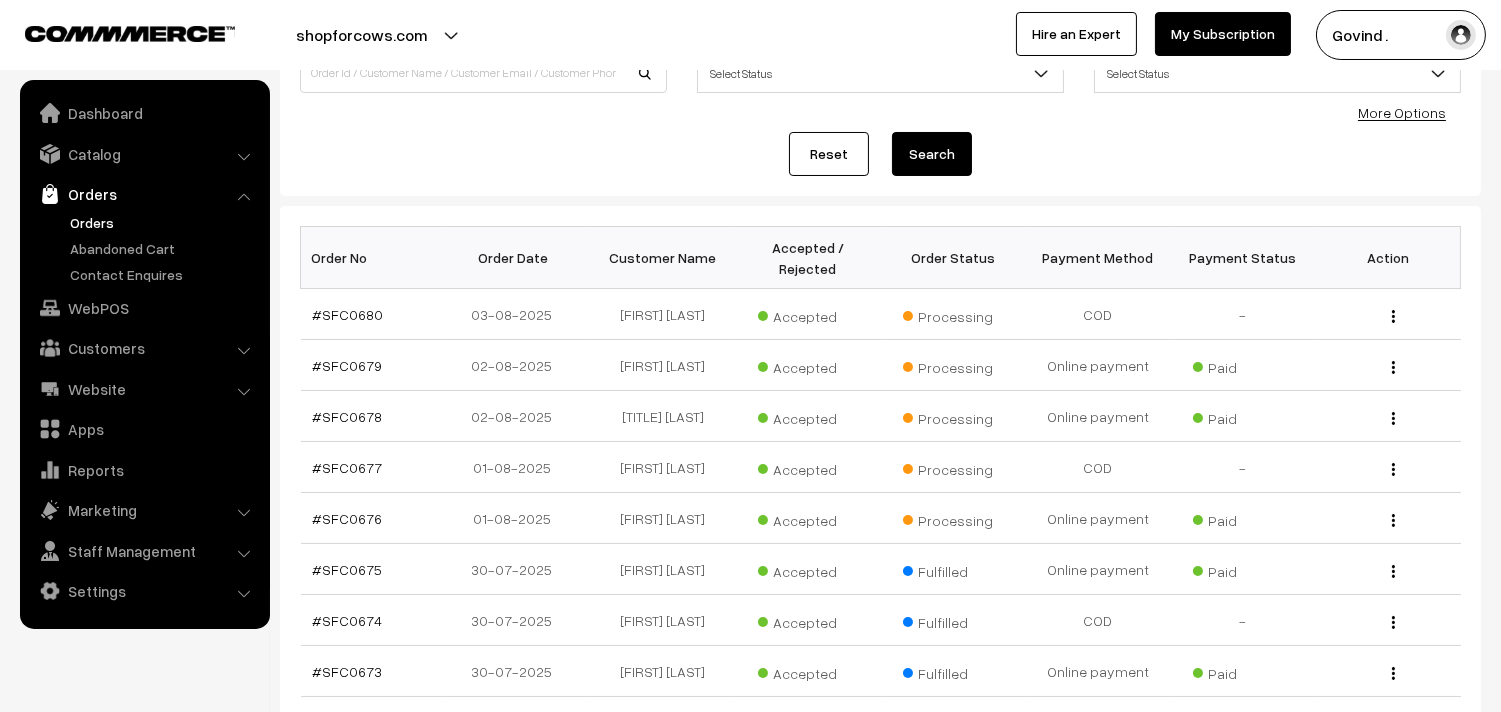 scroll, scrollTop: 521, scrollLeft: 0, axis: vertical 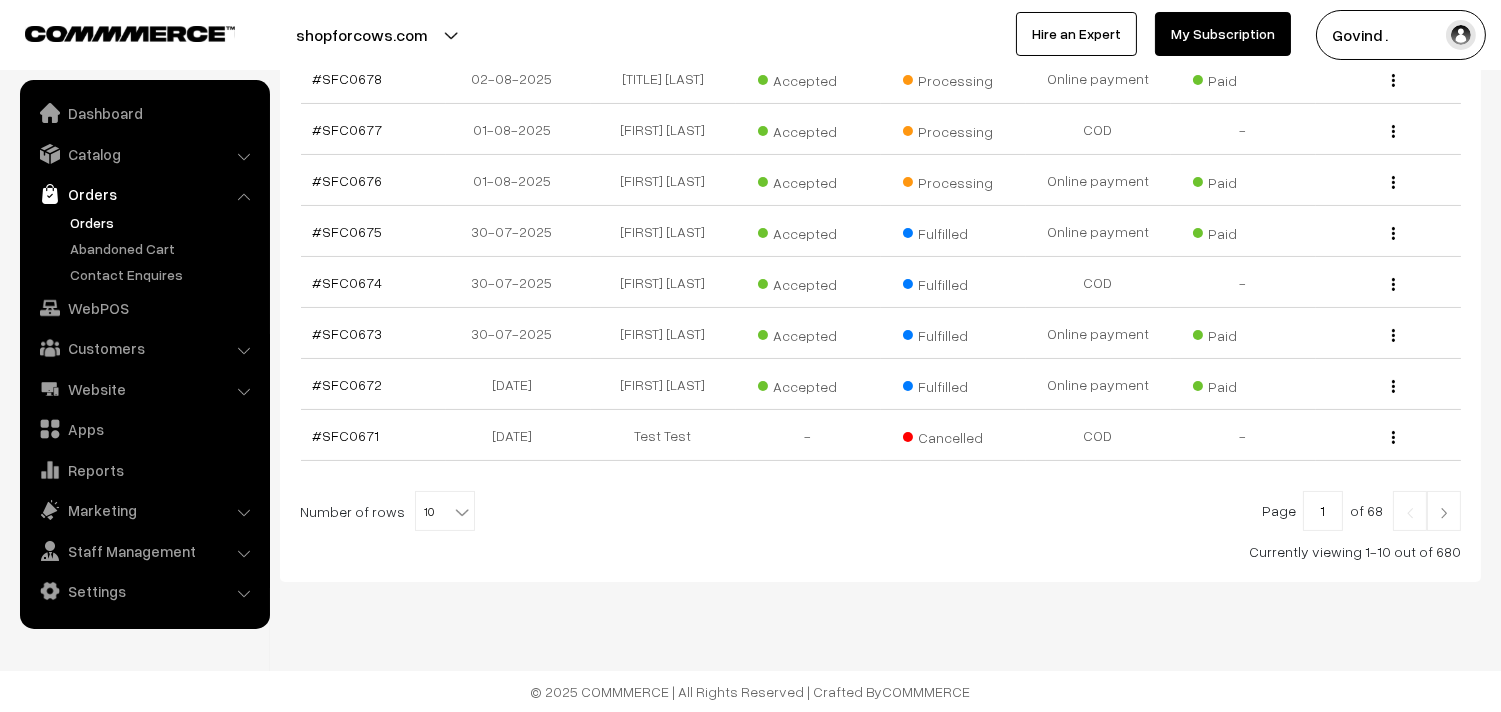 click at bounding box center (1444, 511) 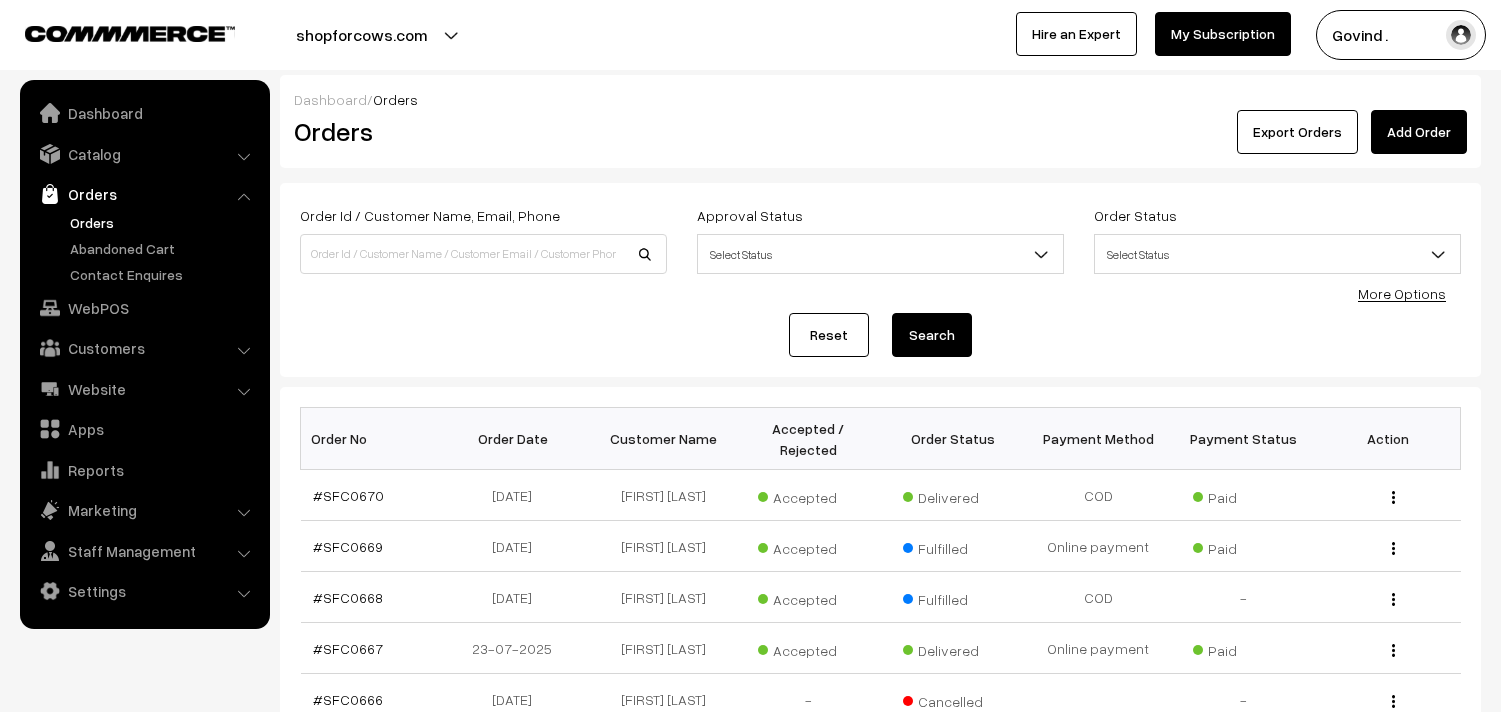 scroll, scrollTop: 0, scrollLeft: 0, axis: both 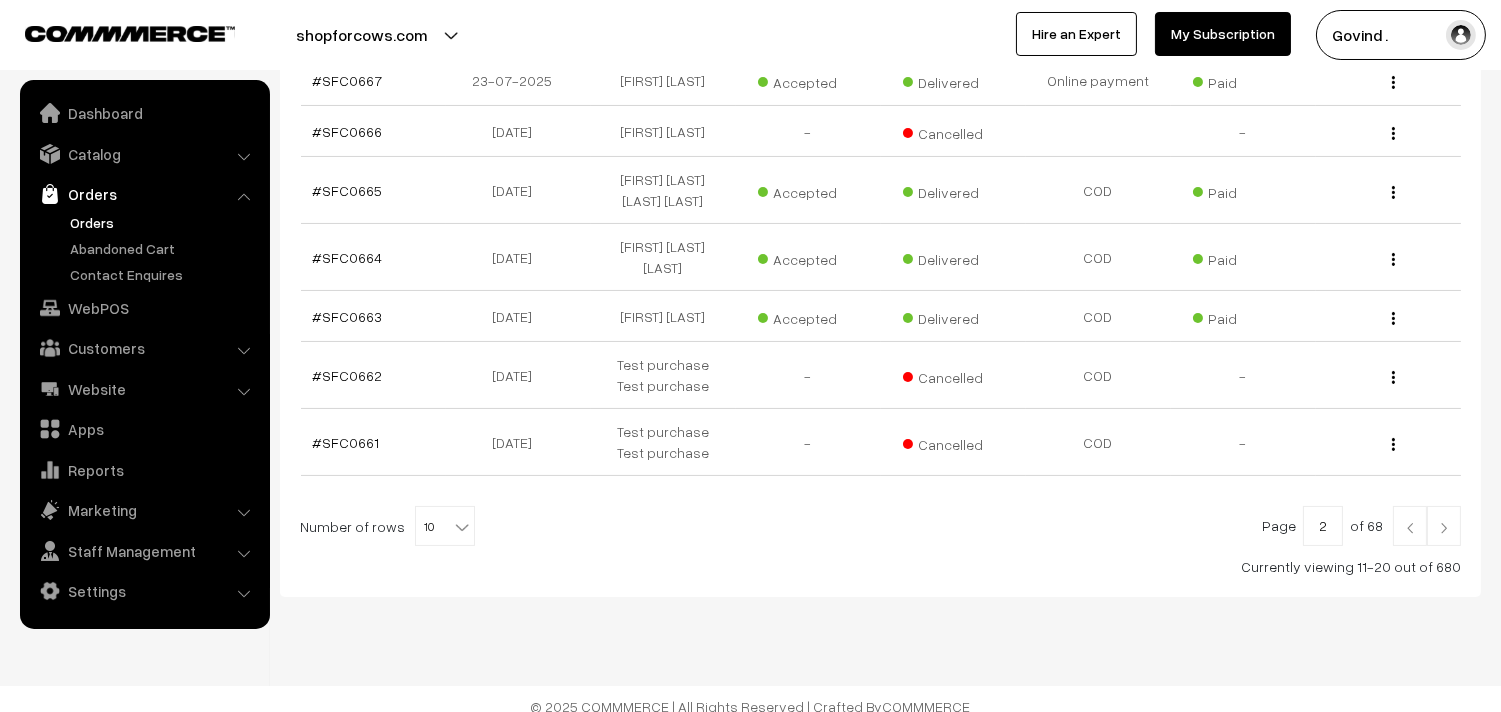 click at bounding box center [1410, 526] 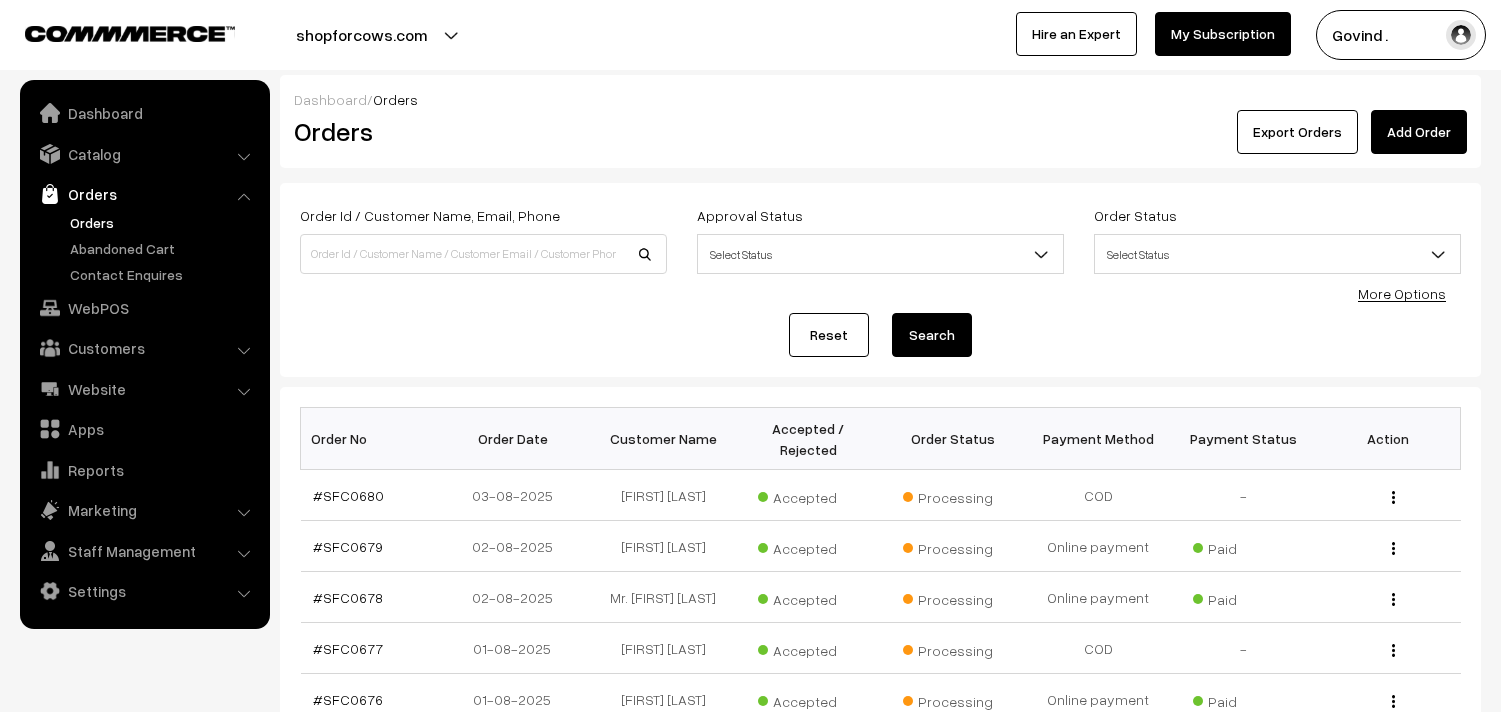 scroll, scrollTop: 0, scrollLeft: 0, axis: both 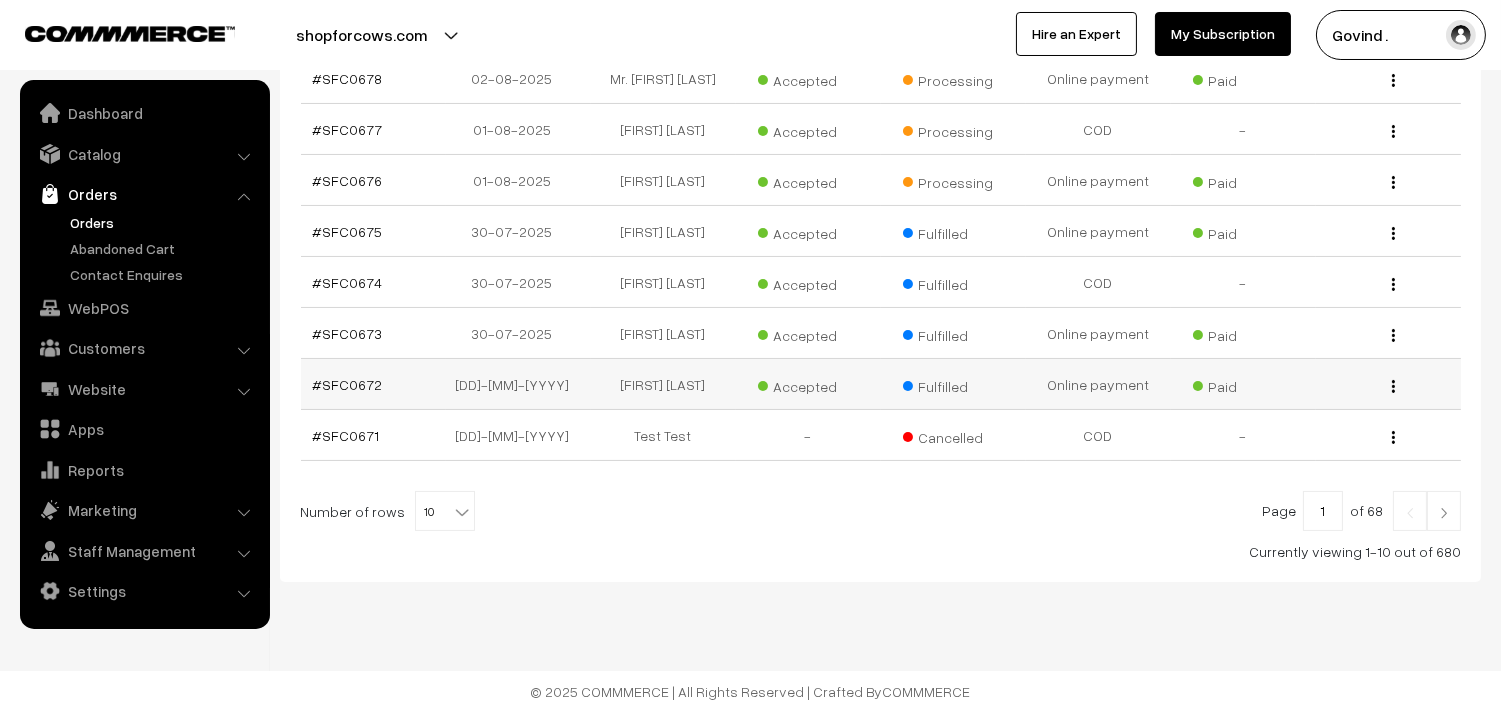 click at bounding box center (1393, 386) 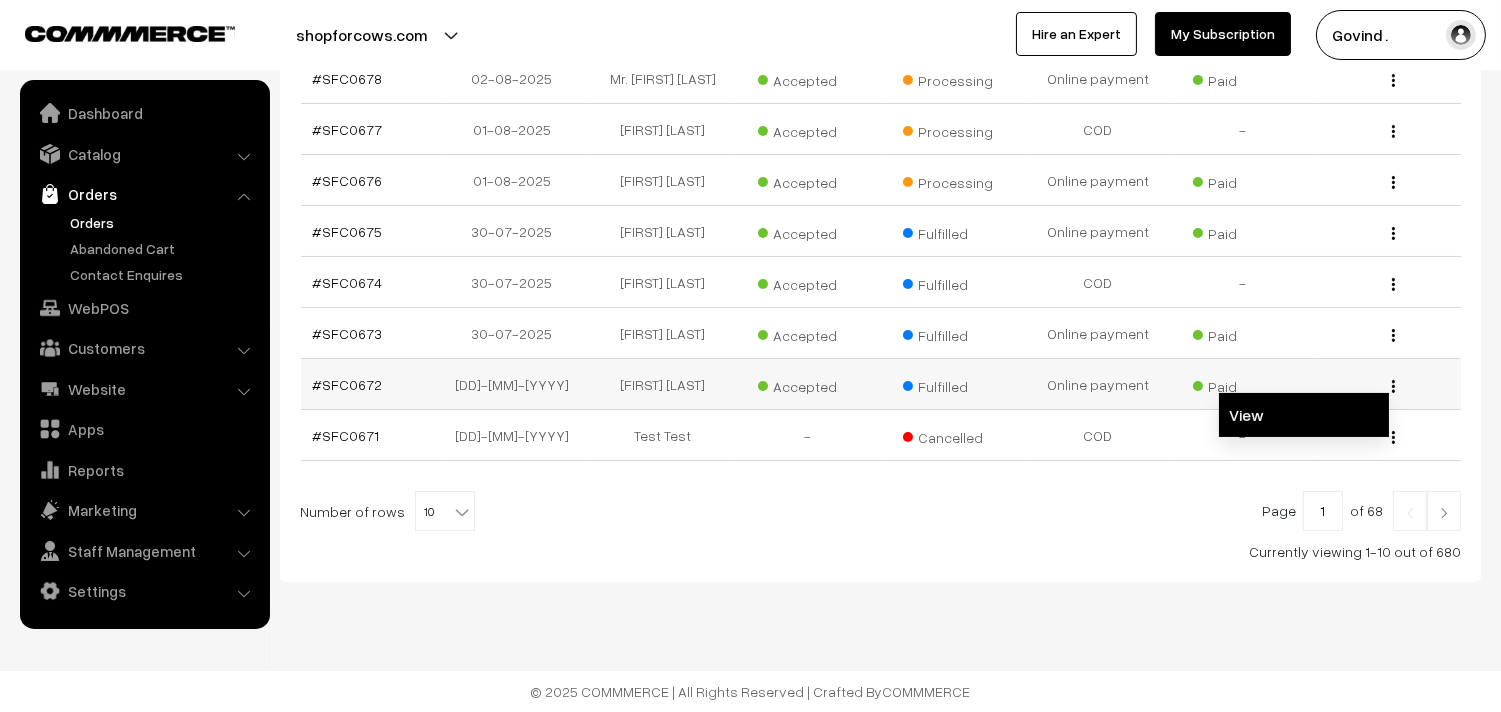 click on "View" at bounding box center [1304, 415] 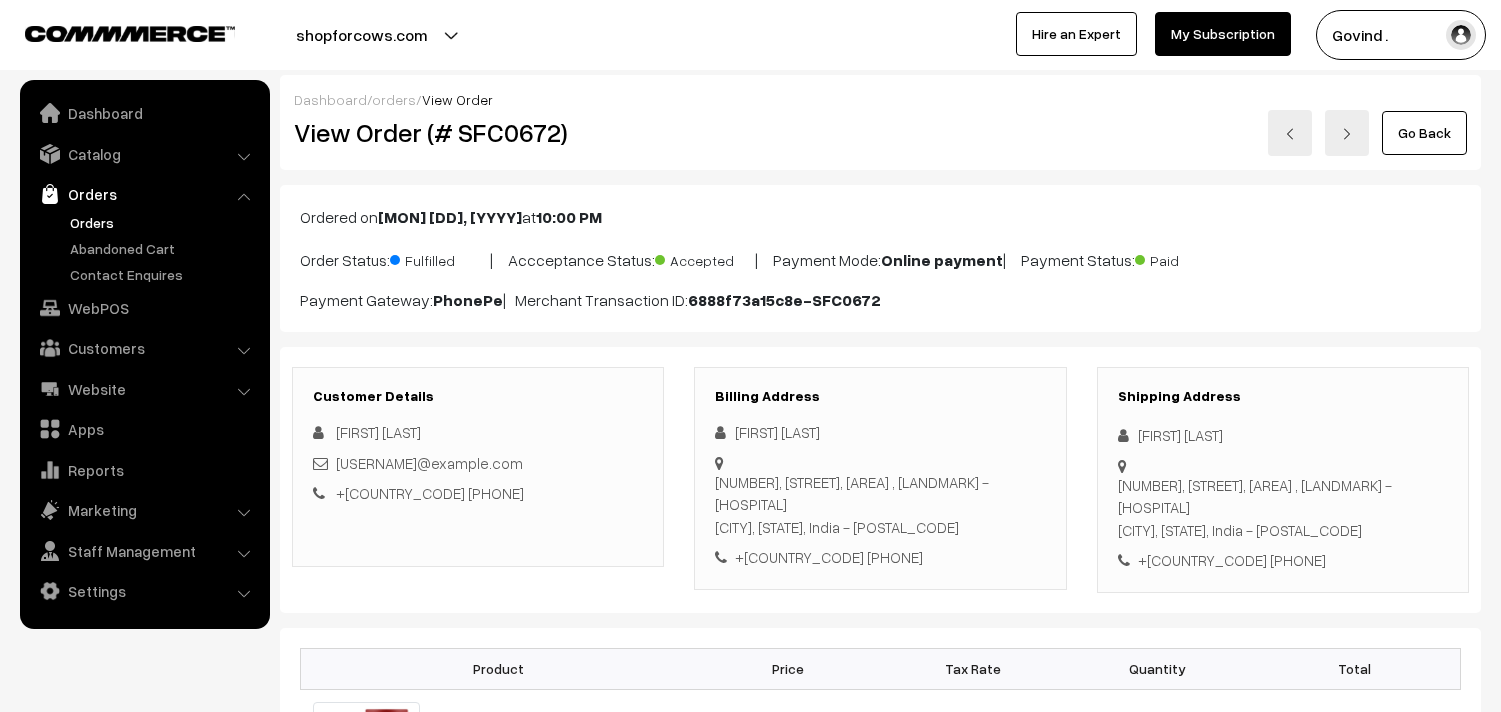 scroll, scrollTop: 0, scrollLeft: 0, axis: both 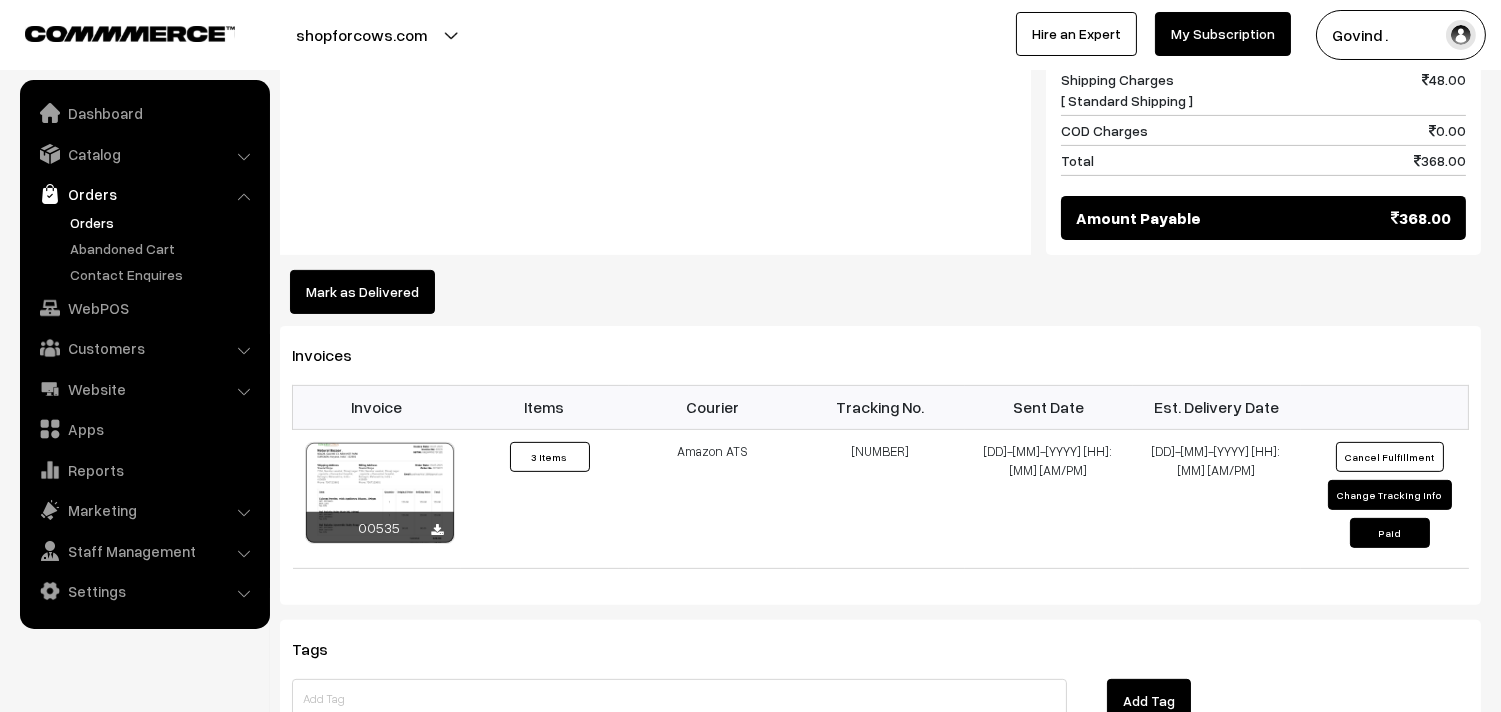 click on "Mark as Delivered" at bounding box center (362, 292) 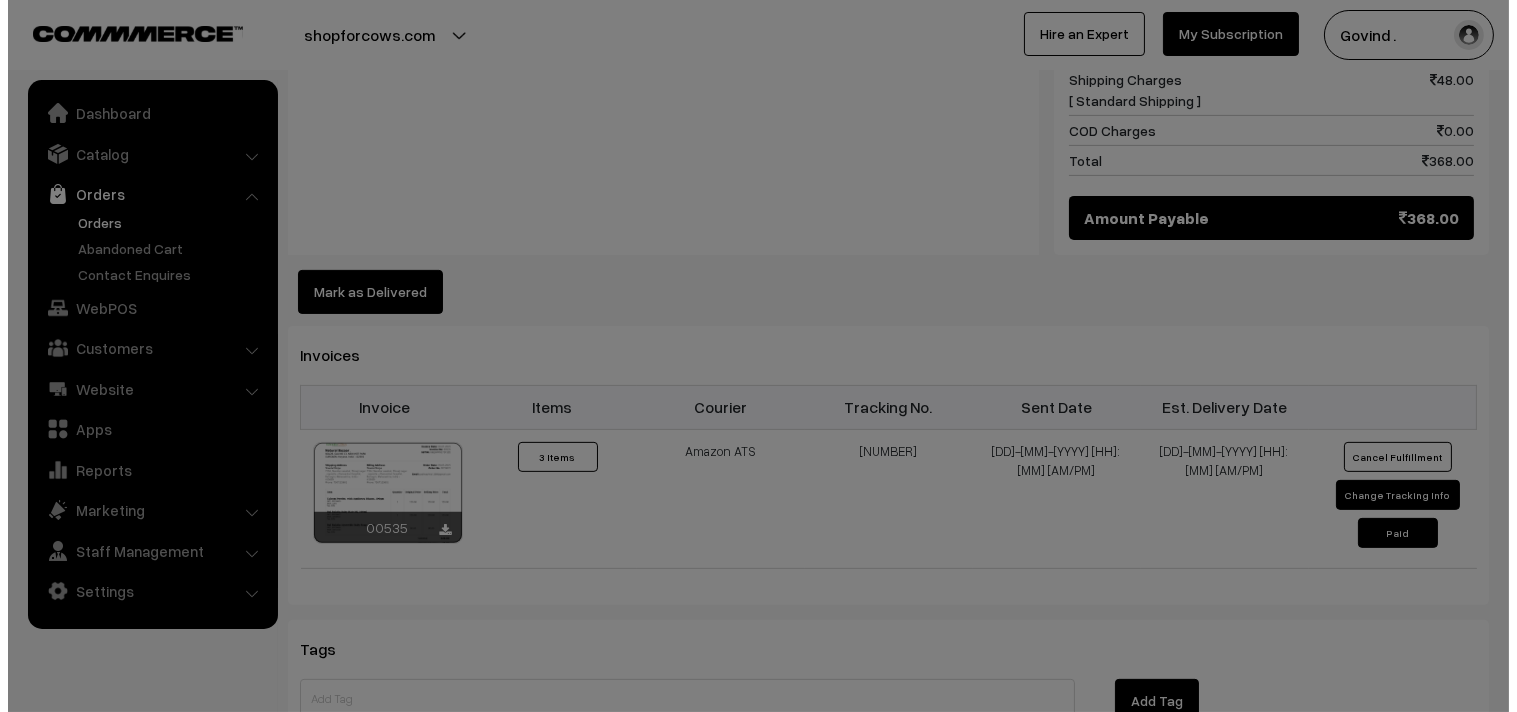 scroll, scrollTop: 1345, scrollLeft: 0, axis: vertical 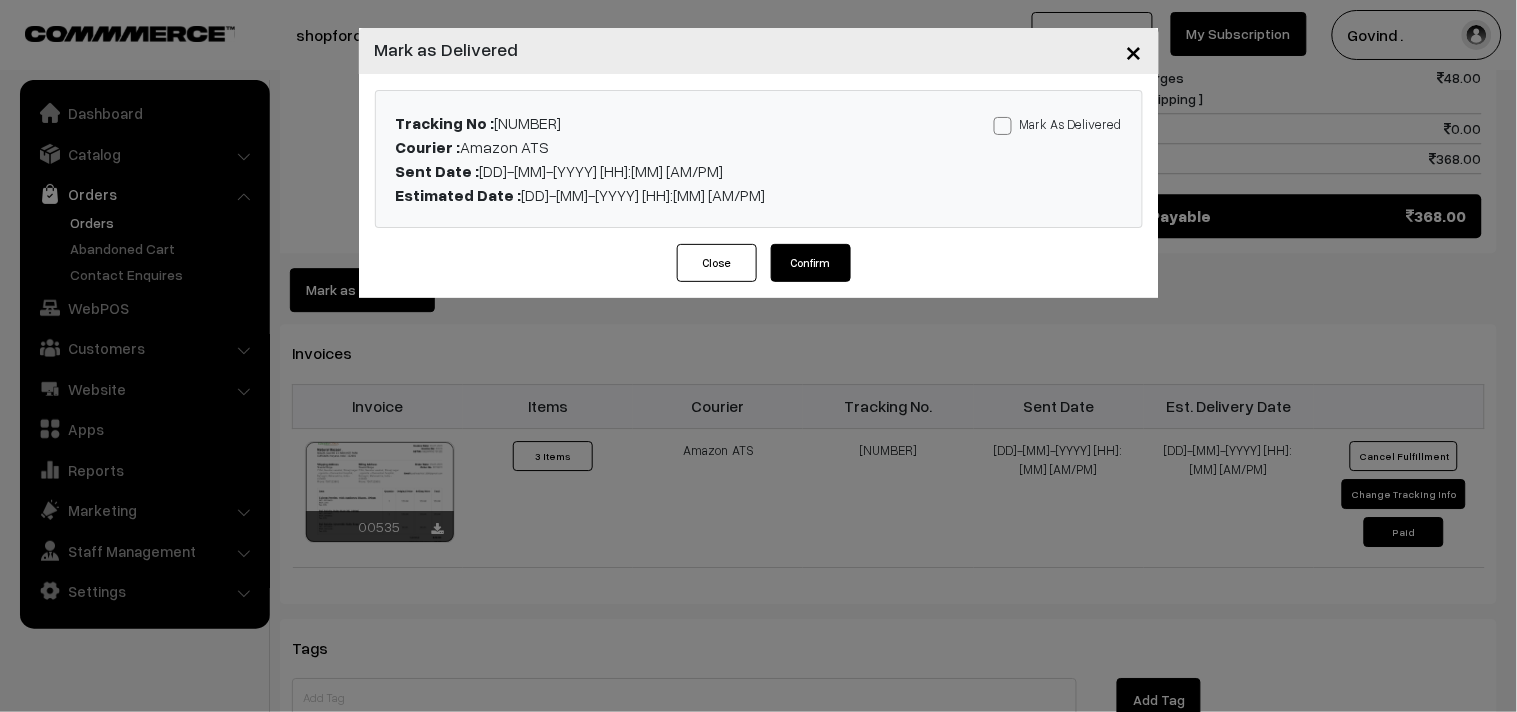 click at bounding box center [1003, 126] 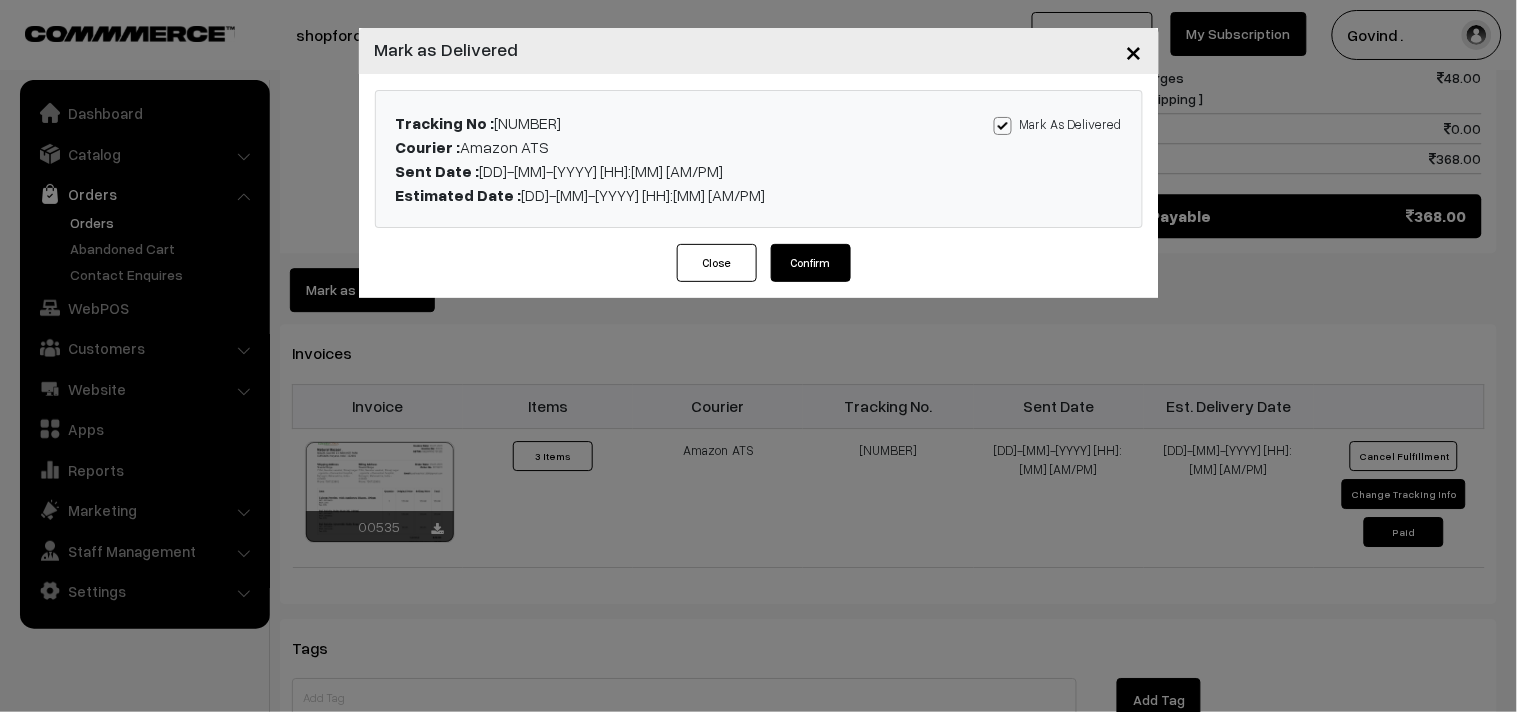 click on "Confirm" at bounding box center [811, 263] 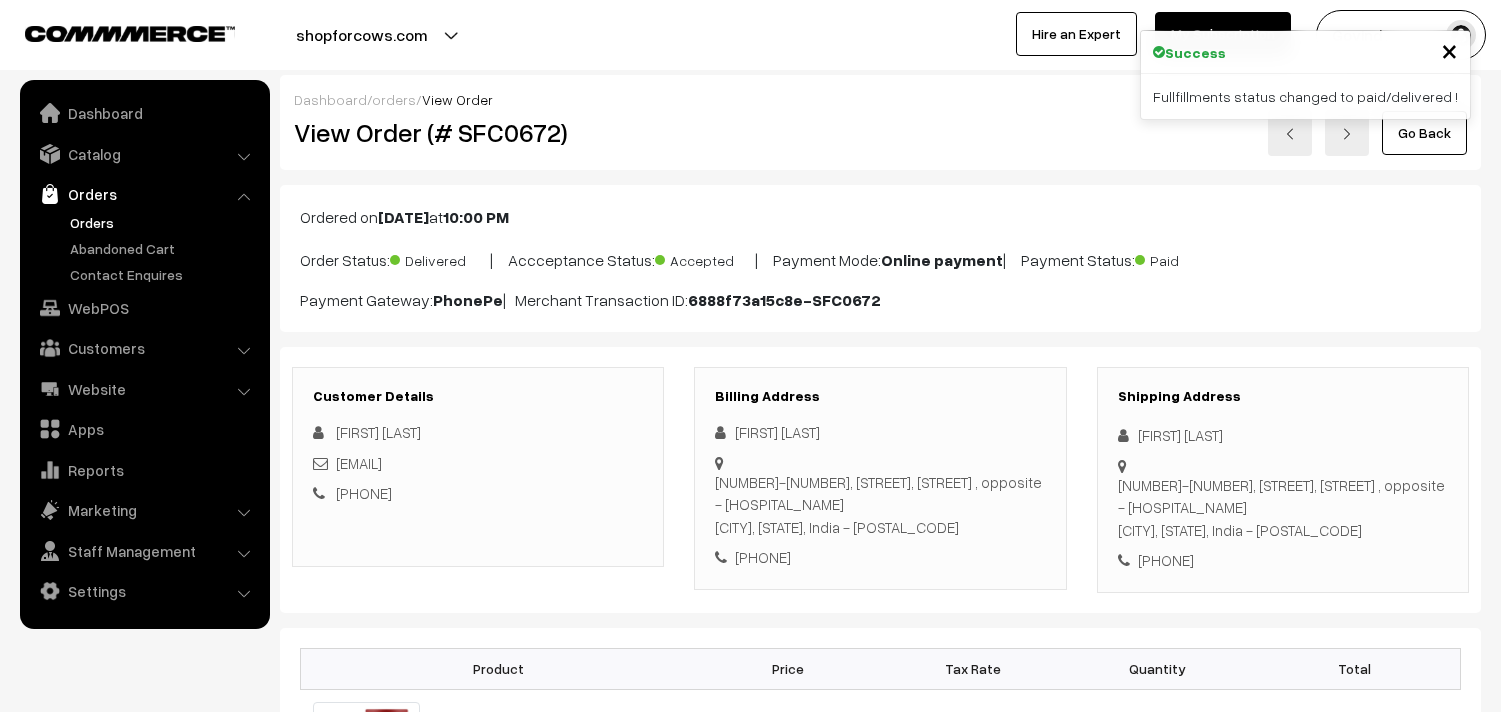 scroll, scrollTop: 0, scrollLeft: 0, axis: both 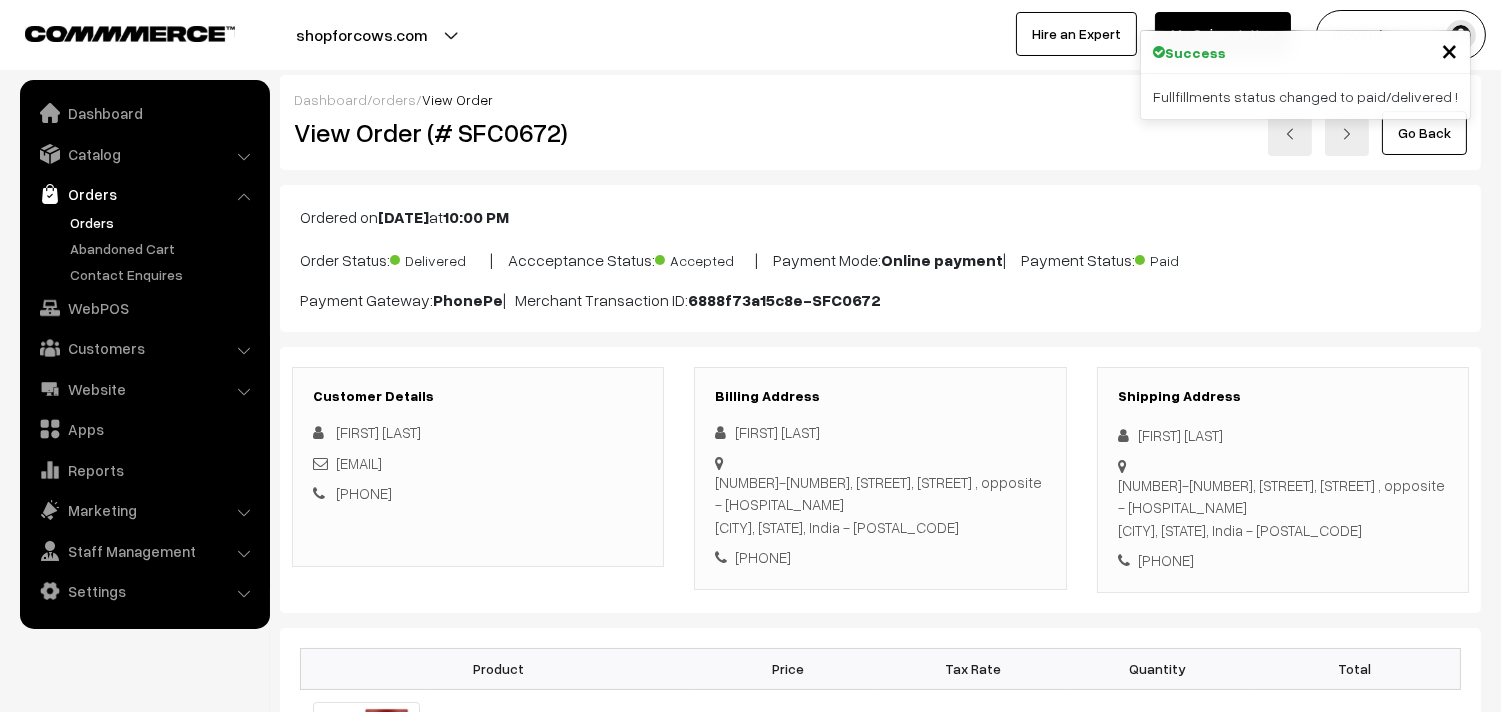 click on "Go Back" at bounding box center (1424, 133) 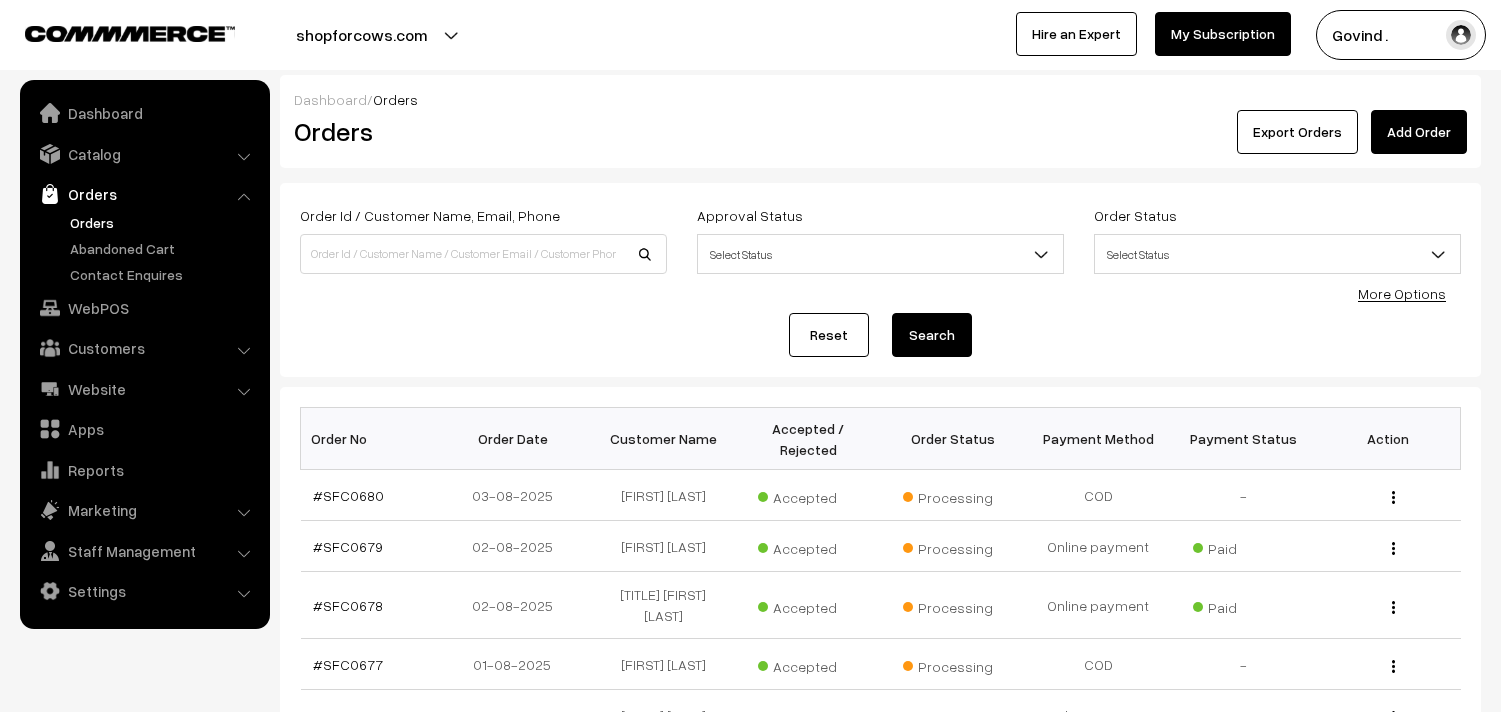 scroll, scrollTop: 0, scrollLeft: 0, axis: both 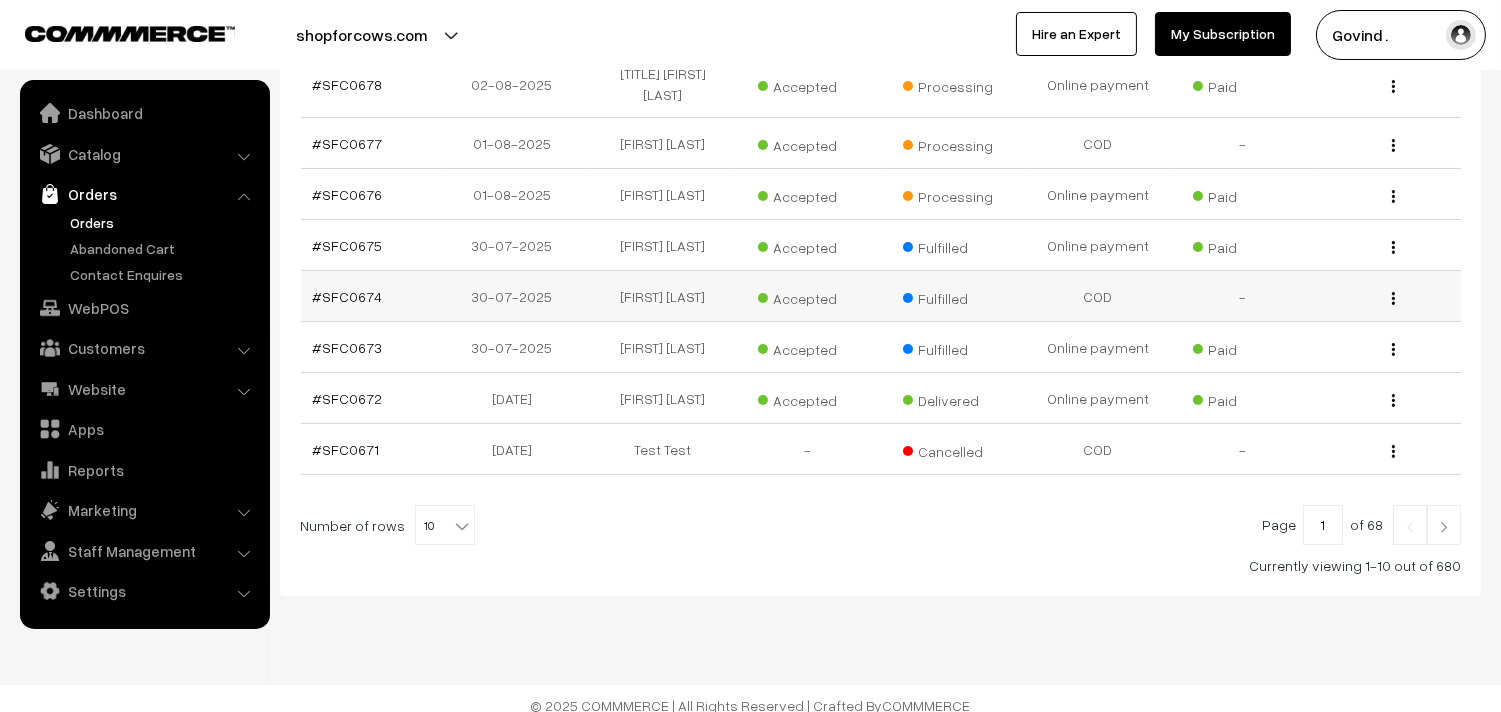 click at bounding box center (1393, 298) 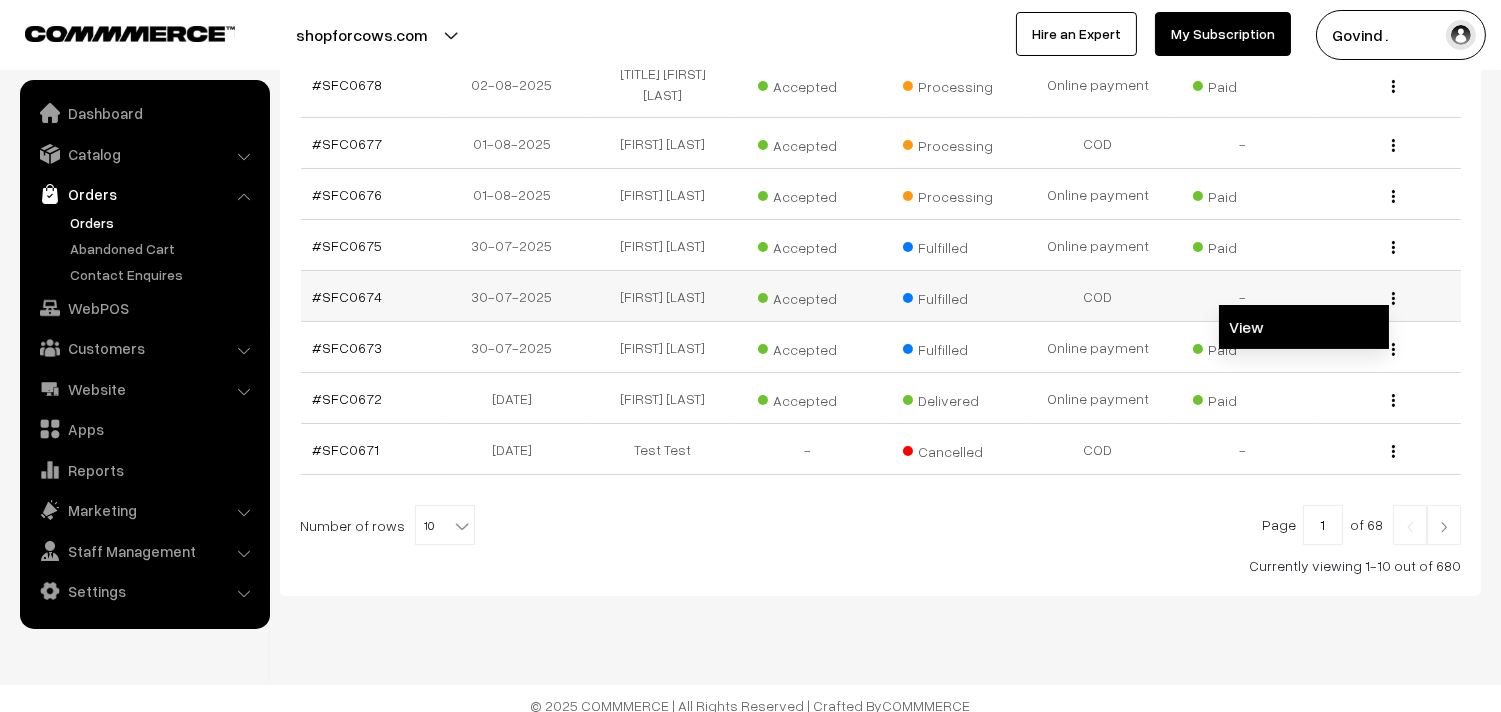 click on "View" at bounding box center [1304, 327] 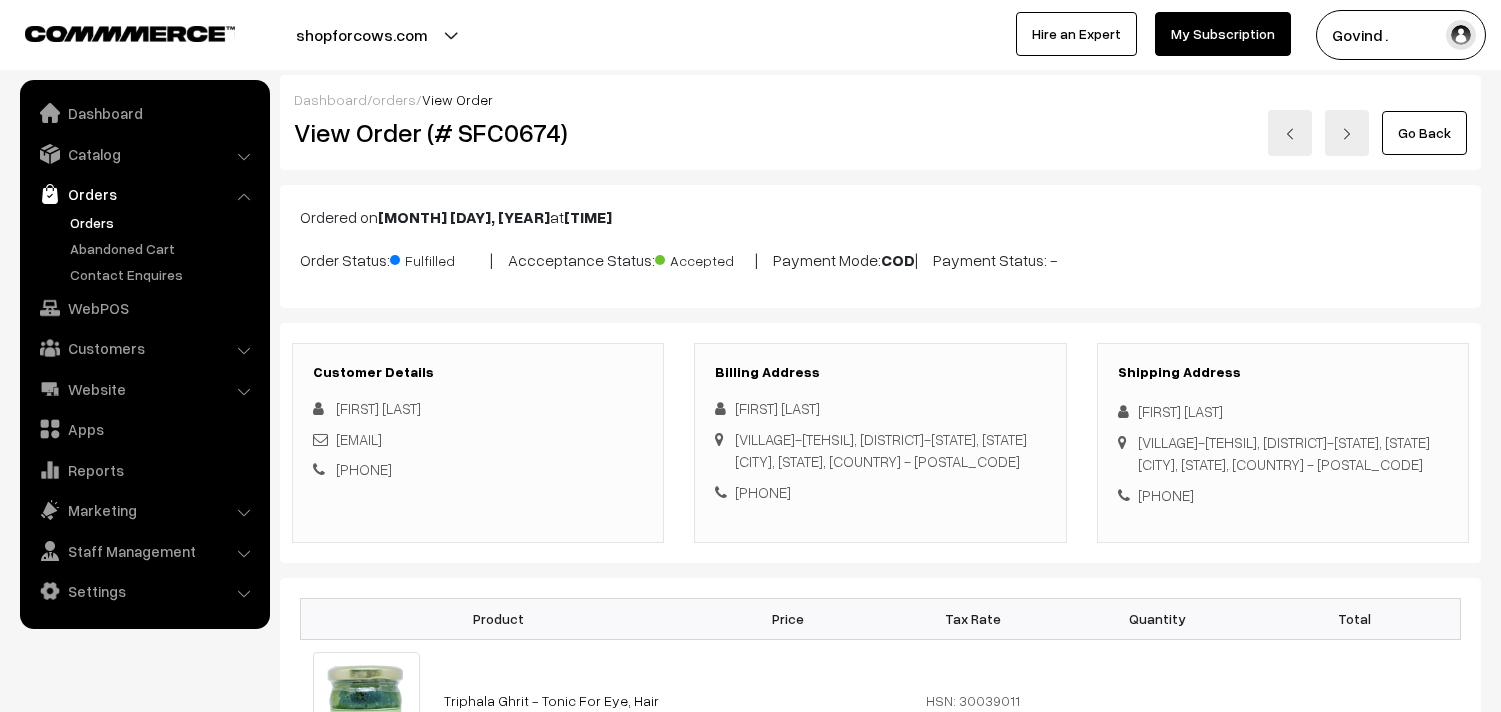 scroll, scrollTop: 0, scrollLeft: 0, axis: both 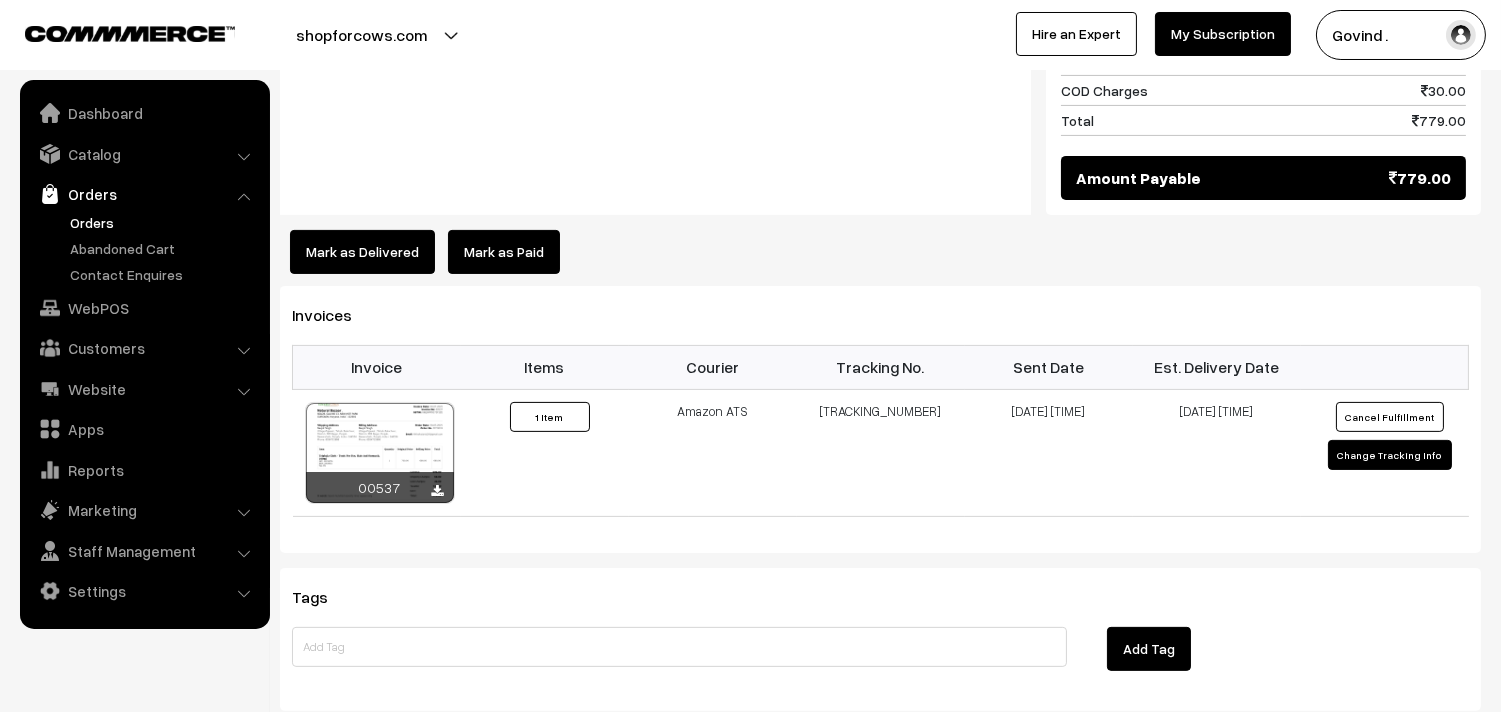 drag, startPoint x: 1516, startPoint y: 185, endPoint x: 1516, endPoint y: 517, distance: 332 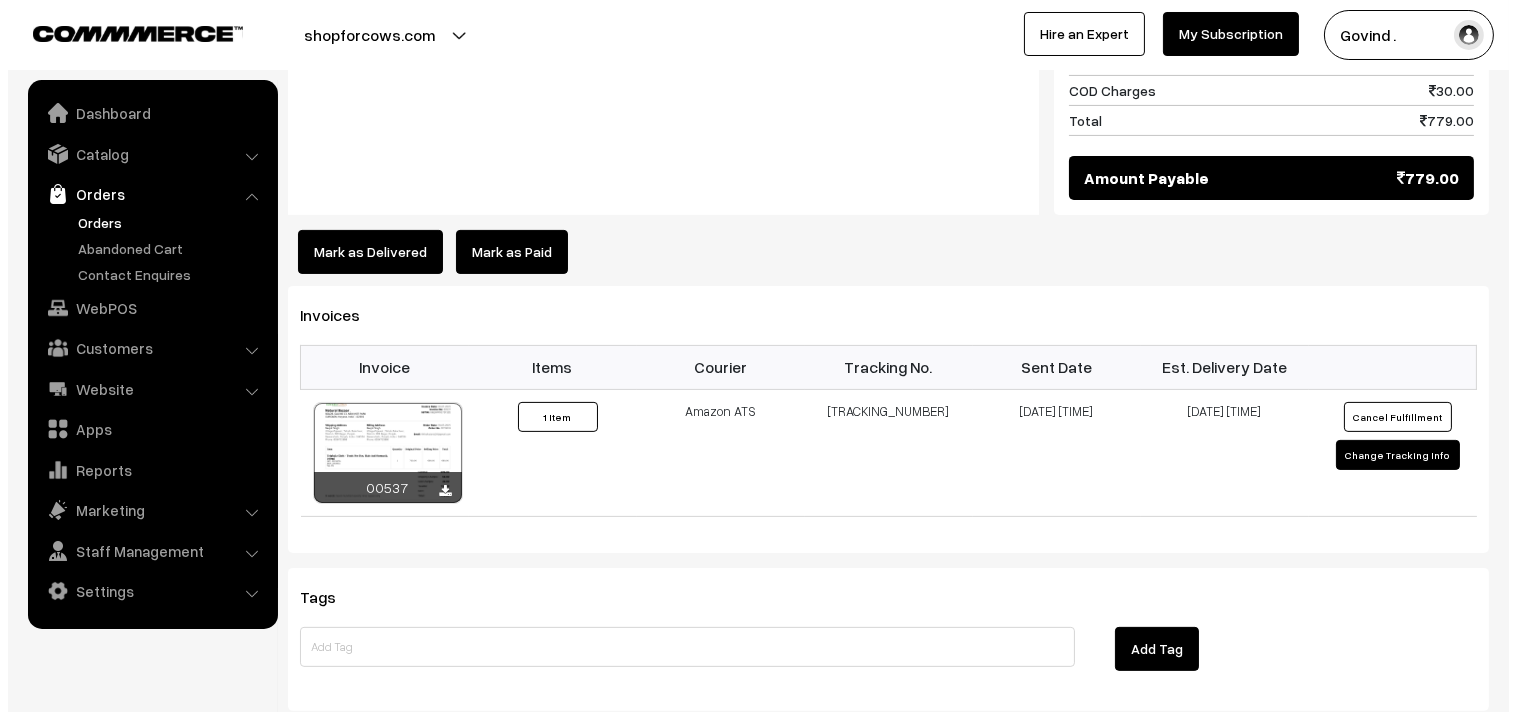 scroll, scrollTop: 1076, scrollLeft: 0, axis: vertical 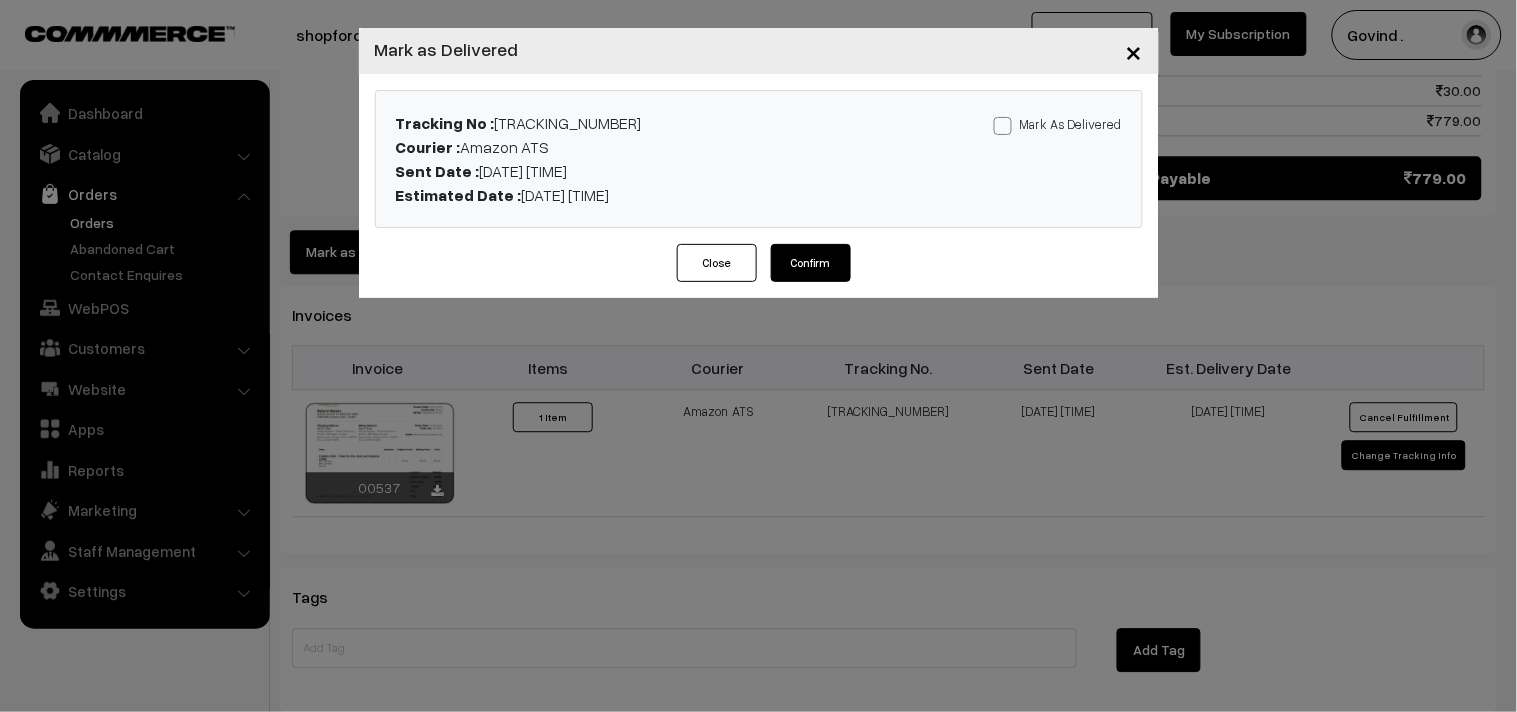 click at bounding box center (1003, 126) 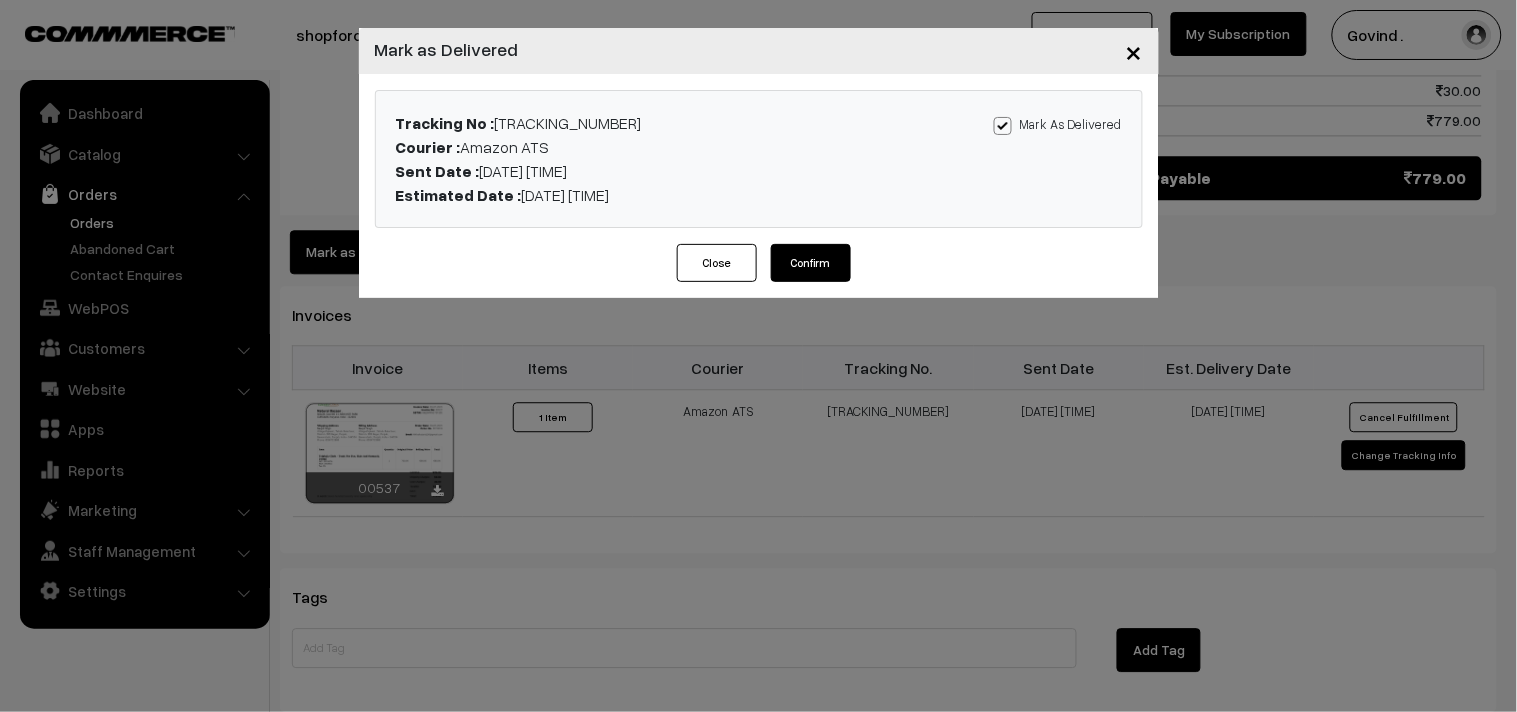 click on "Confirm" at bounding box center [811, 263] 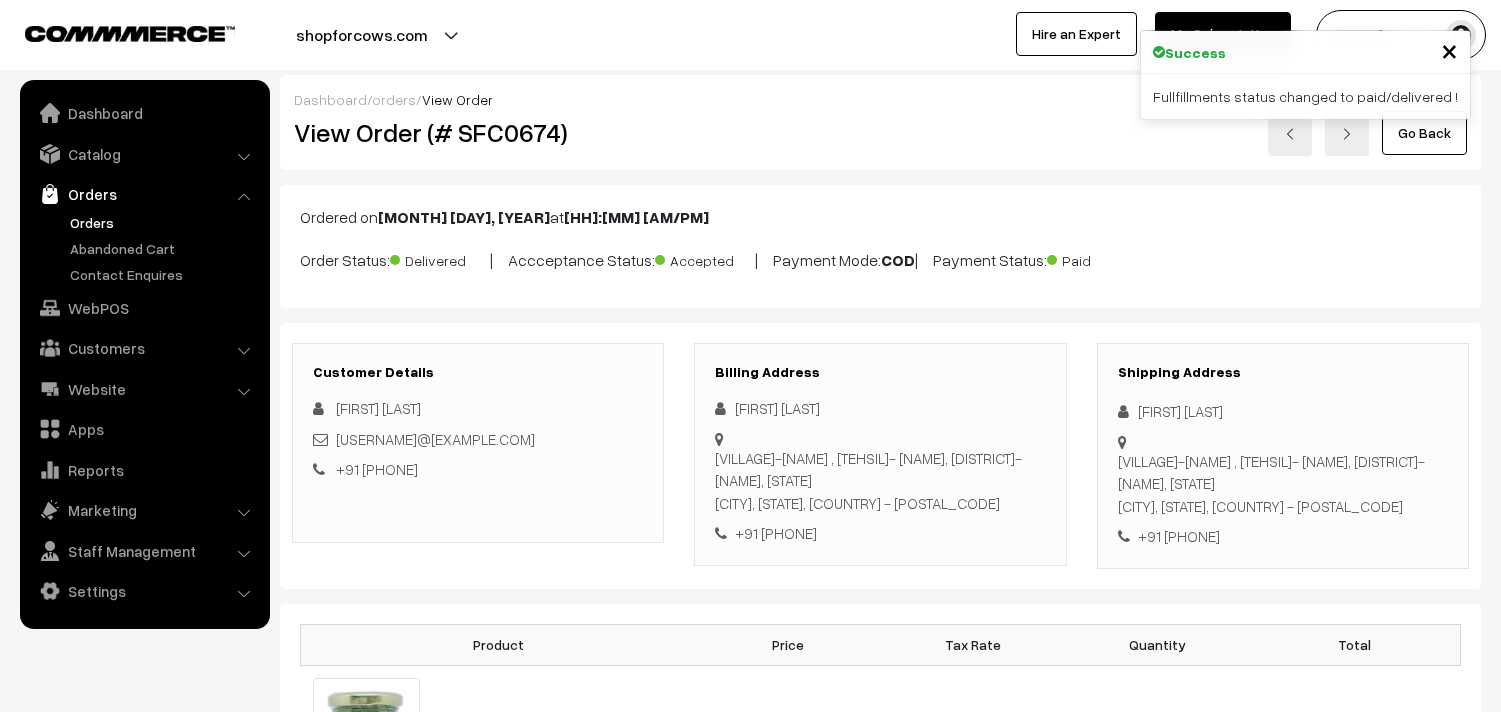 scroll, scrollTop: 0, scrollLeft: 0, axis: both 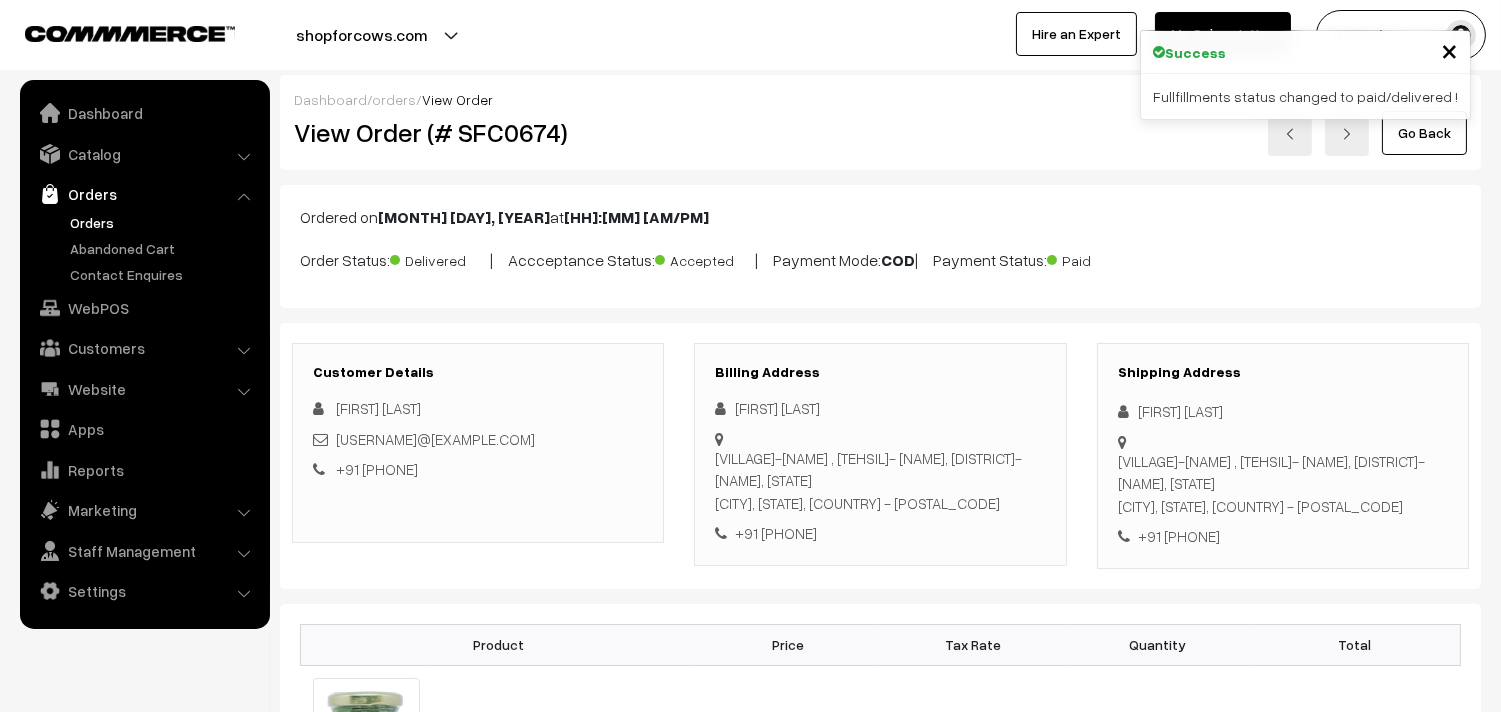 click on "Go Back" at bounding box center (1424, 133) 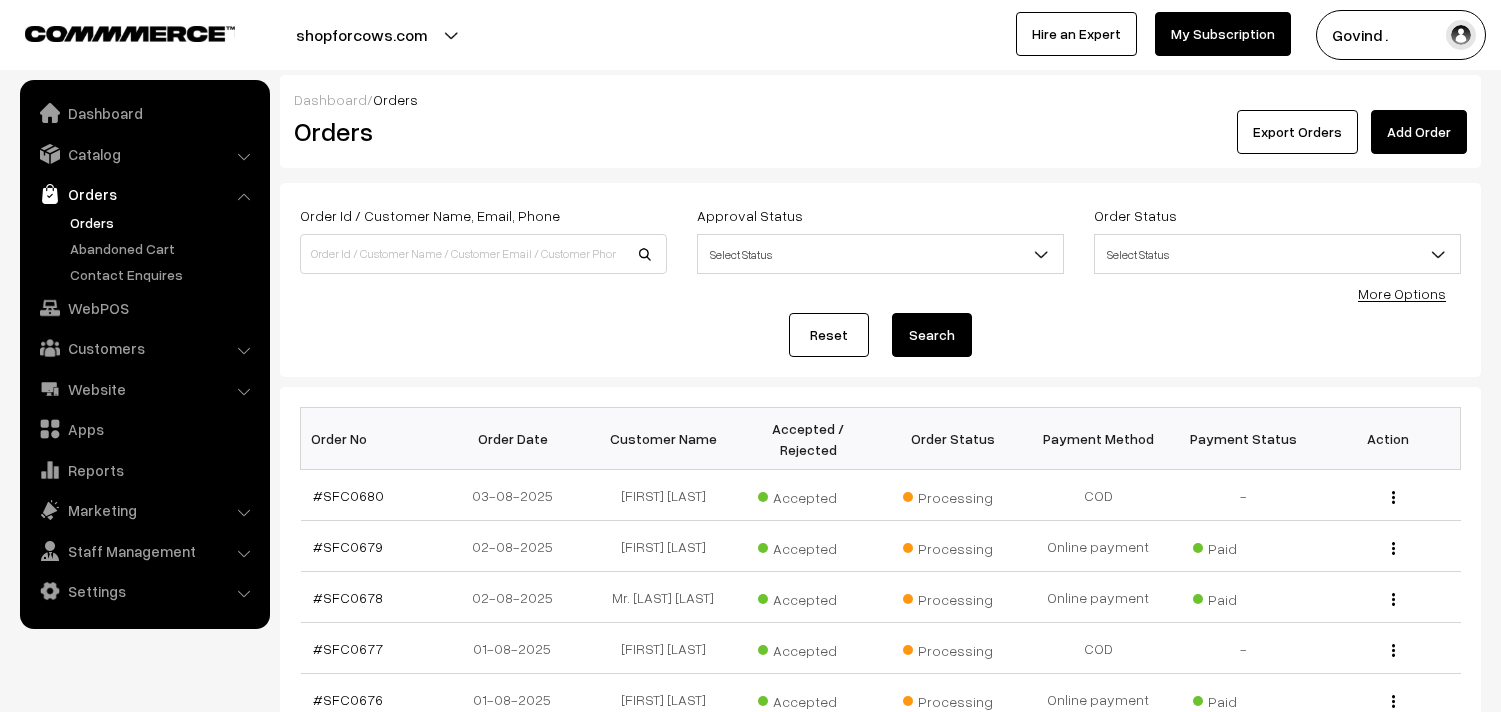 scroll, scrollTop: 0, scrollLeft: 0, axis: both 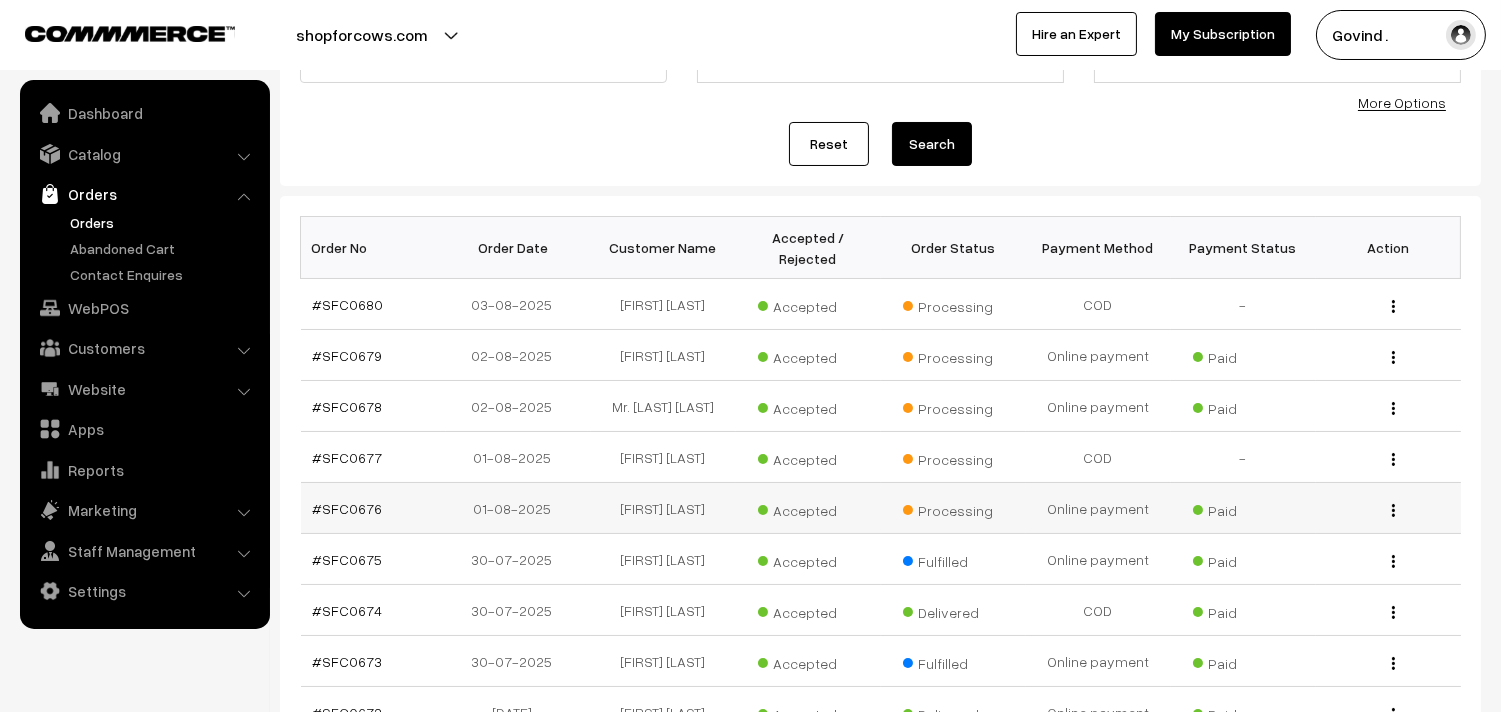 click at bounding box center [1393, 510] 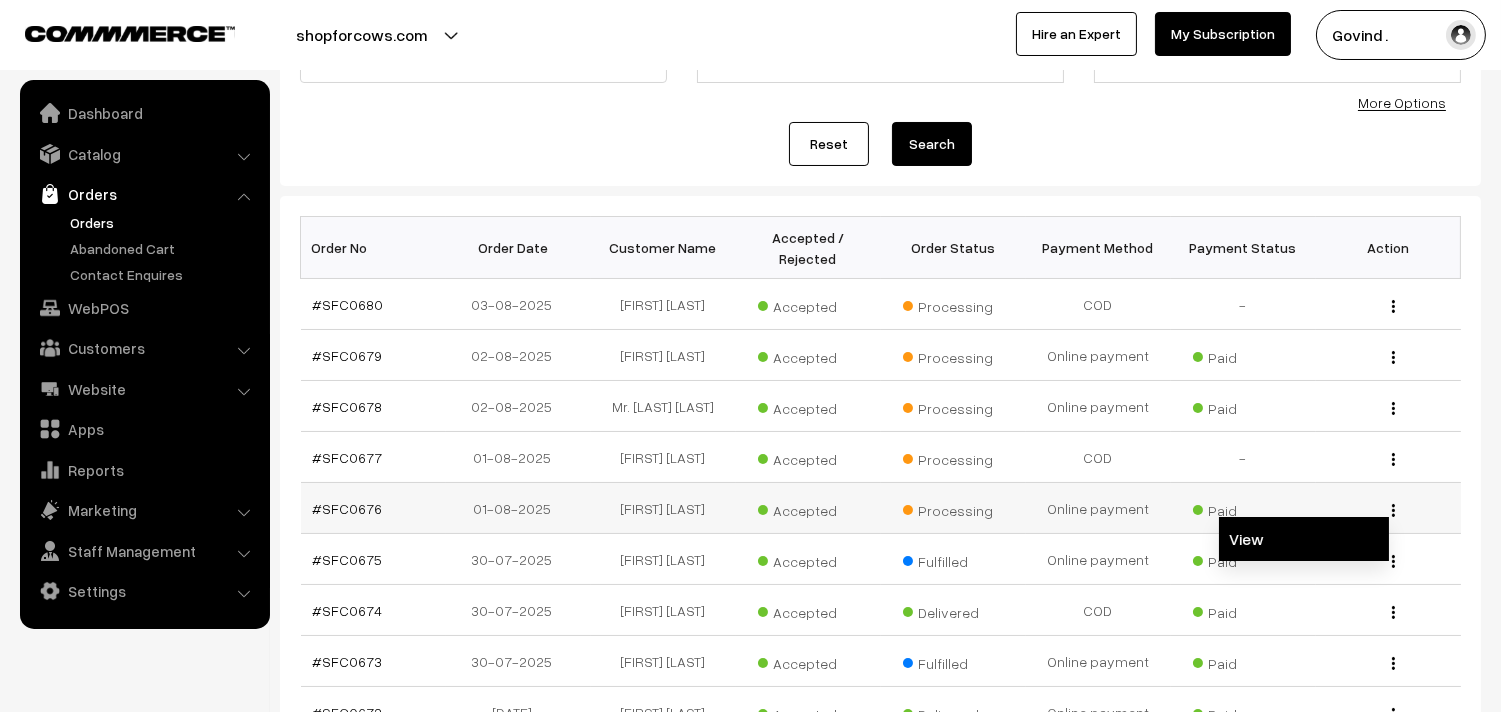 click on "View" at bounding box center [1304, 539] 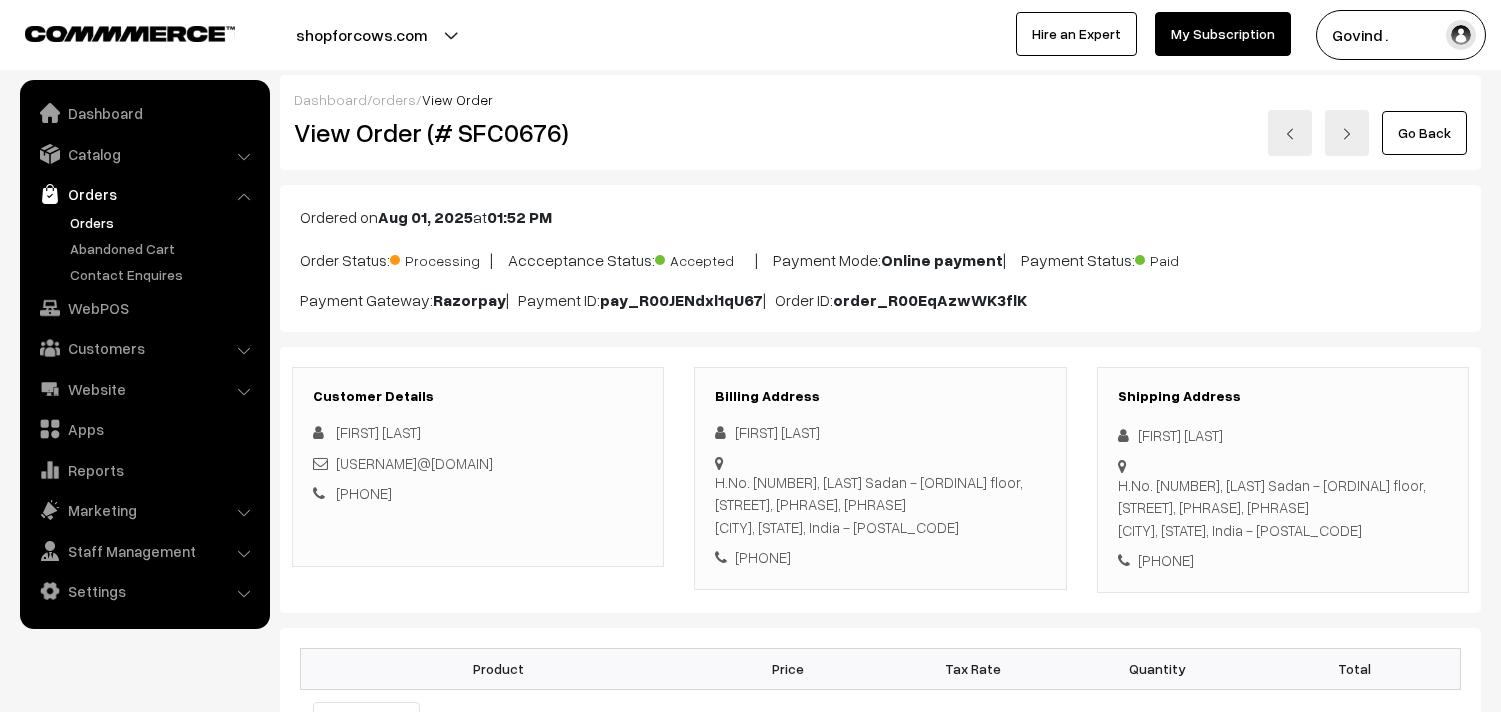 scroll, scrollTop: 0, scrollLeft: 0, axis: both 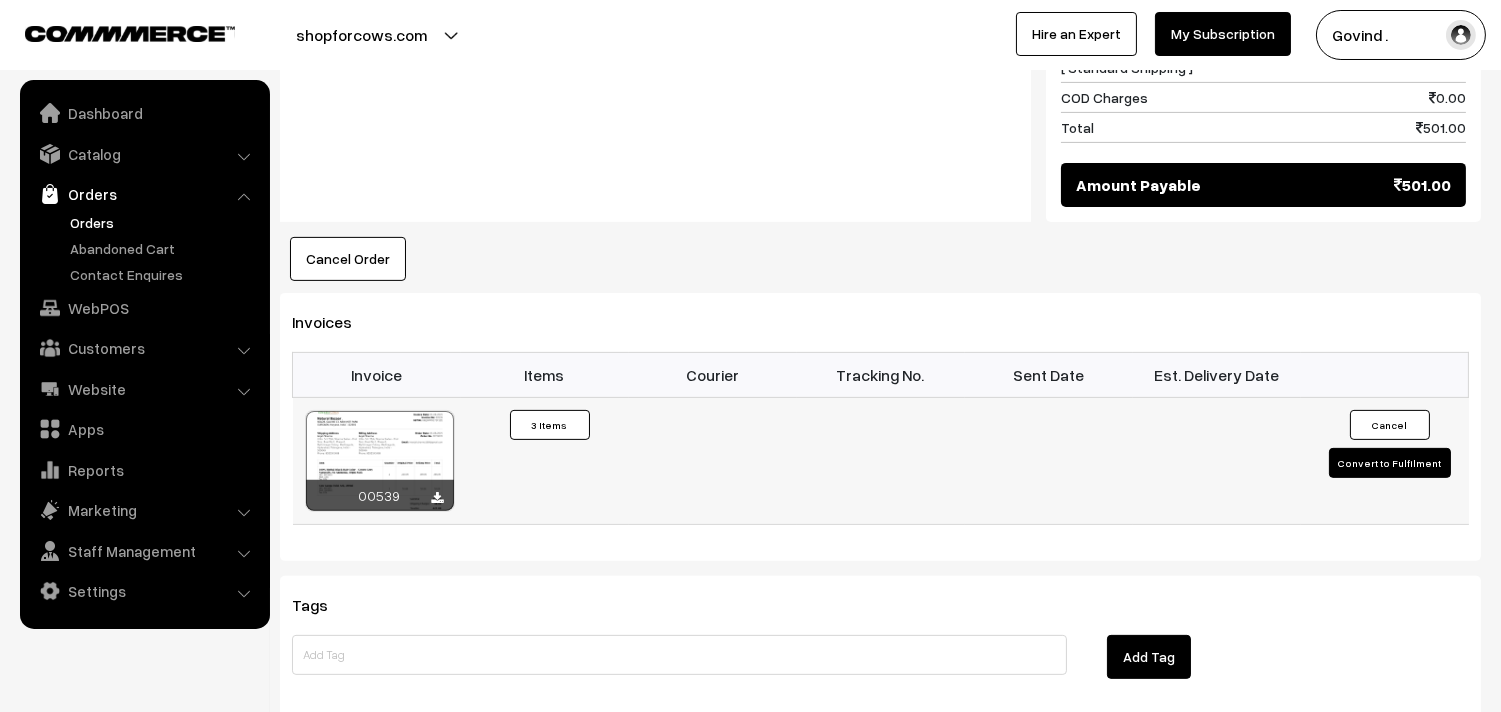 click on "Convert to Fulfilment" at bounding box center [1390, 463] 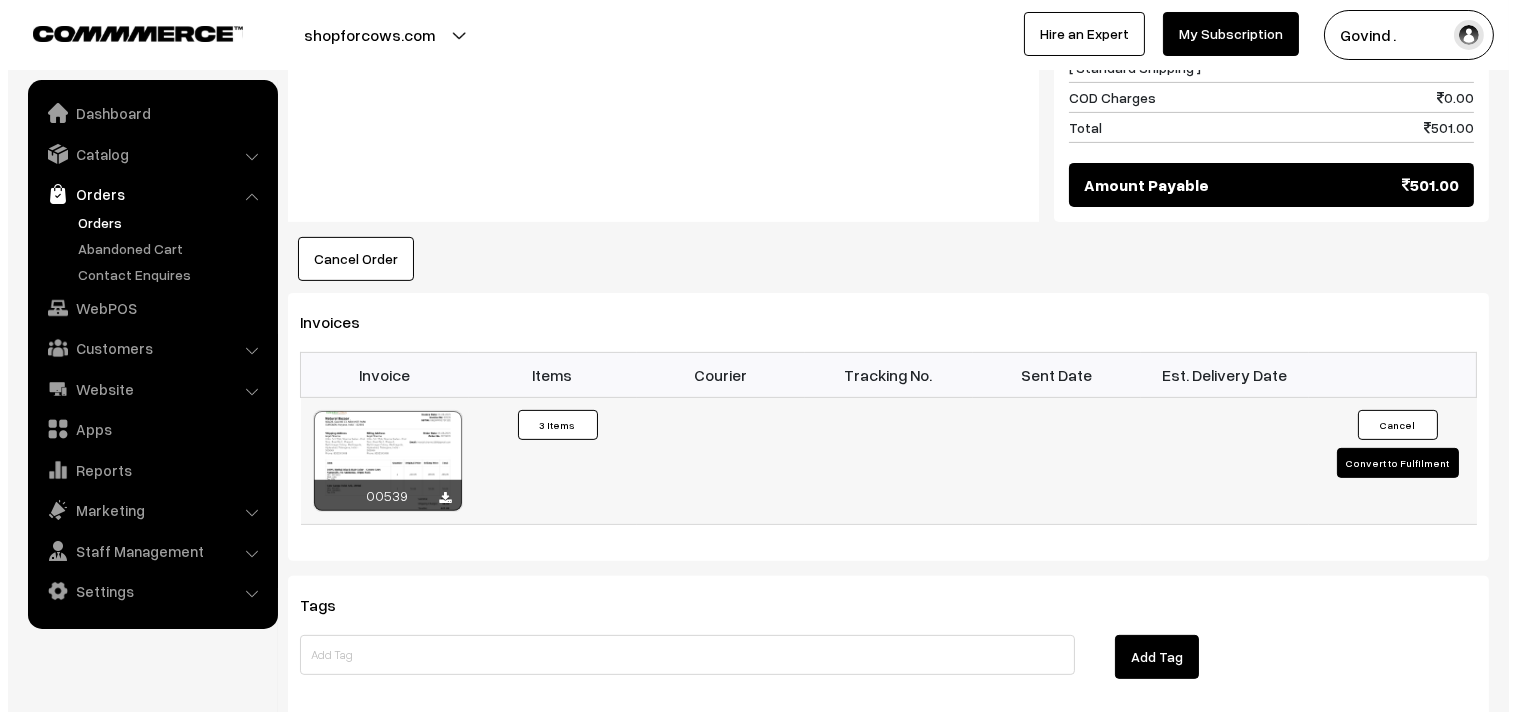 scroll, scrollTop: 1252, scrollLeft: 0, axis: vertical 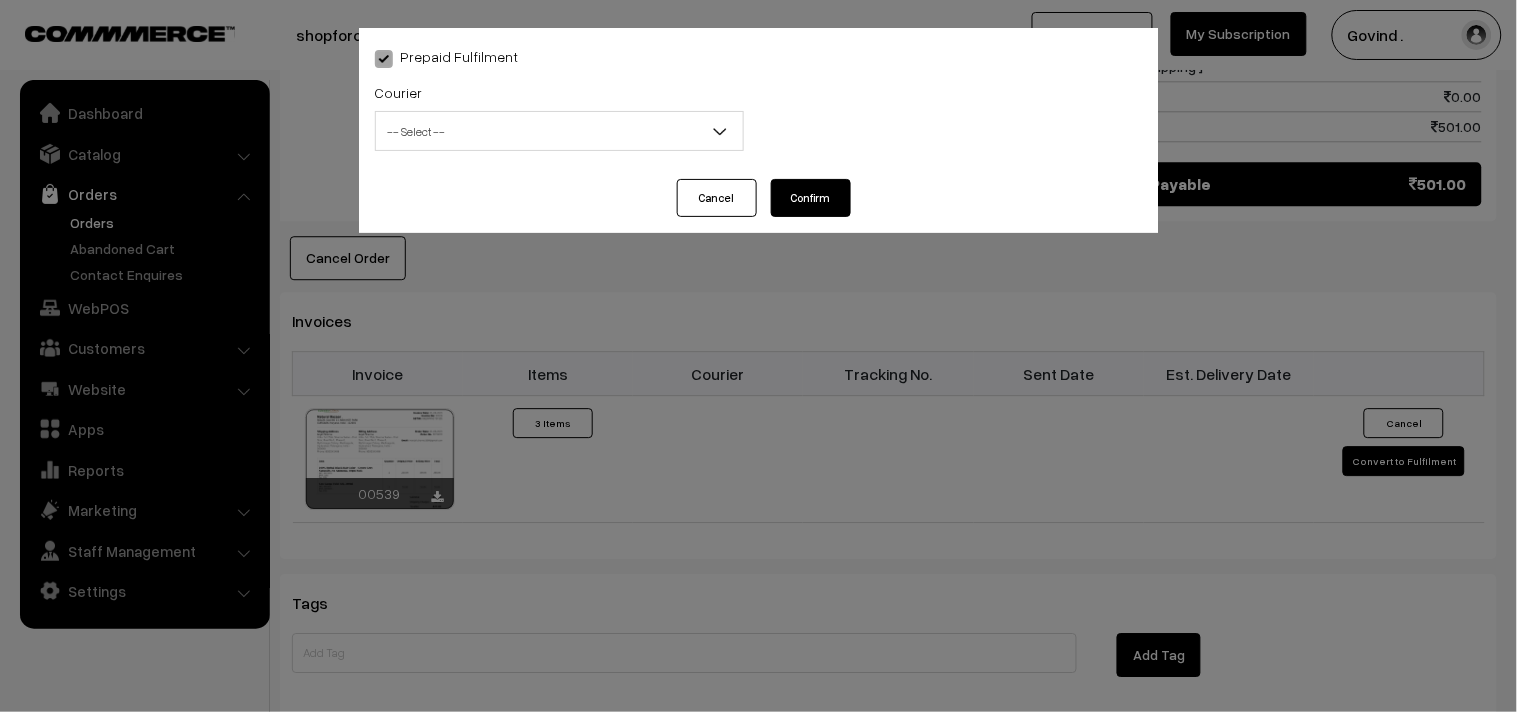 click on "-- Select --" at bounding box center (559, 131) 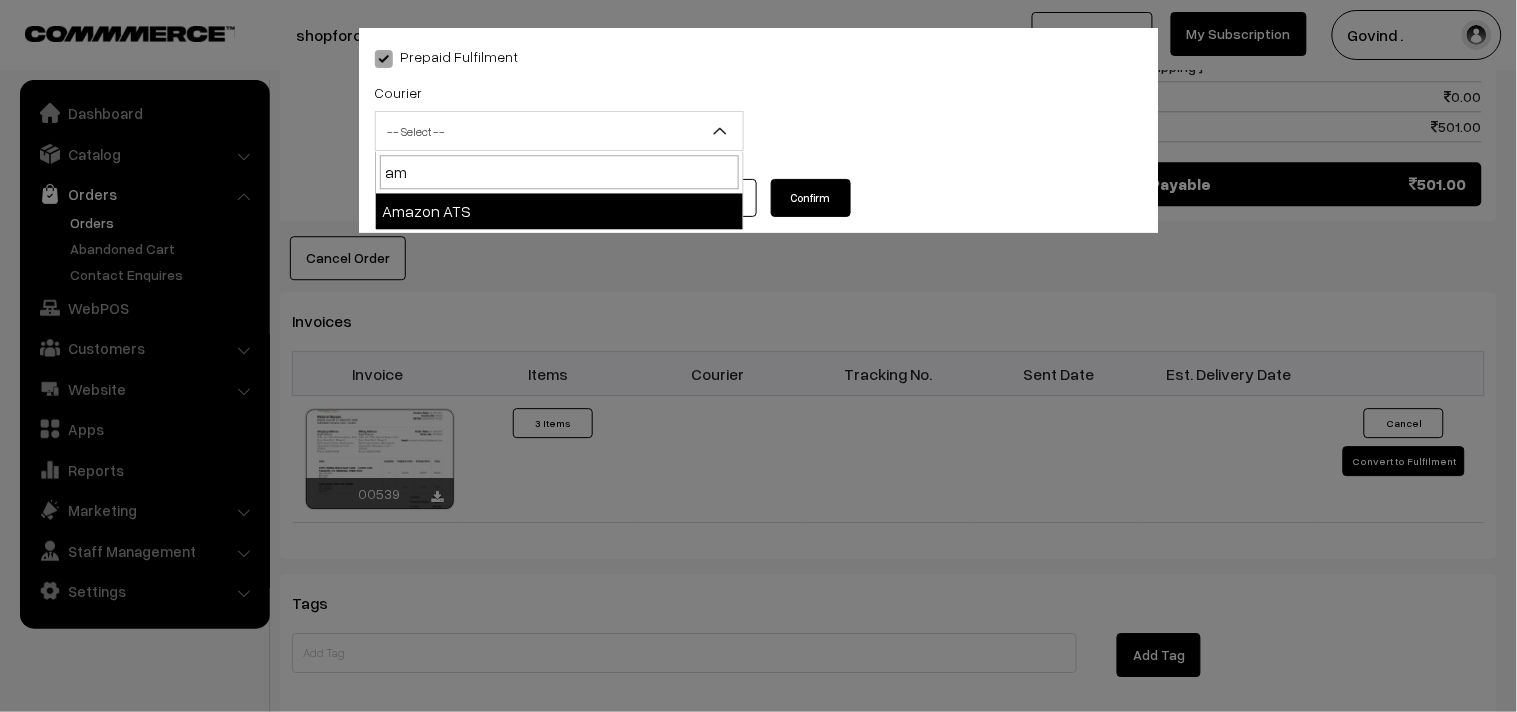 type on "ama" 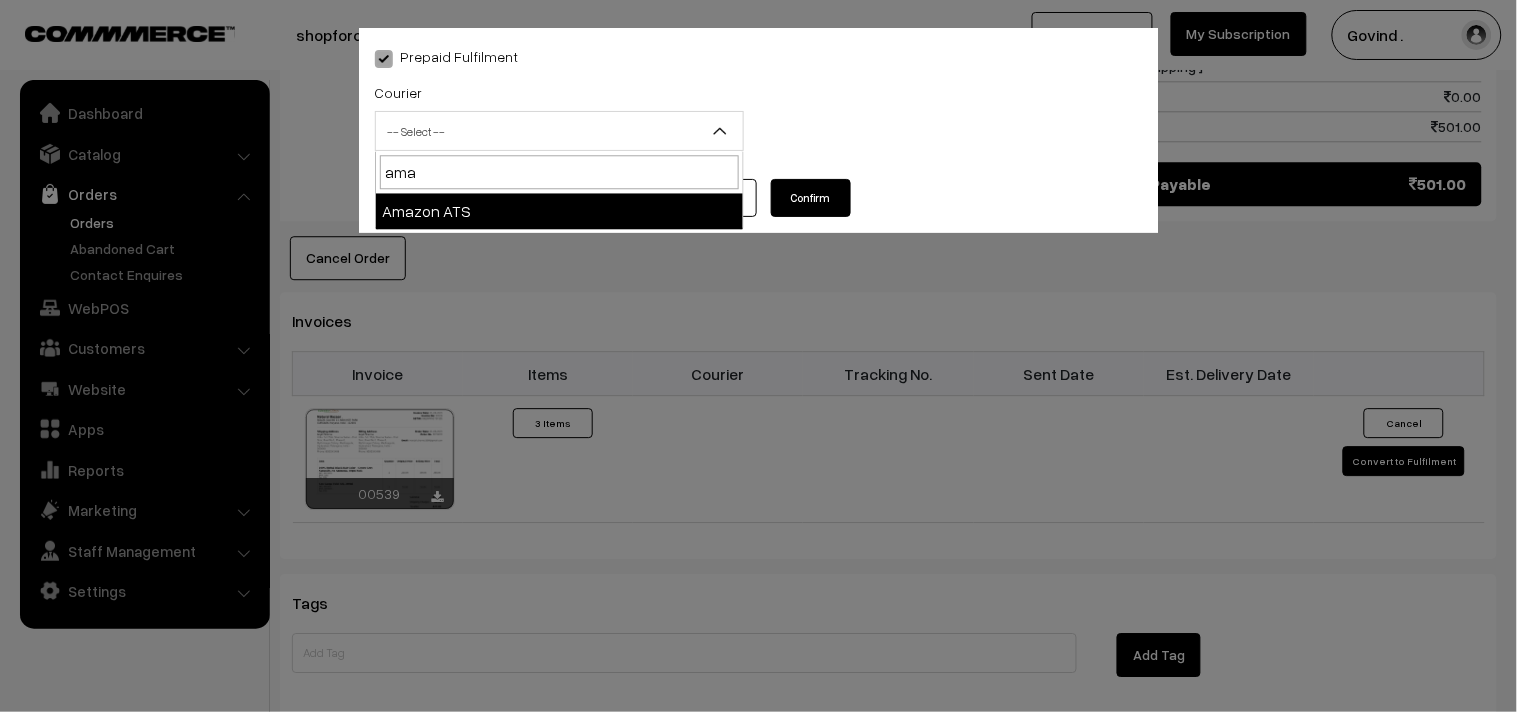 select on "8" 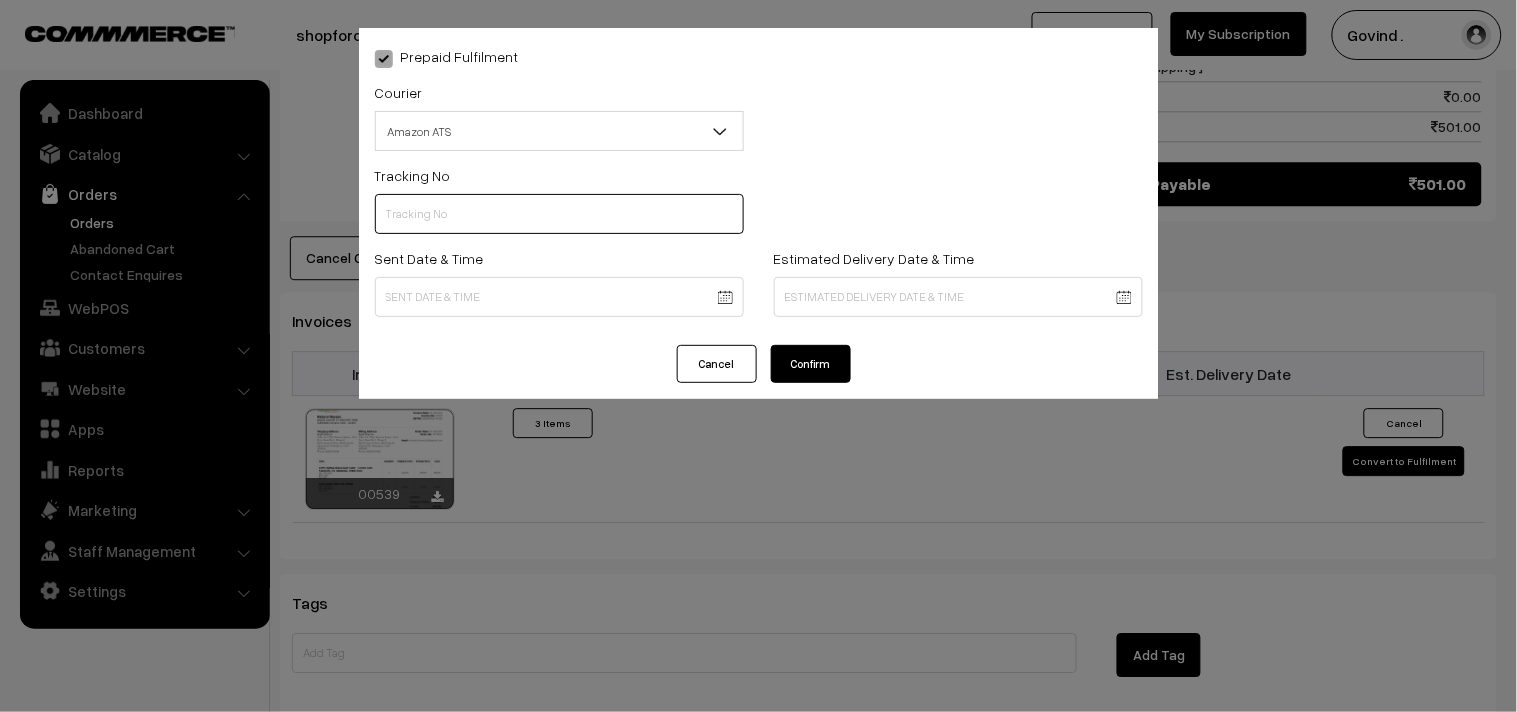click at bounding box center [559, 214] 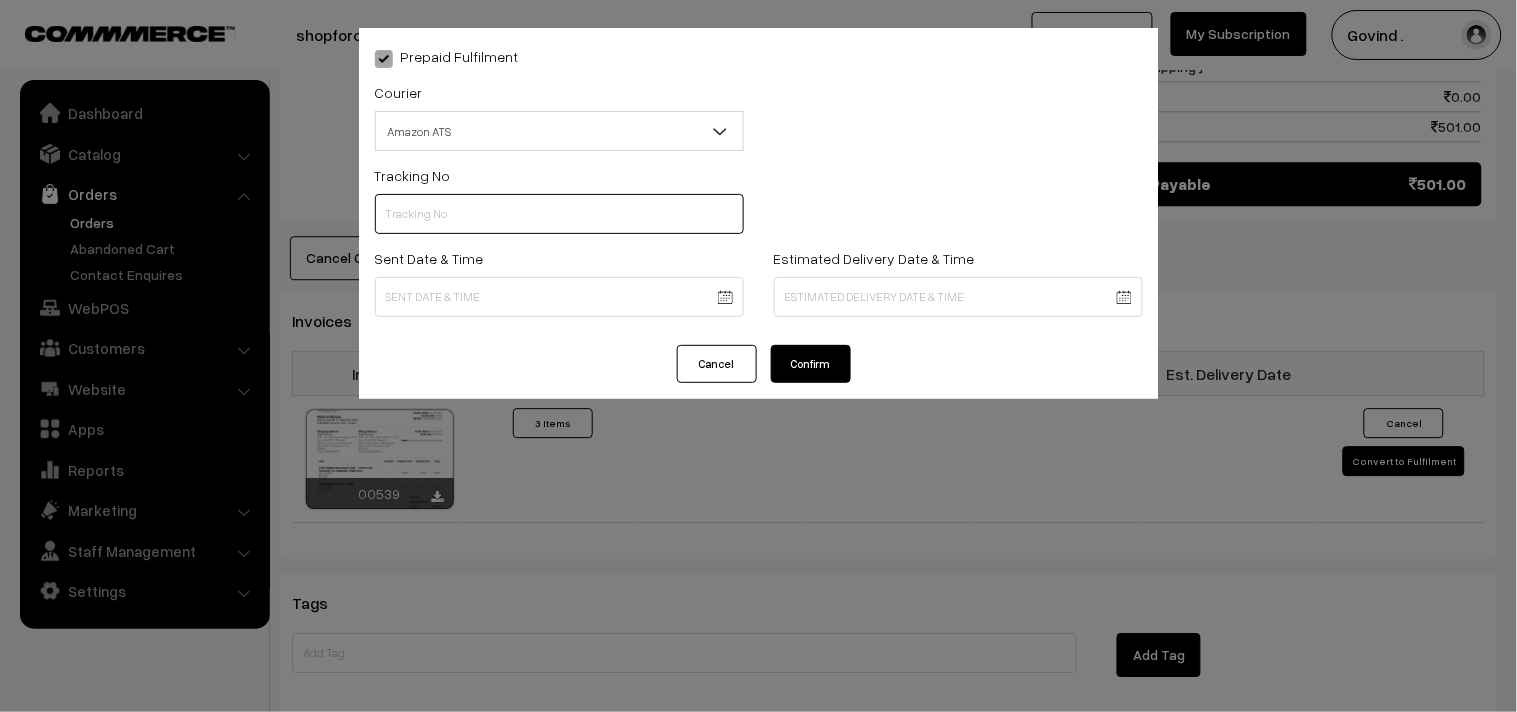 paste on "362464061462" 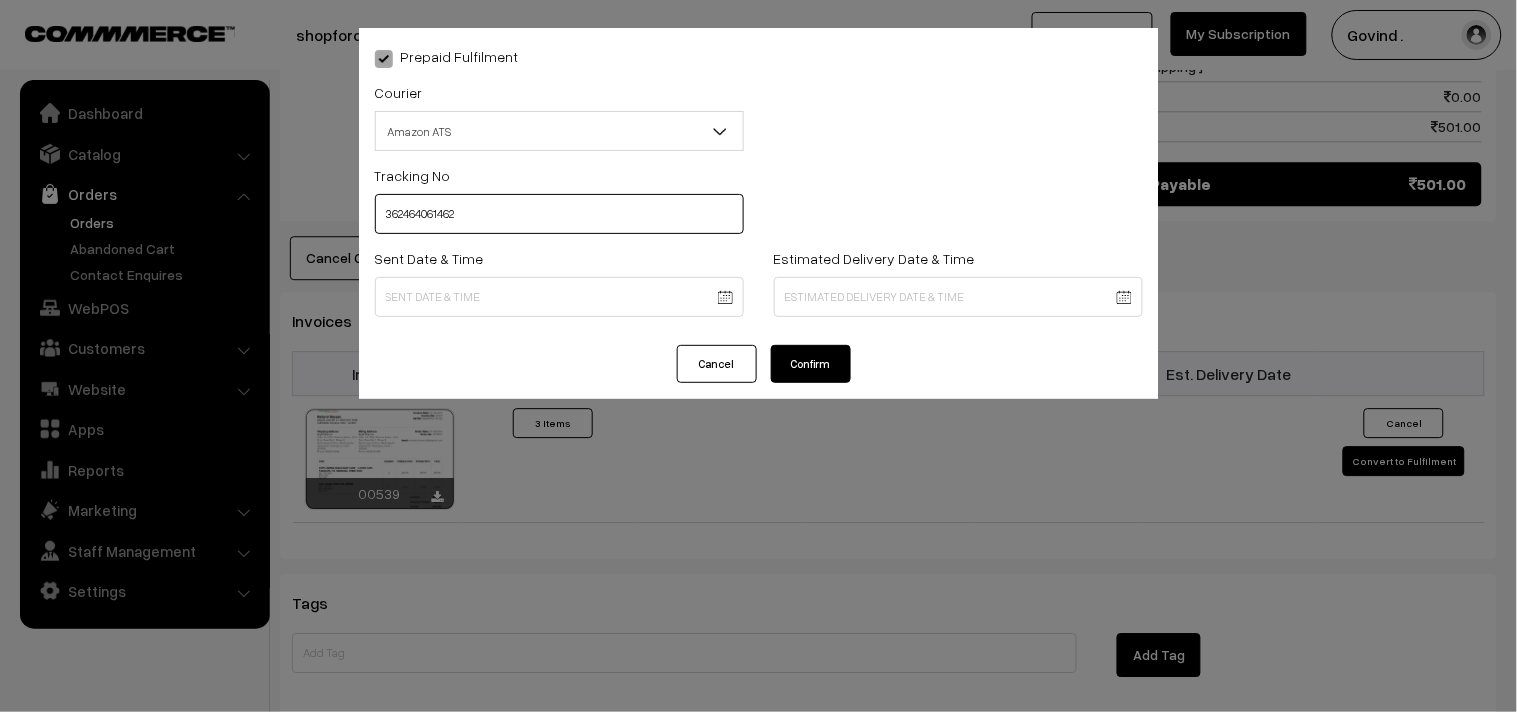 type on "362464061462" 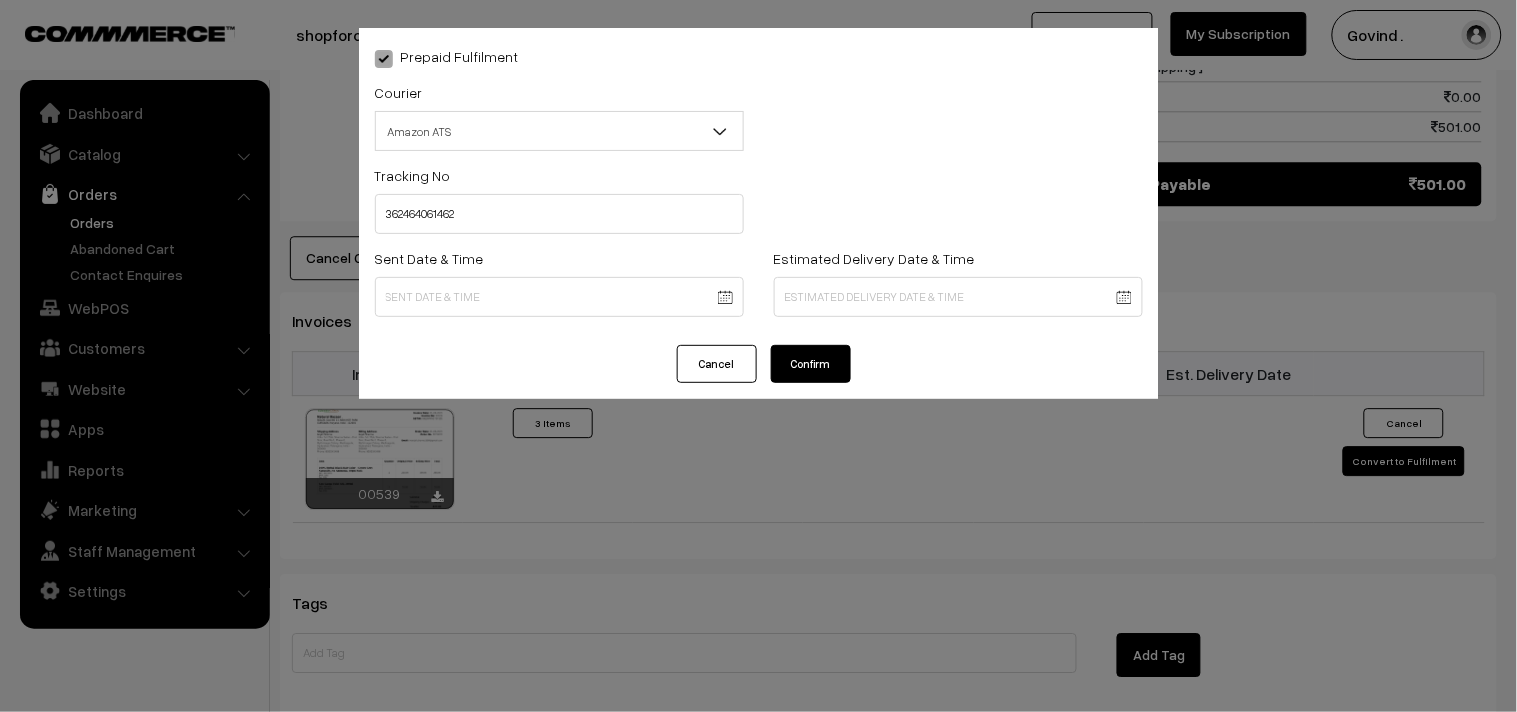 click on "Thank you for showing interest. Our team will call you shortly.
Close
shopforcows.com
Go to Website
Create New Store" at bounding box center [758, -93] 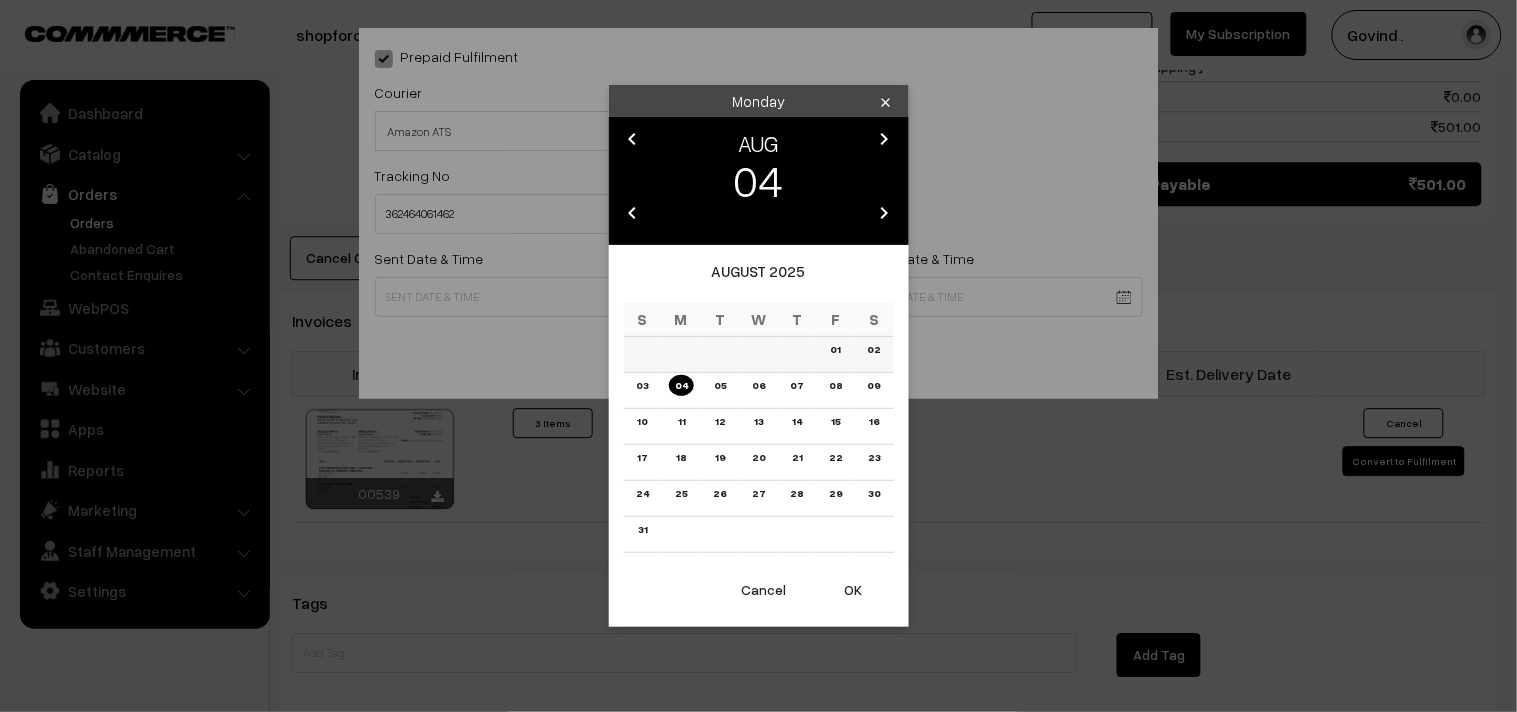 click on "02" at bounding box center (873, 349) 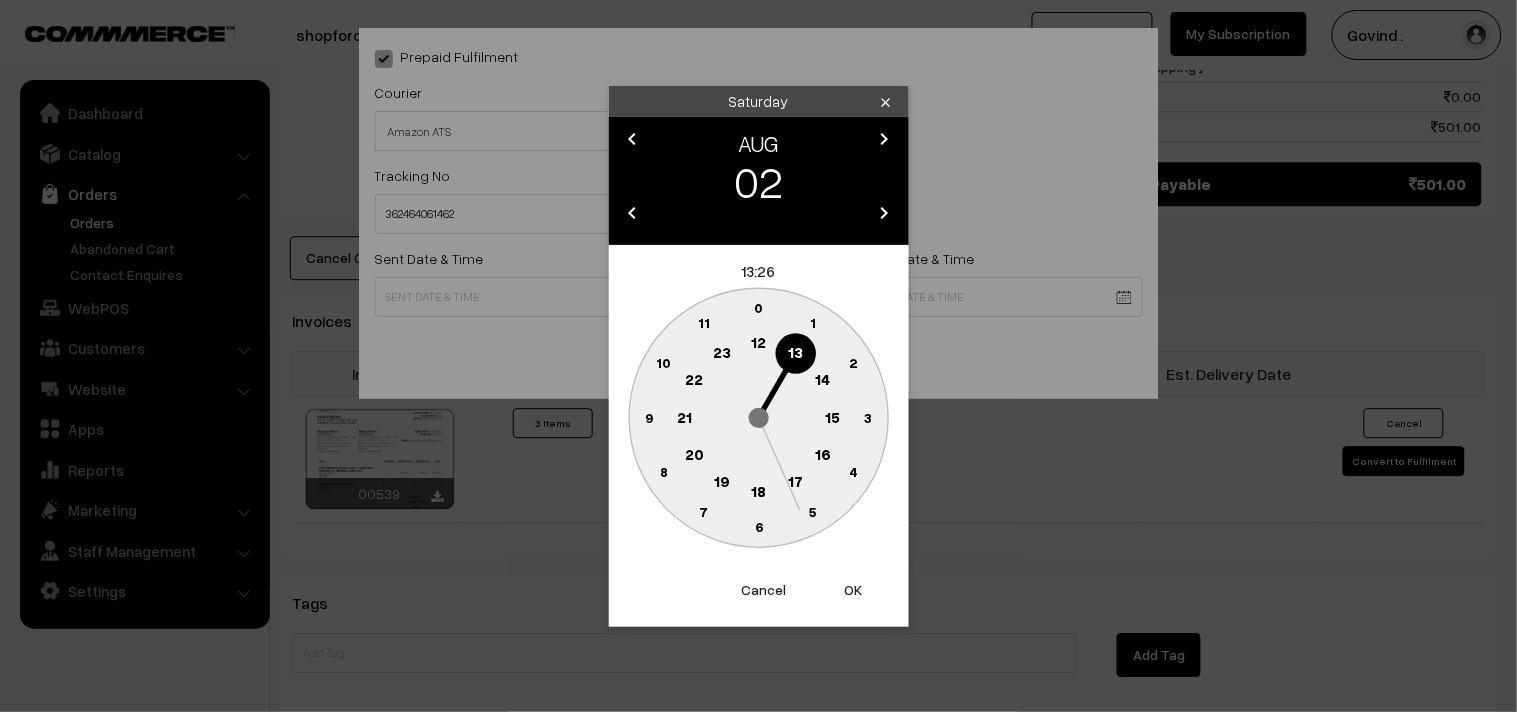 click on "12" 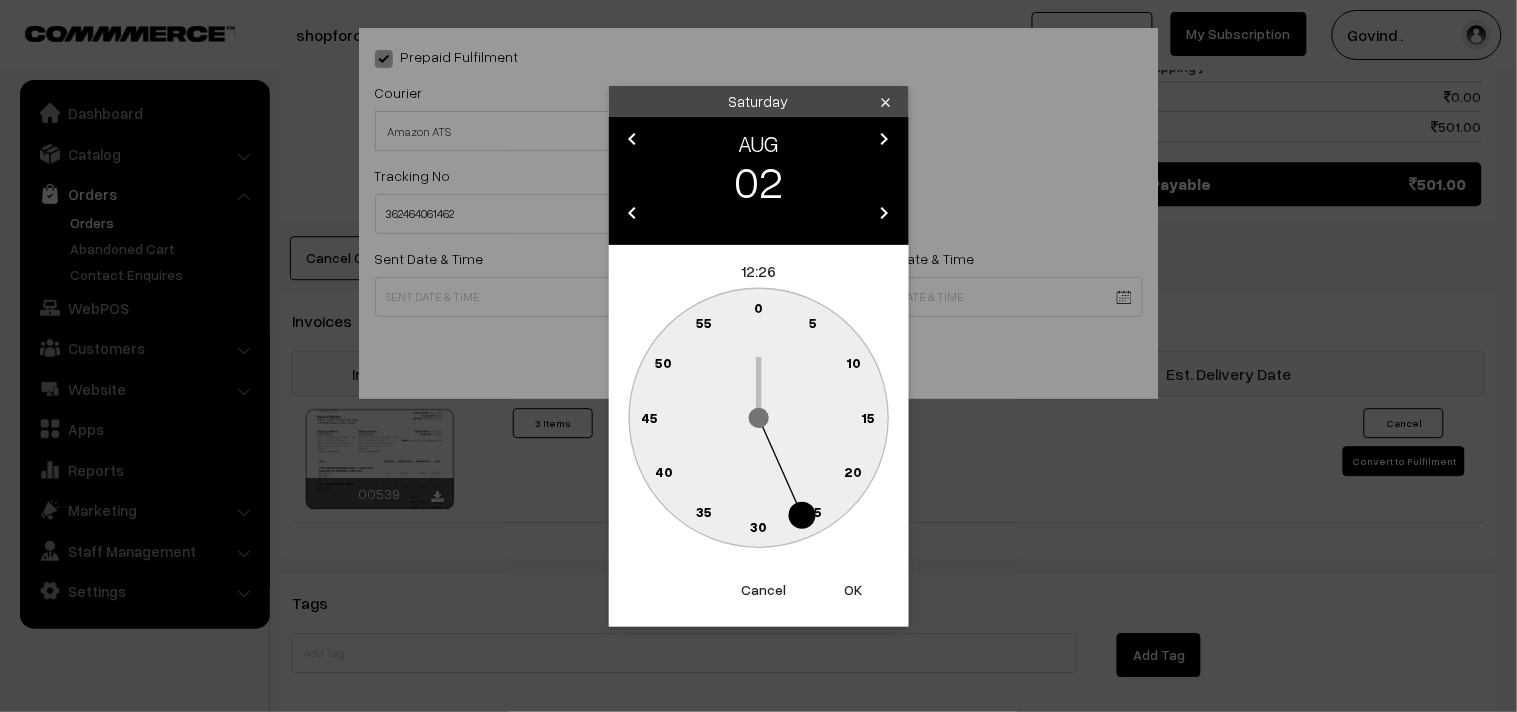 click on "0" 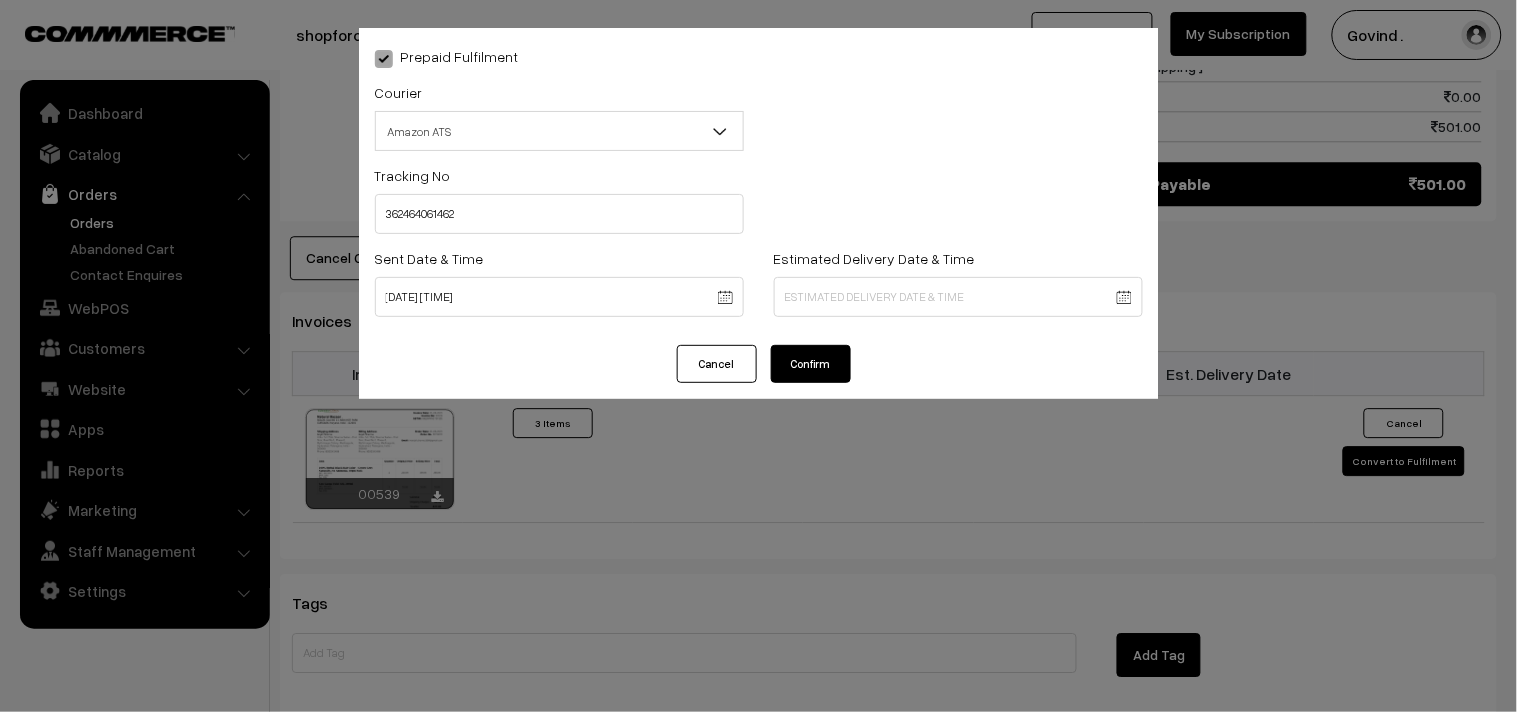 click on "Thank you for showing interest. Our team will call you shortly.
Close
shopforcows.com
Go to Website
Create New Store" at bounding box center (758, -93) 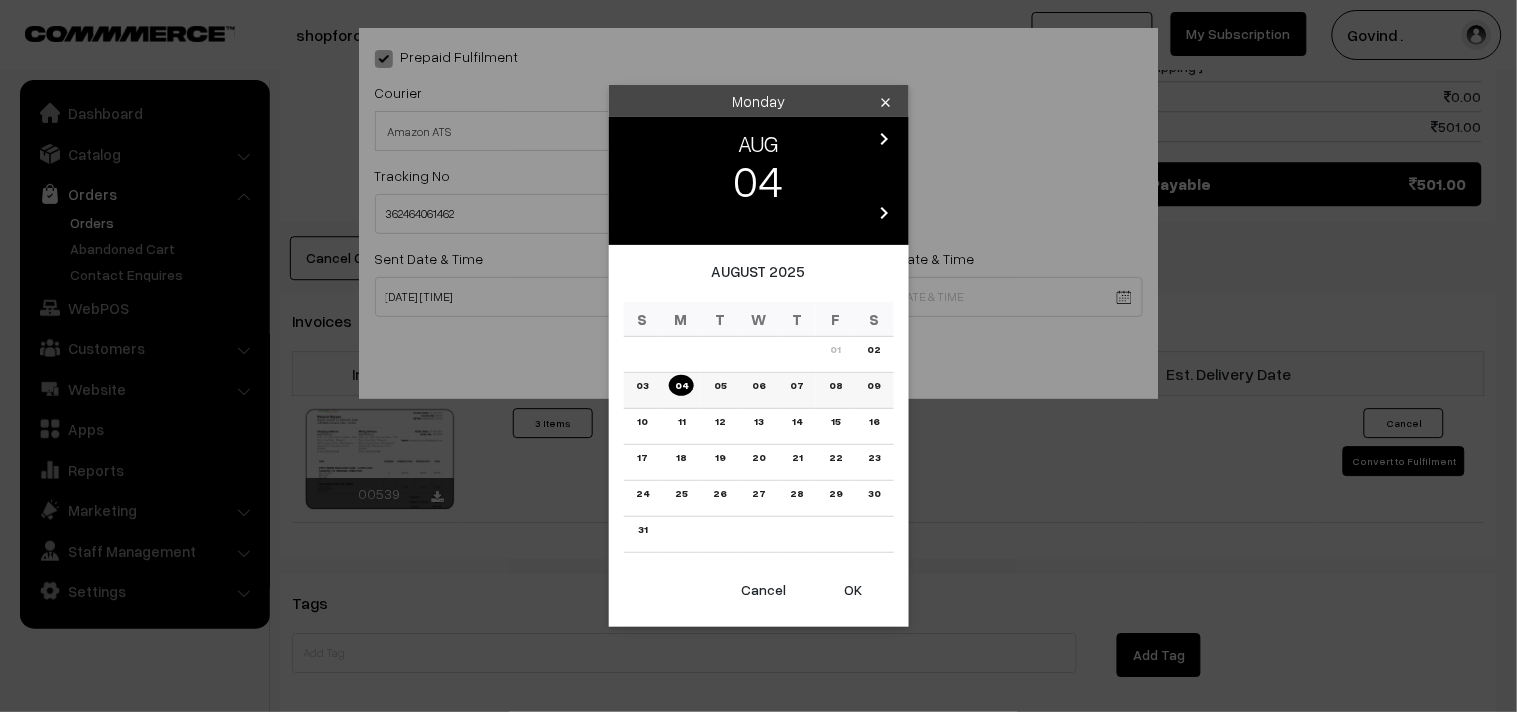 click on "09" at bounding box center [873, 385] 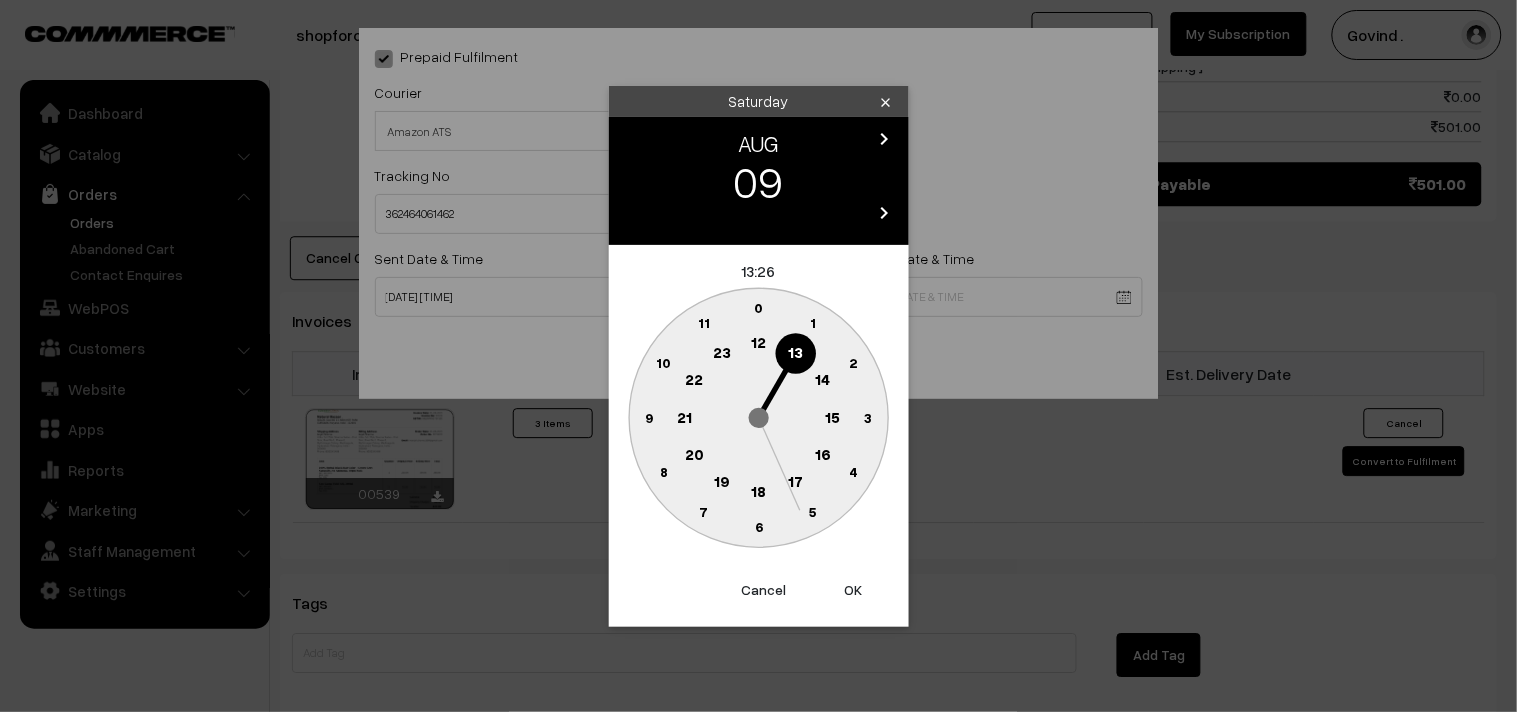 click on "18" 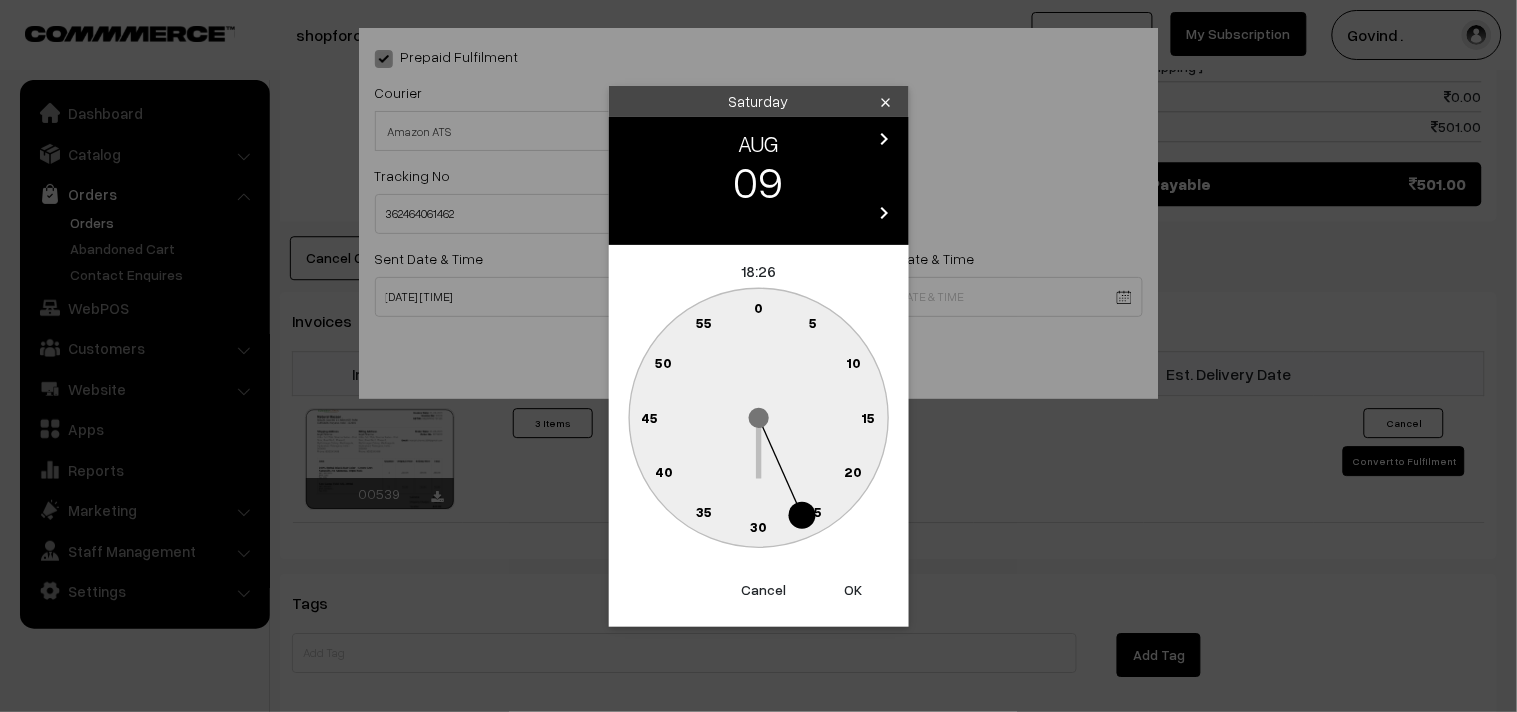 click on "0" 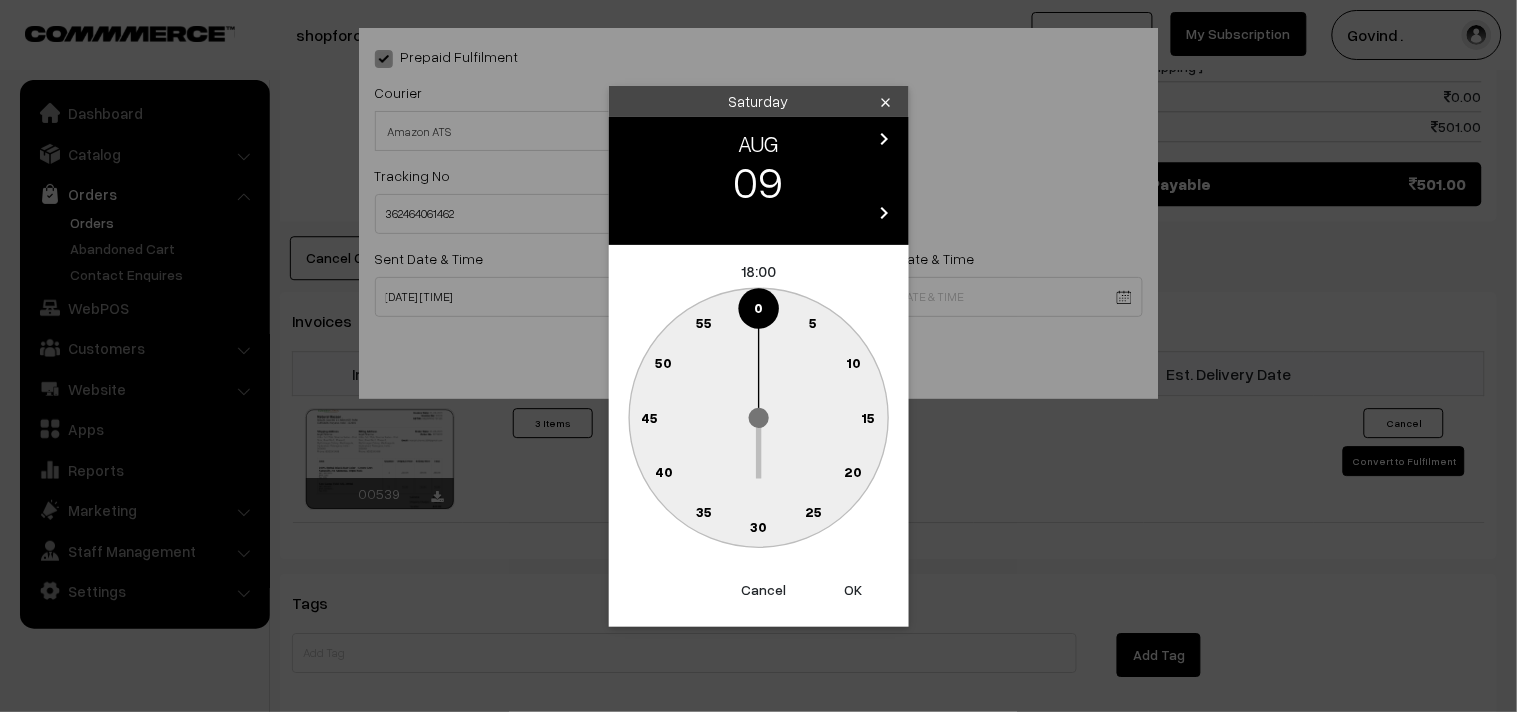 type on "09-08-2025 18:00" 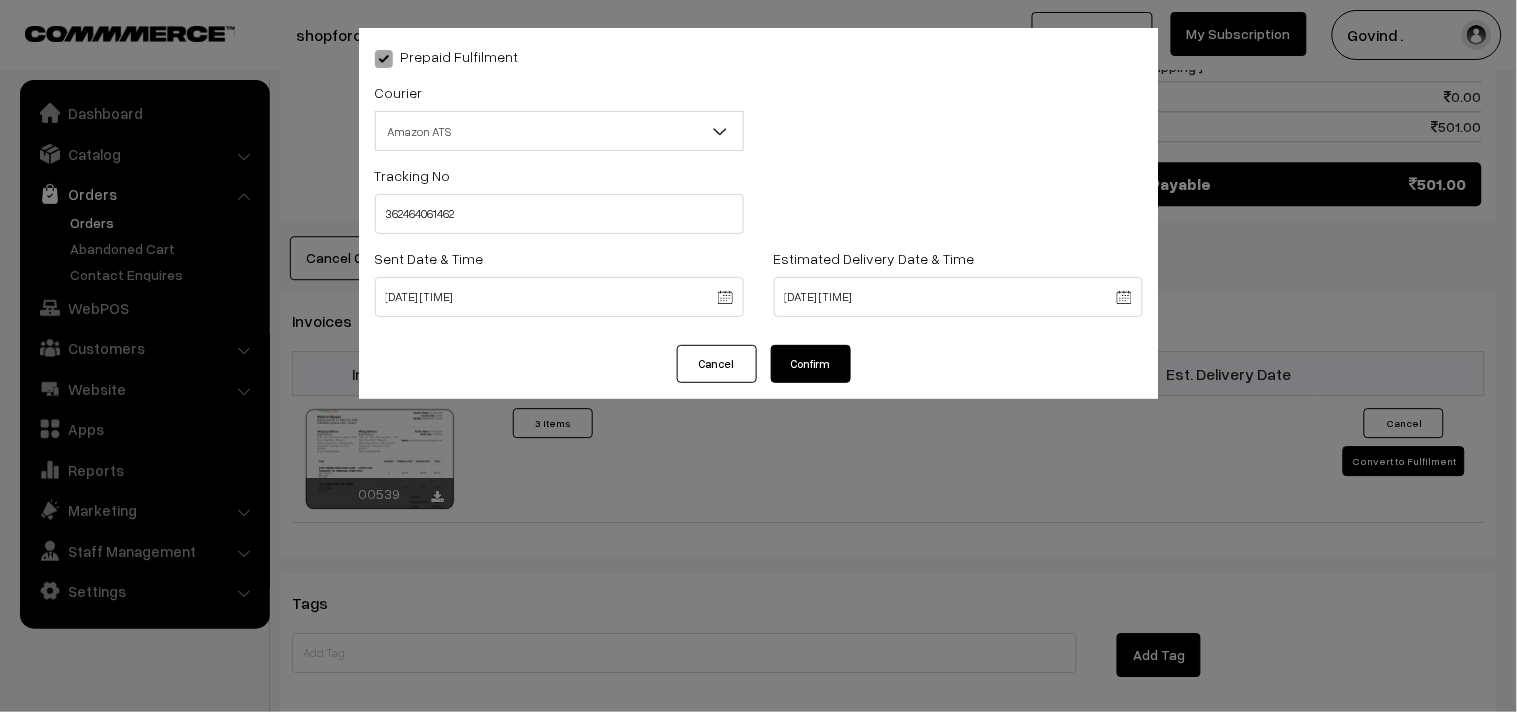 click on "Confirm" at bounding box center [811, 364] 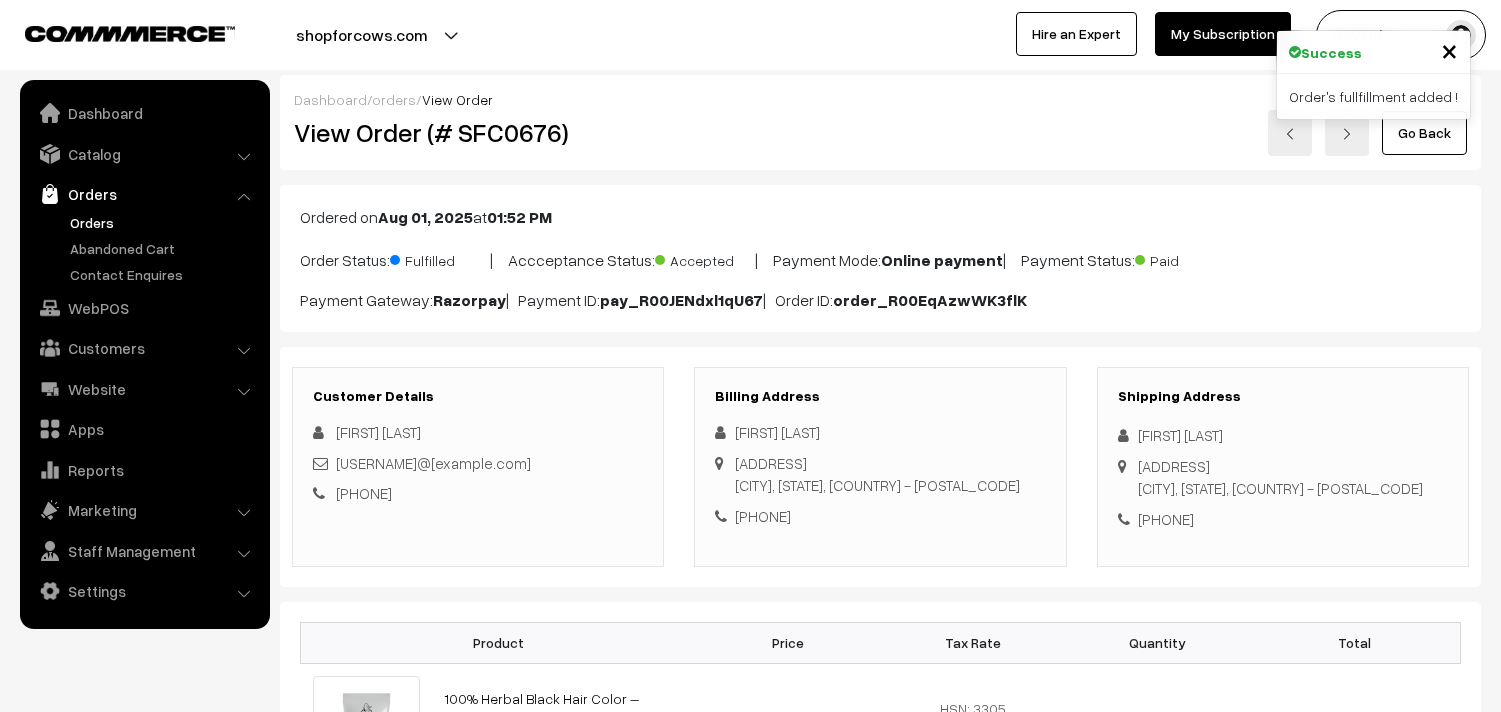 scroll, scrollTop: 1247, scrollLeft: 0, axis: vertical 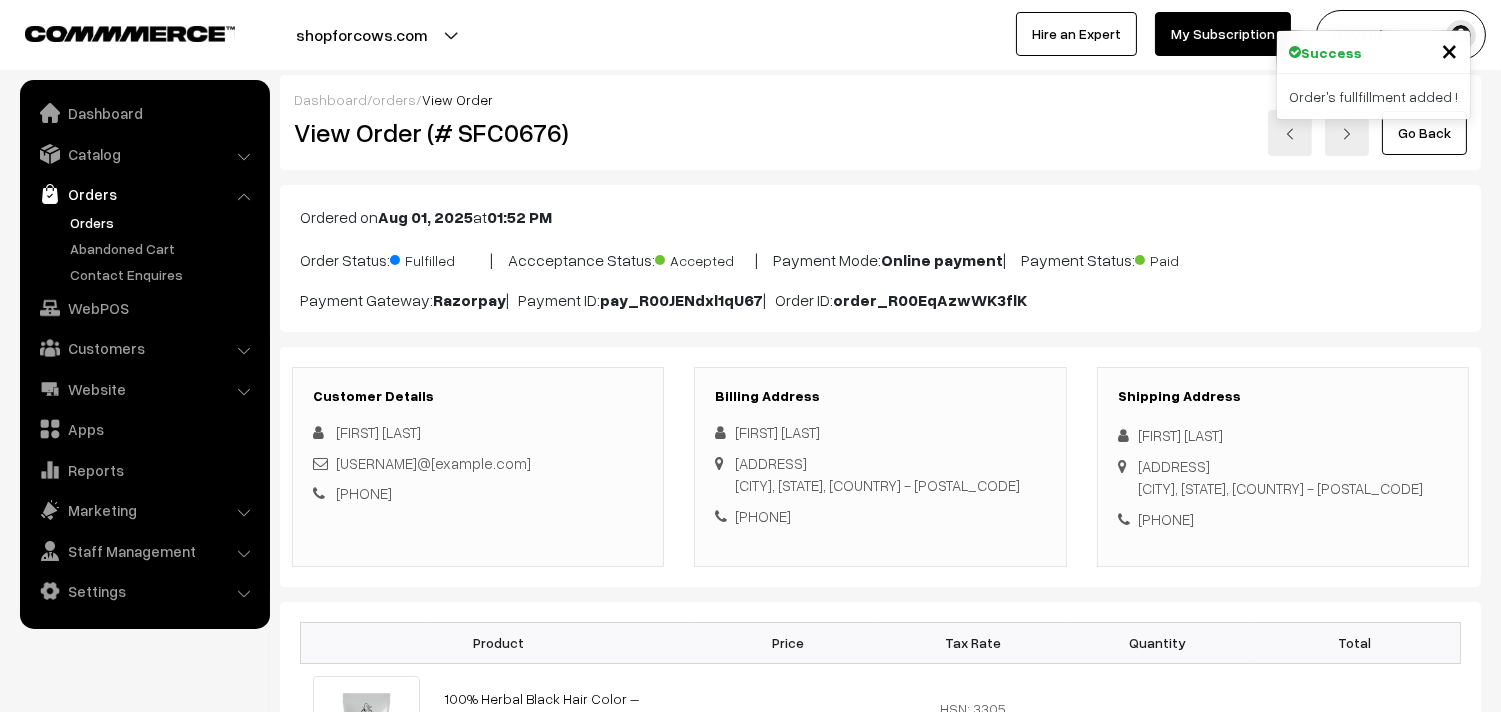 click on "Go Back" at bounding box center (1424, 133) 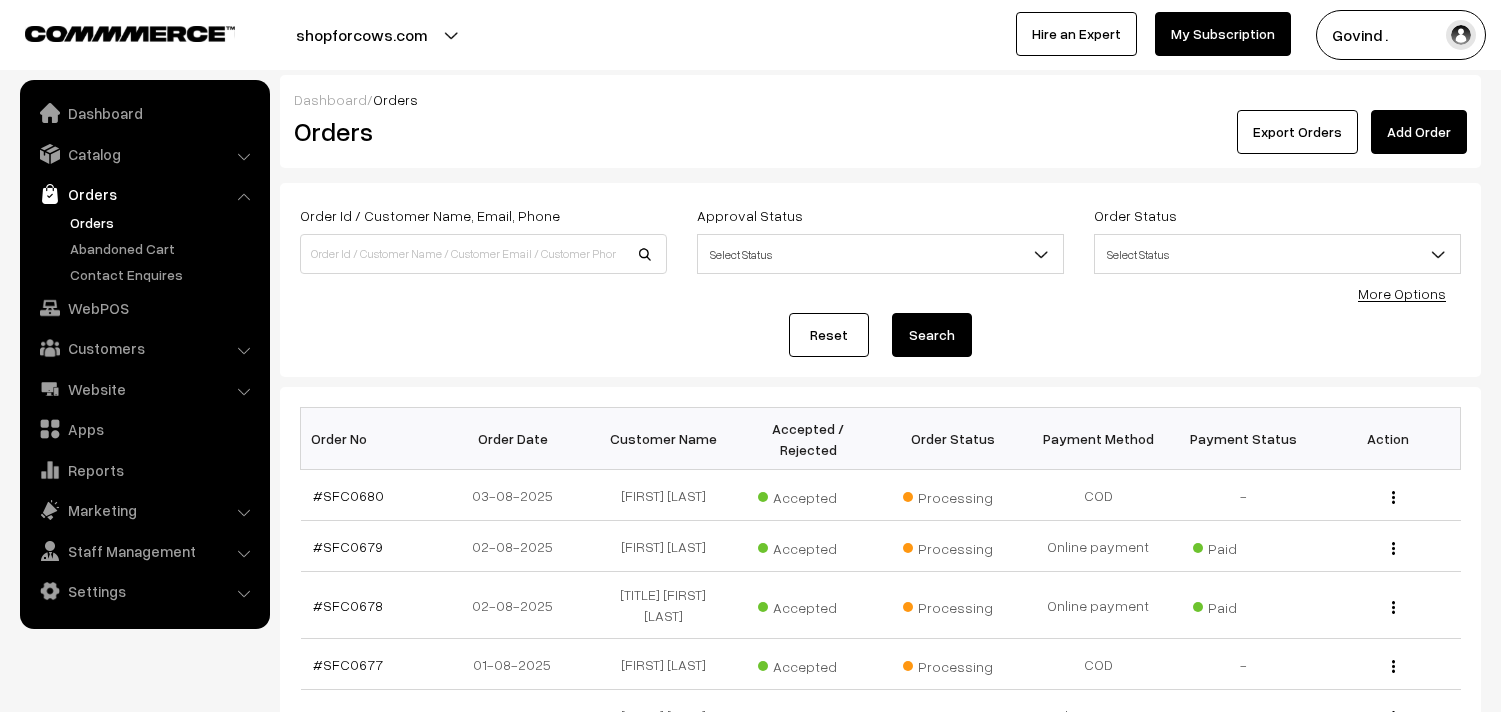 scroll, scrollTop: 0, scrollLeft: 0, axis: both 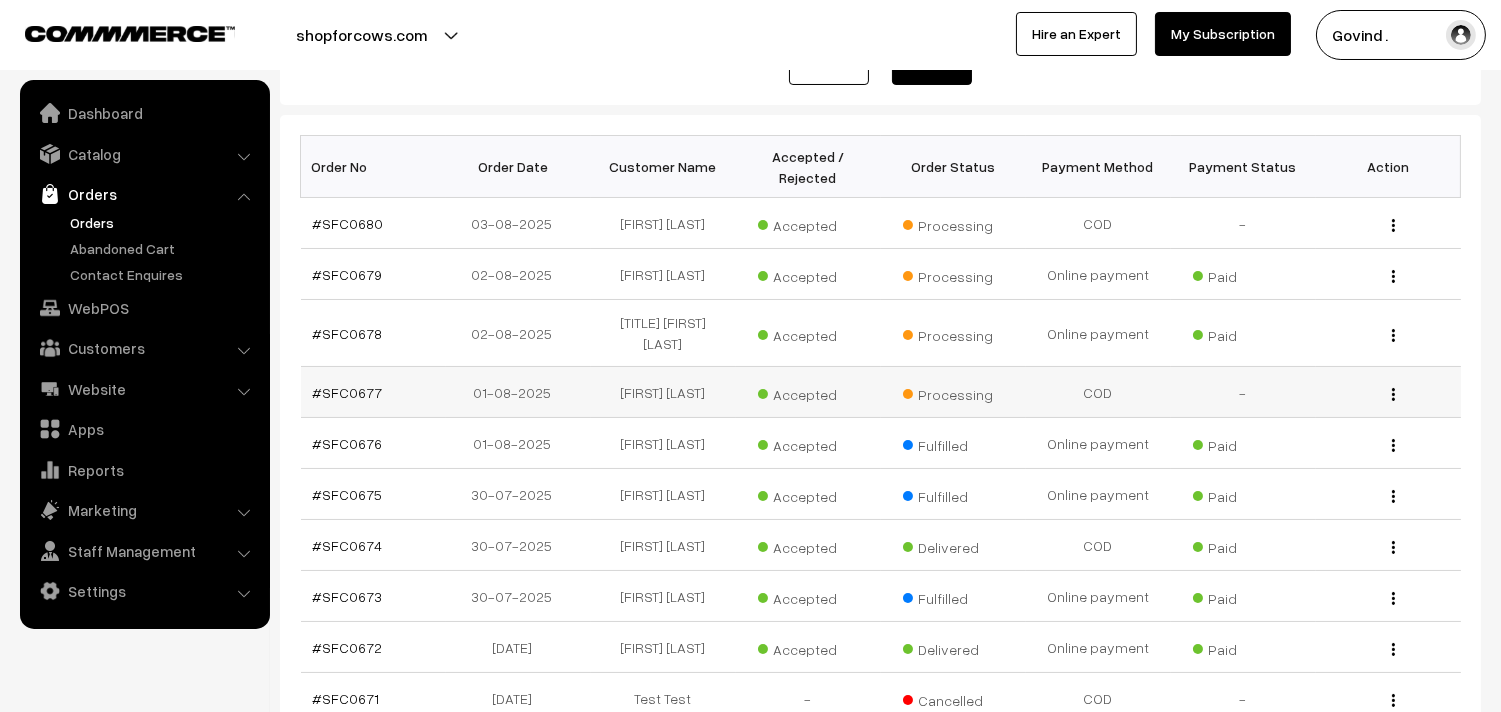 click at bounding box center [1393, 394] 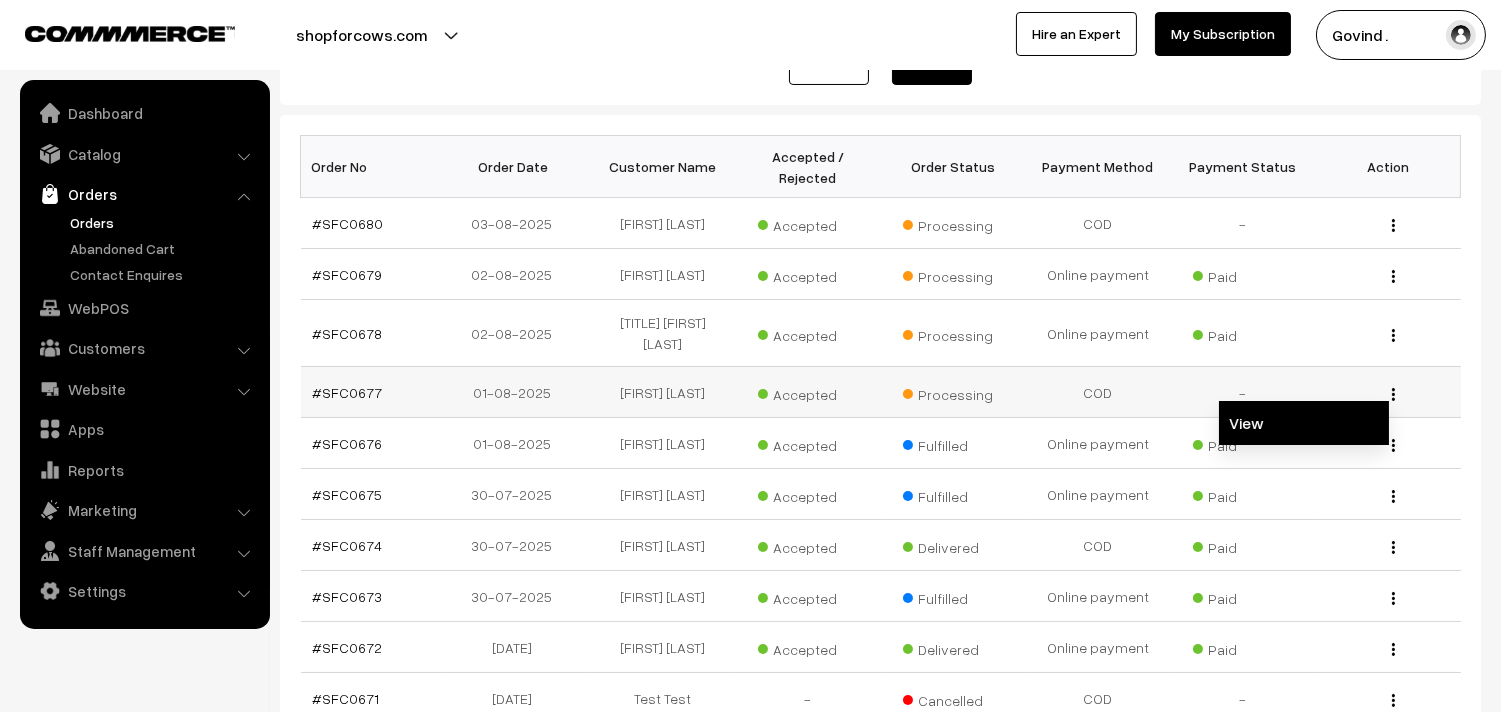 click on "View" at bounding box center [1304, 423] 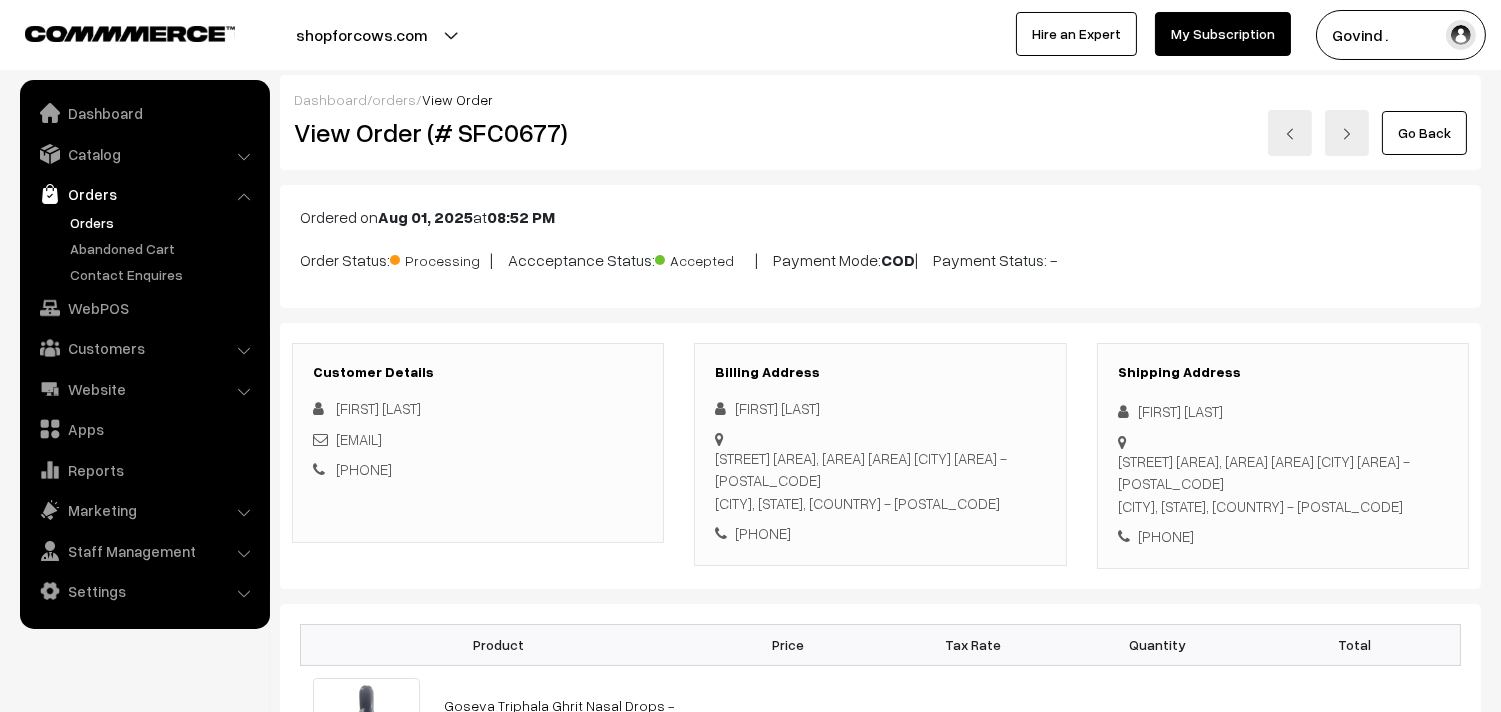 scroll, scrollTop: 0, scrollLeft: 0, axis: both 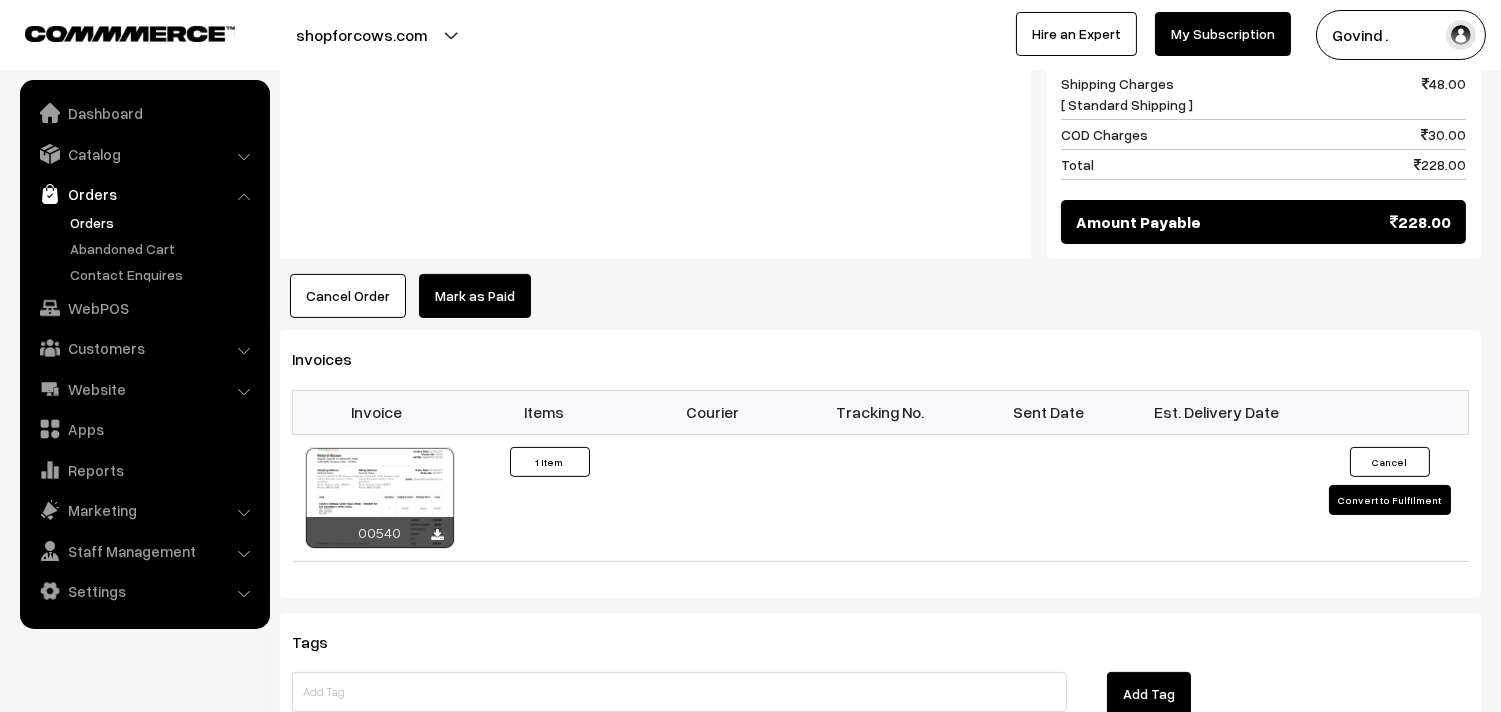 click on "Cancel Order" at bounding box center [348, 296] 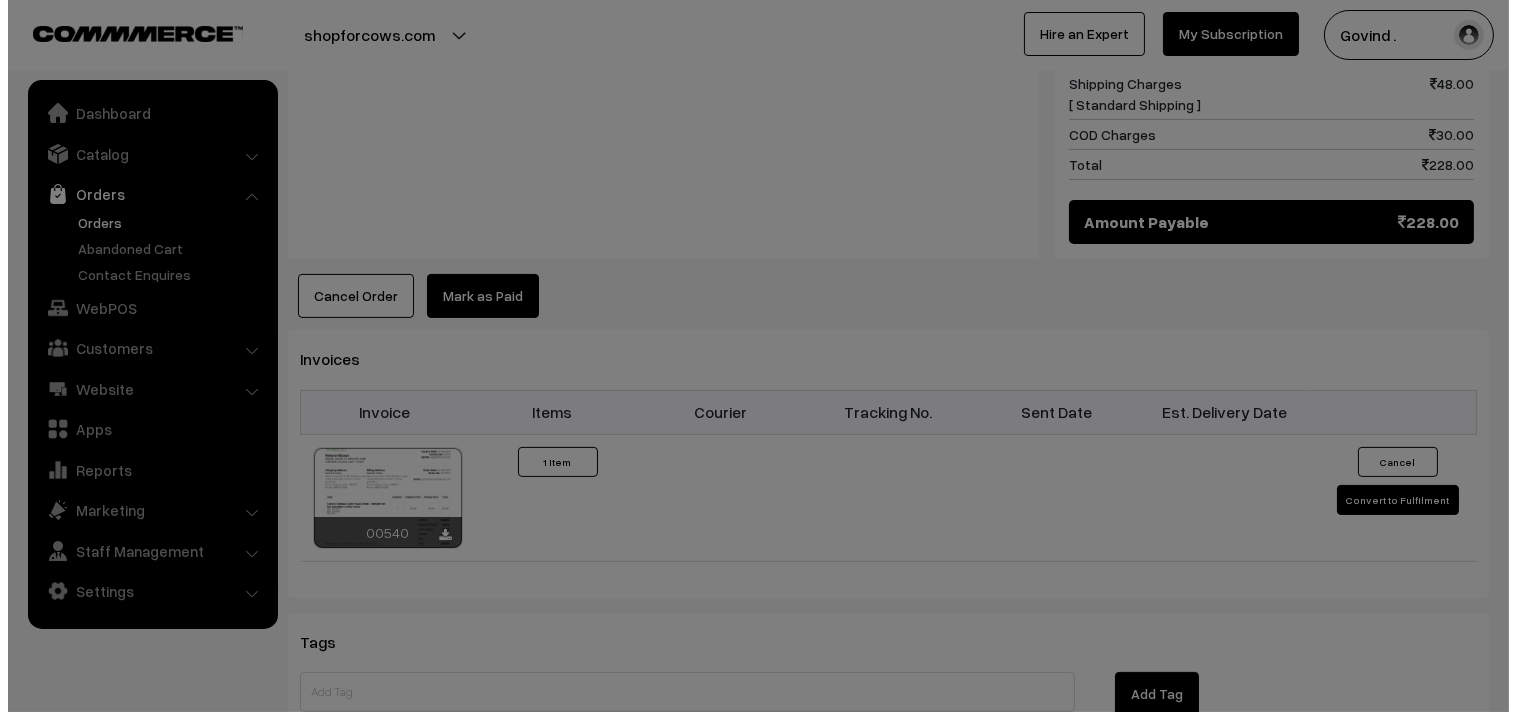 scroll, scrollTop: 1005, scrollLeft: 0, axis: vertical 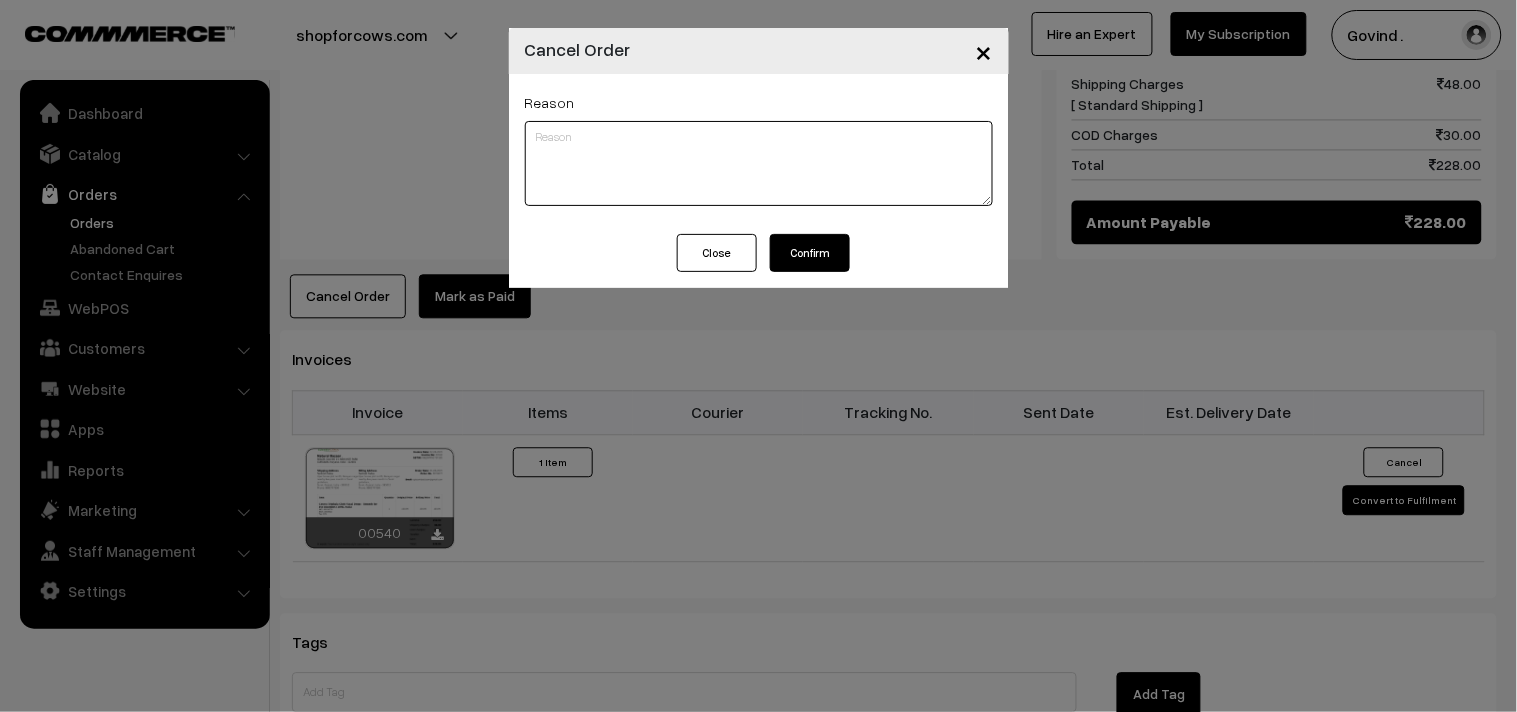 click at bounding box center [759, 163] 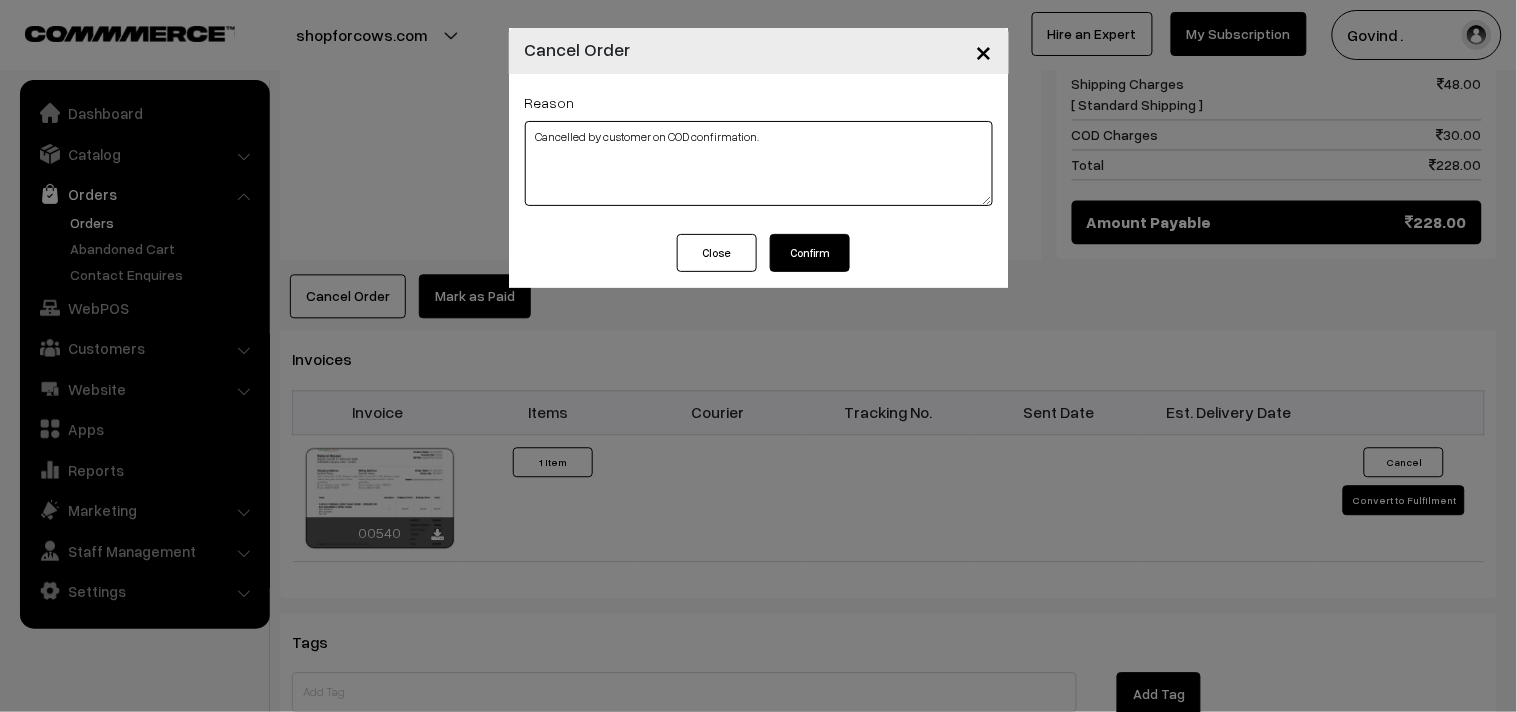 type on "Cancelled by customer on COD confirmation." 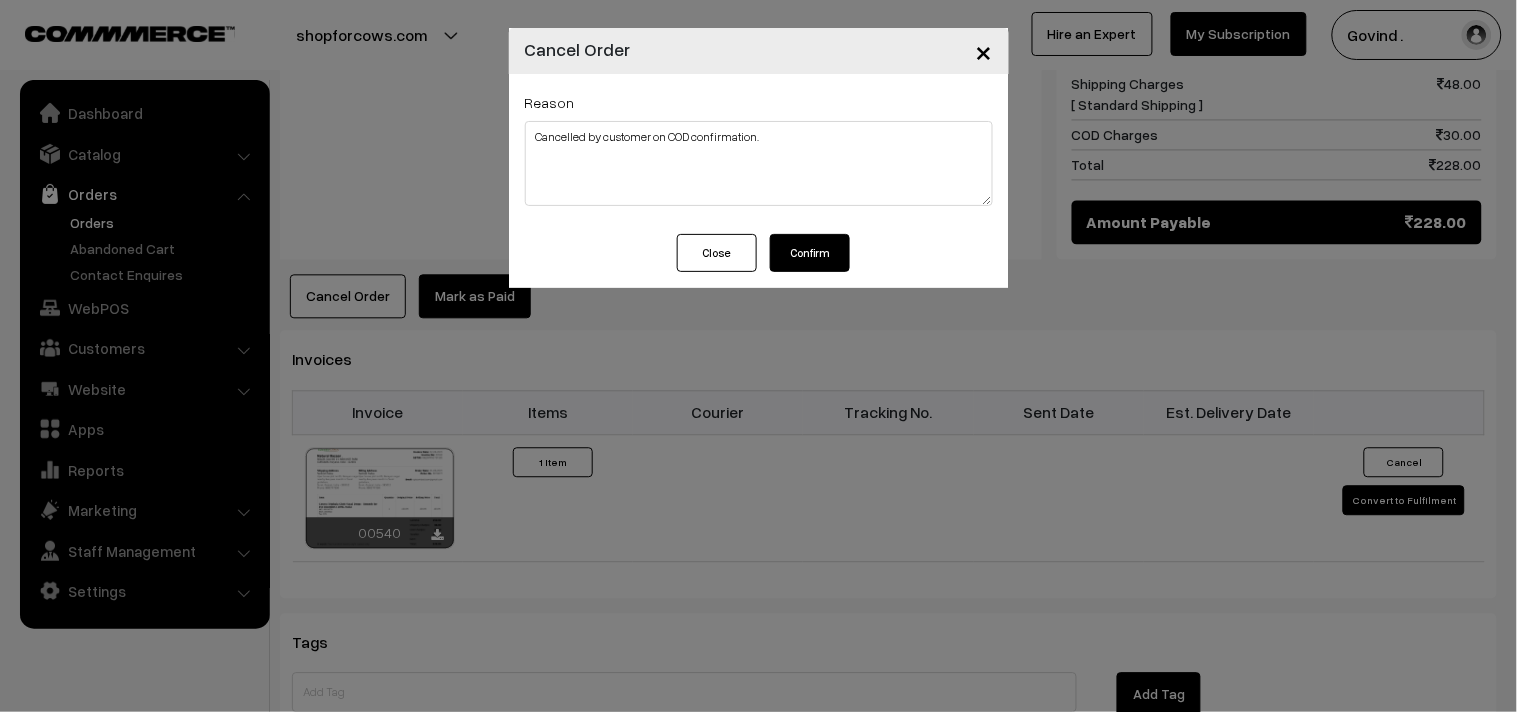 click on "Confirm" at bounding box center (810, 253) 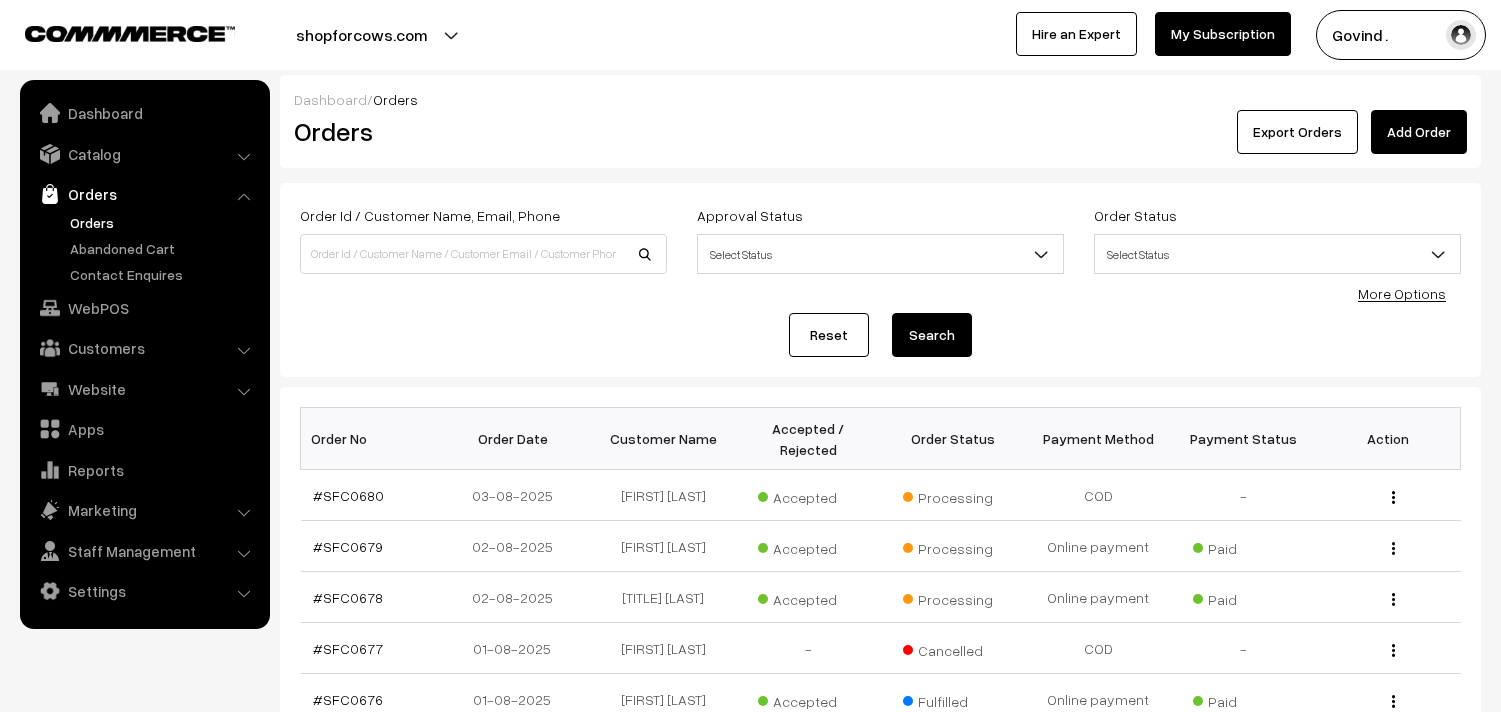 scroll, scrollTop: 0, scrollLeft: 0, axis: both 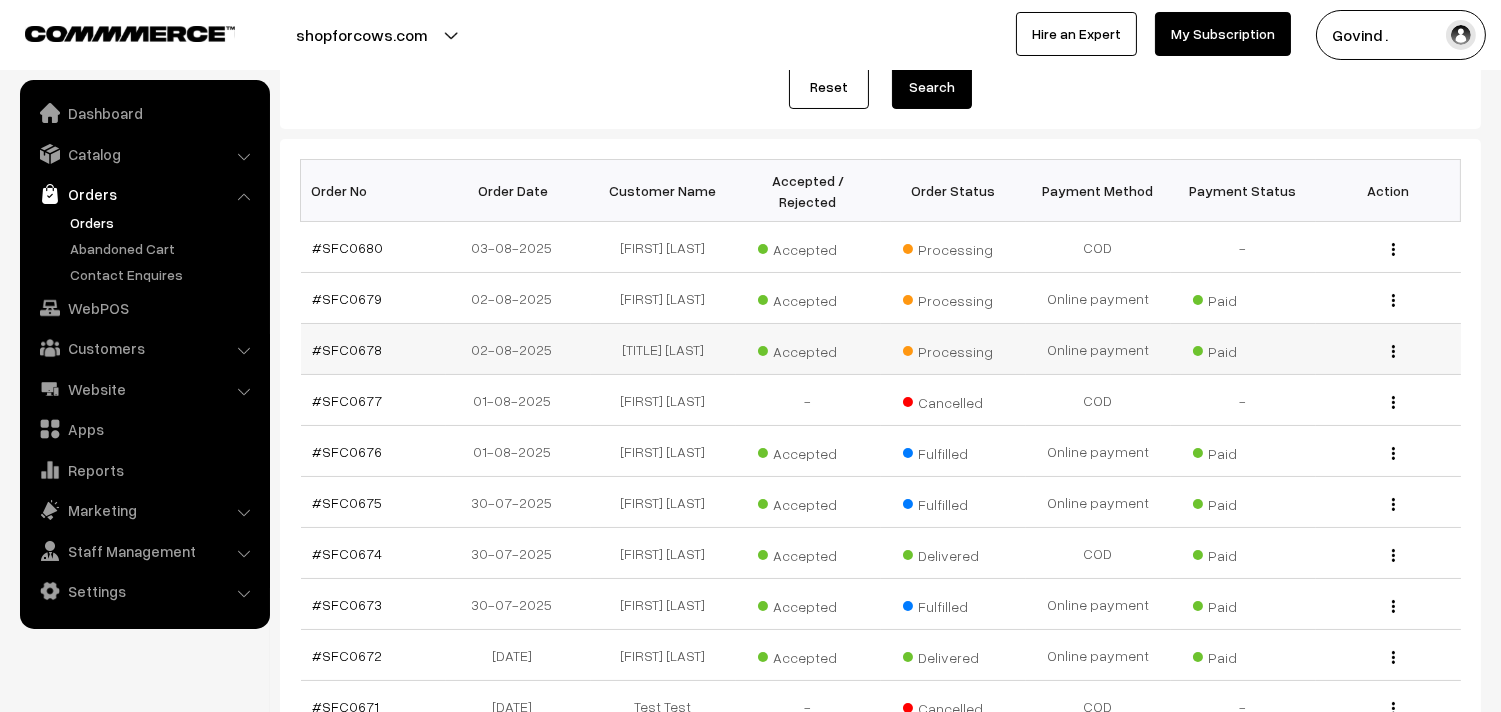 click at bounding box center (1393, 351) 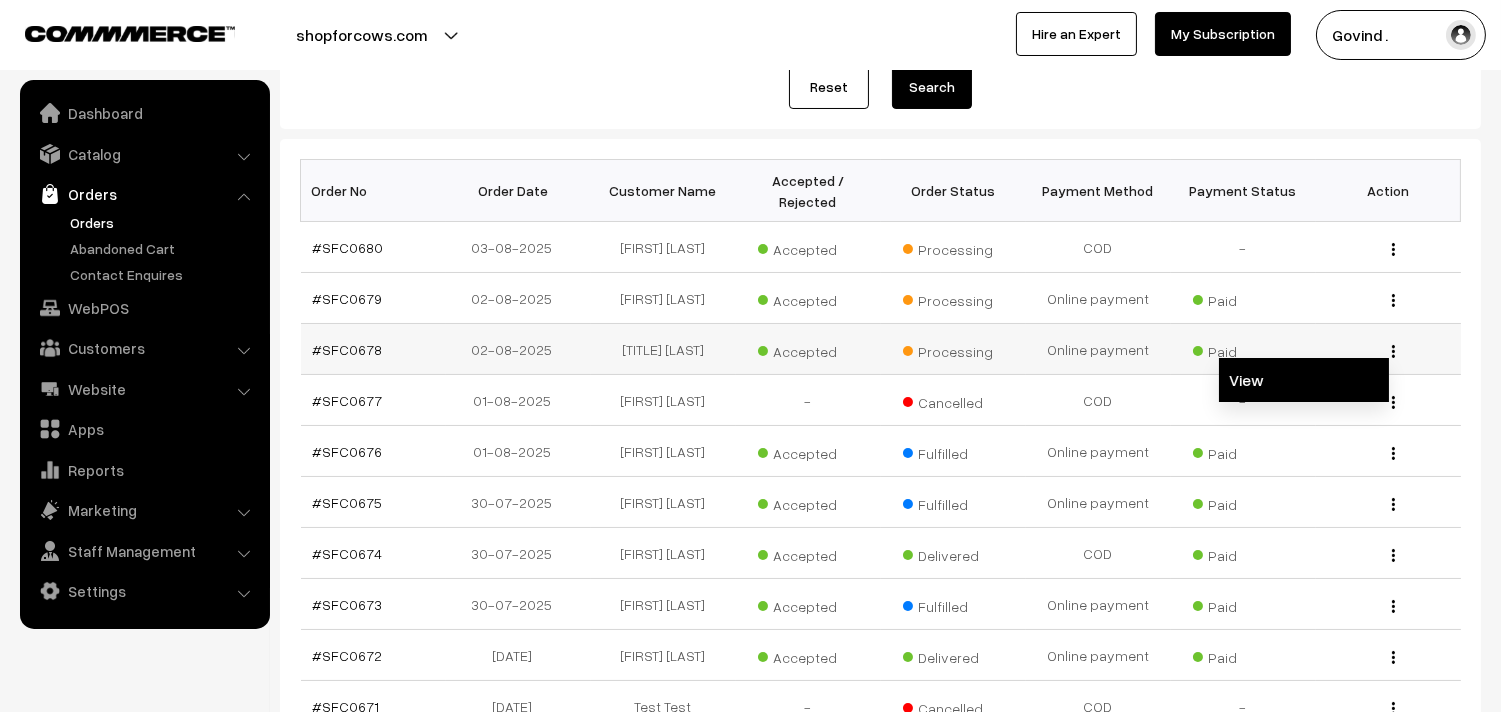 click on "View" at bounding box center [1304, 380] 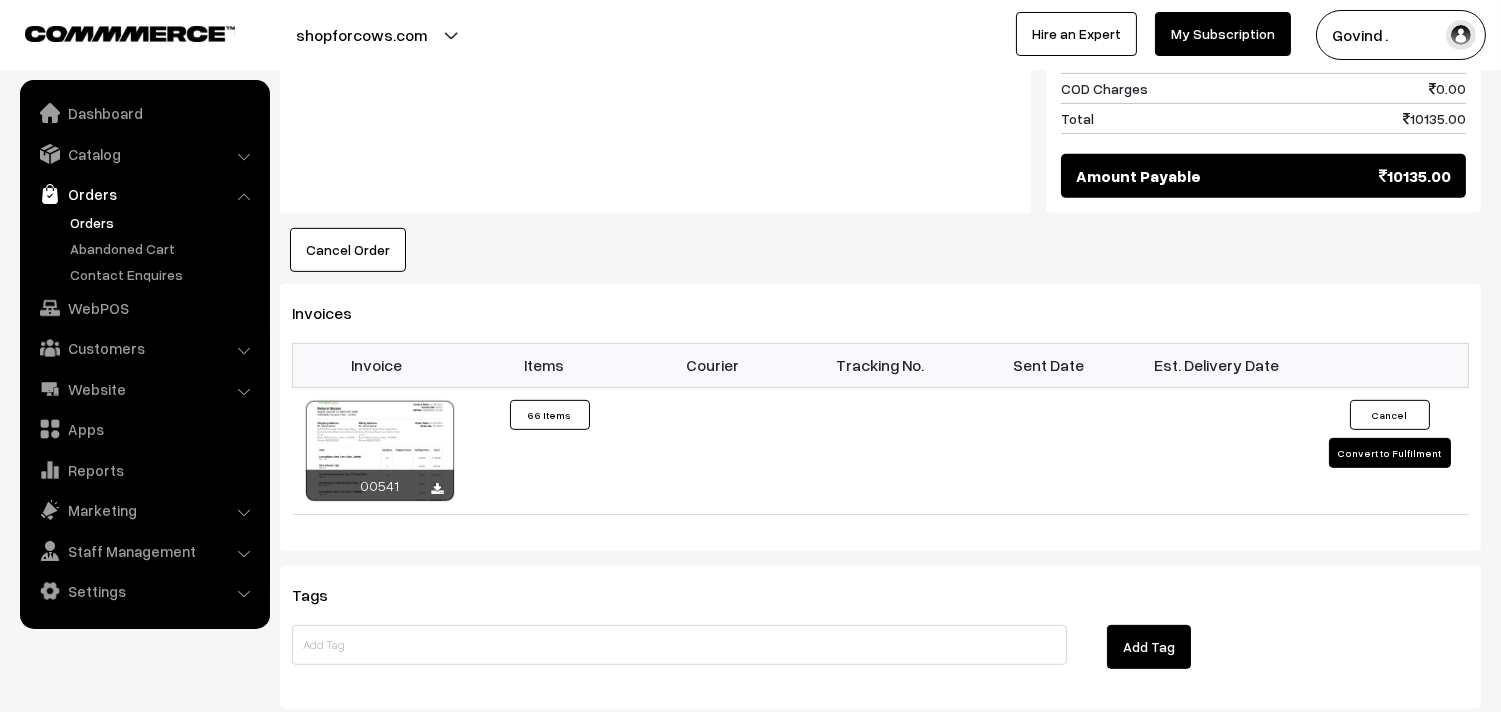 scroll, scrollTop: 1575, scrollLeft: 0, axis: vertical 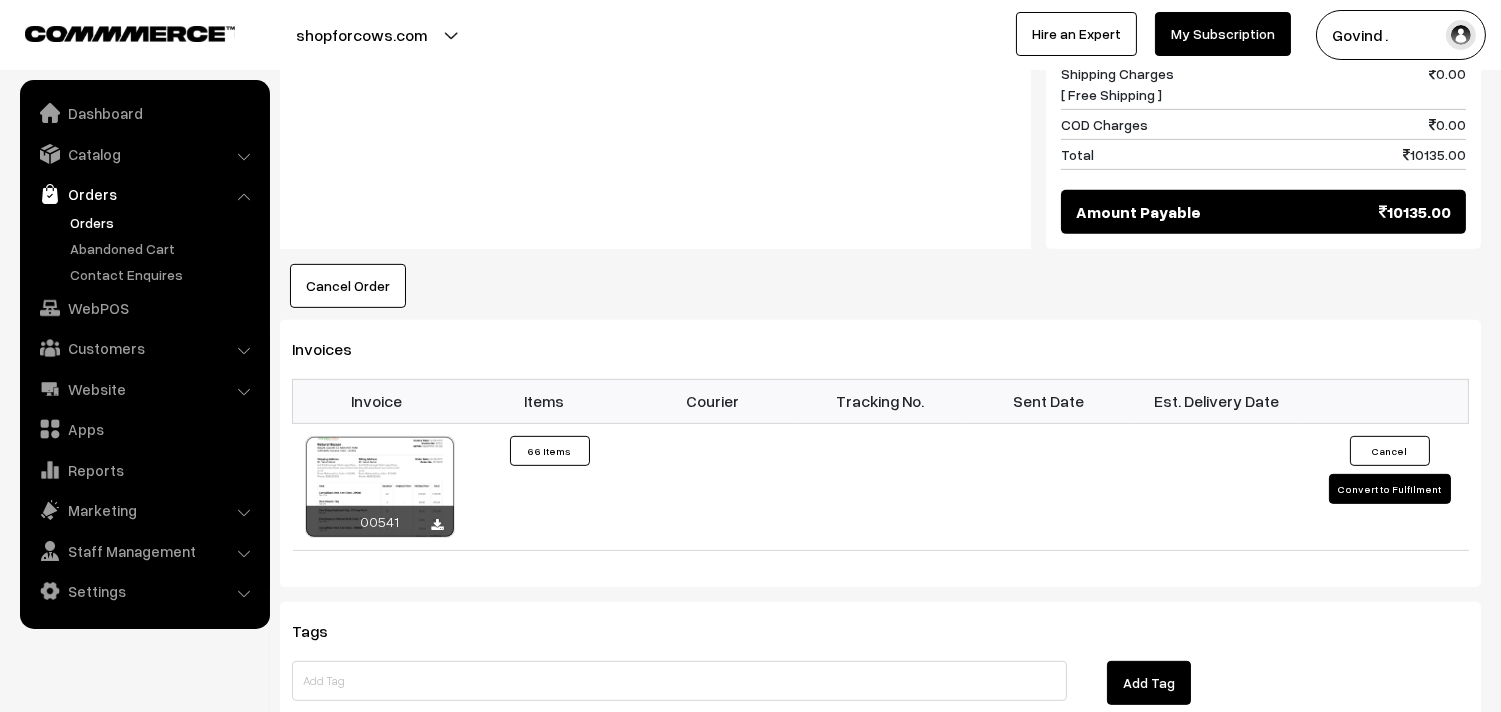 click on "Cancel Order" at bounding box center (348, 286) 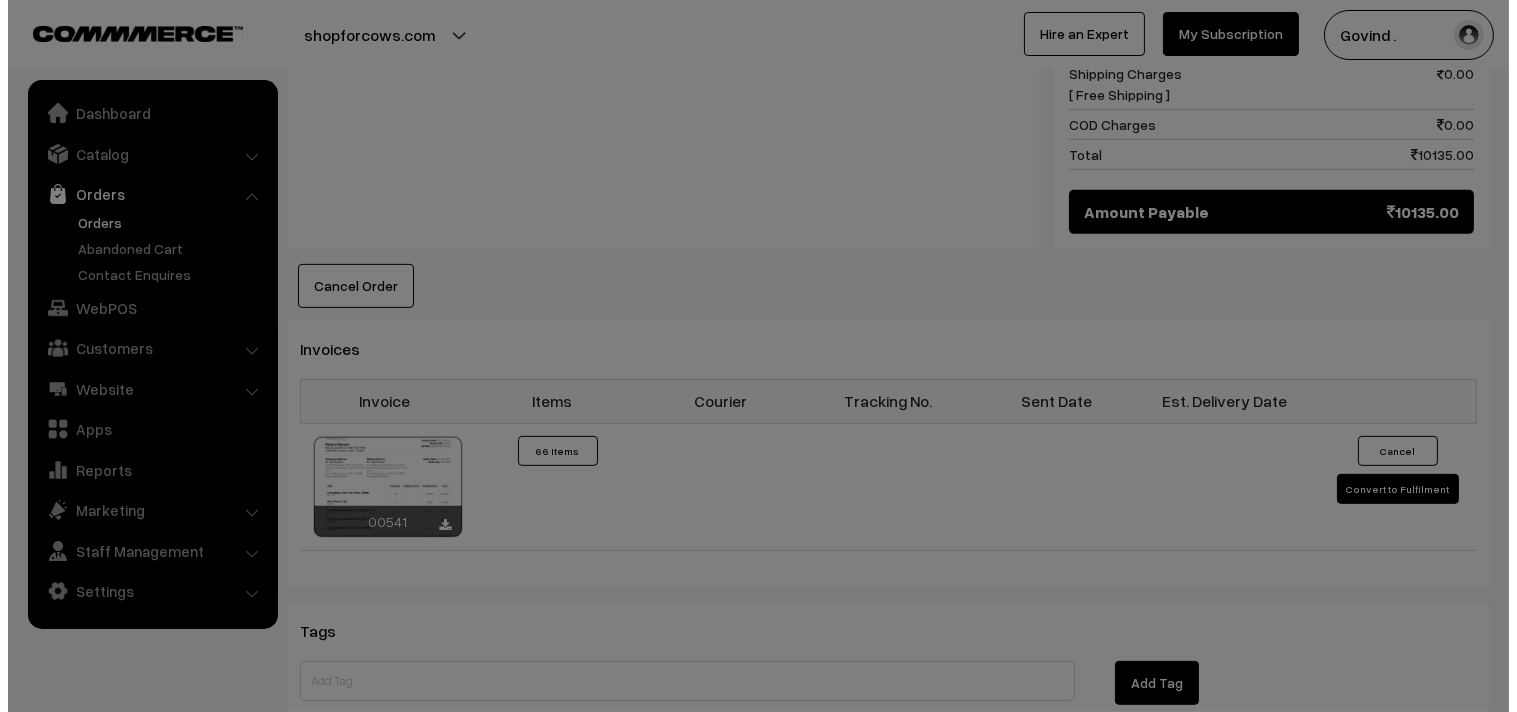 scroll, scrollTop: 1585, scrollLeft: 0, axis: vertical 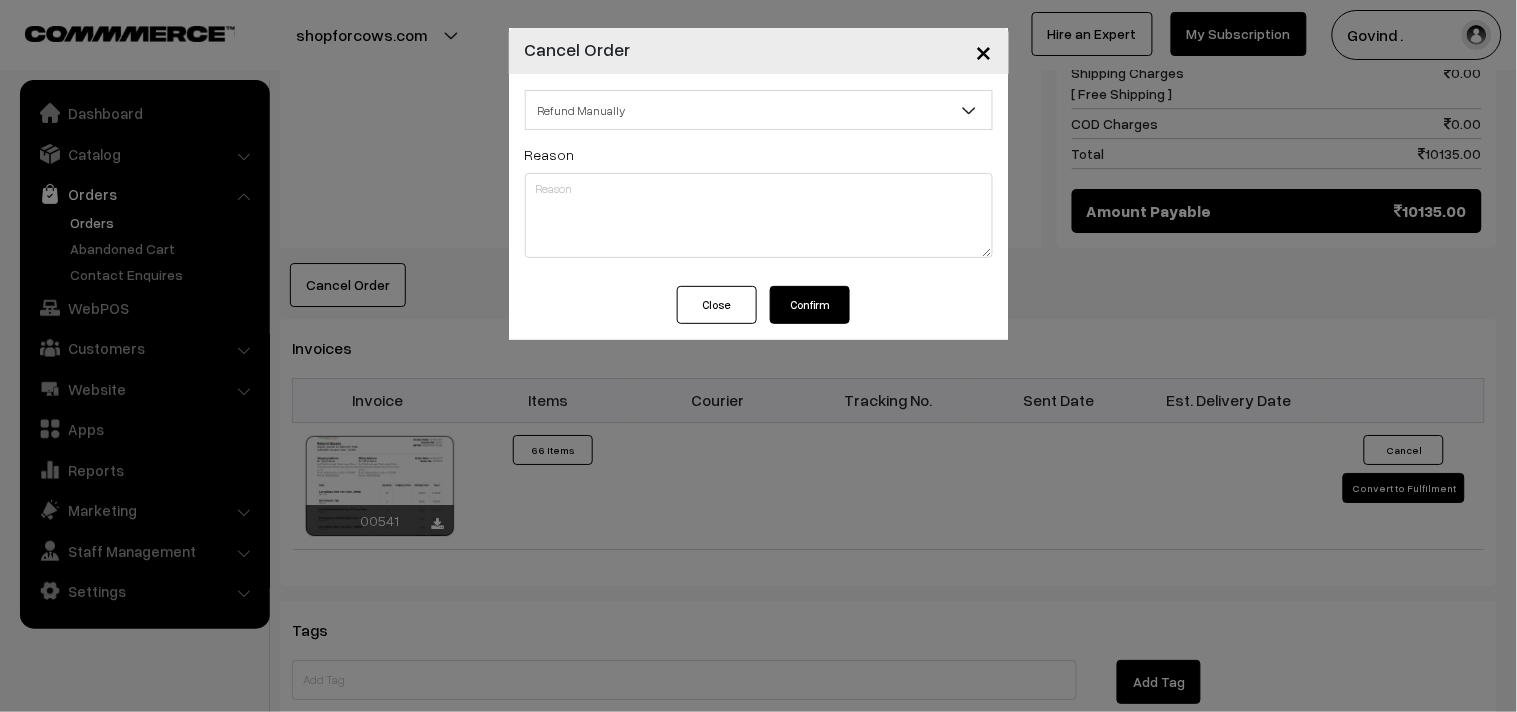 click on "Refund Manually" at bounding box center (759, 110) 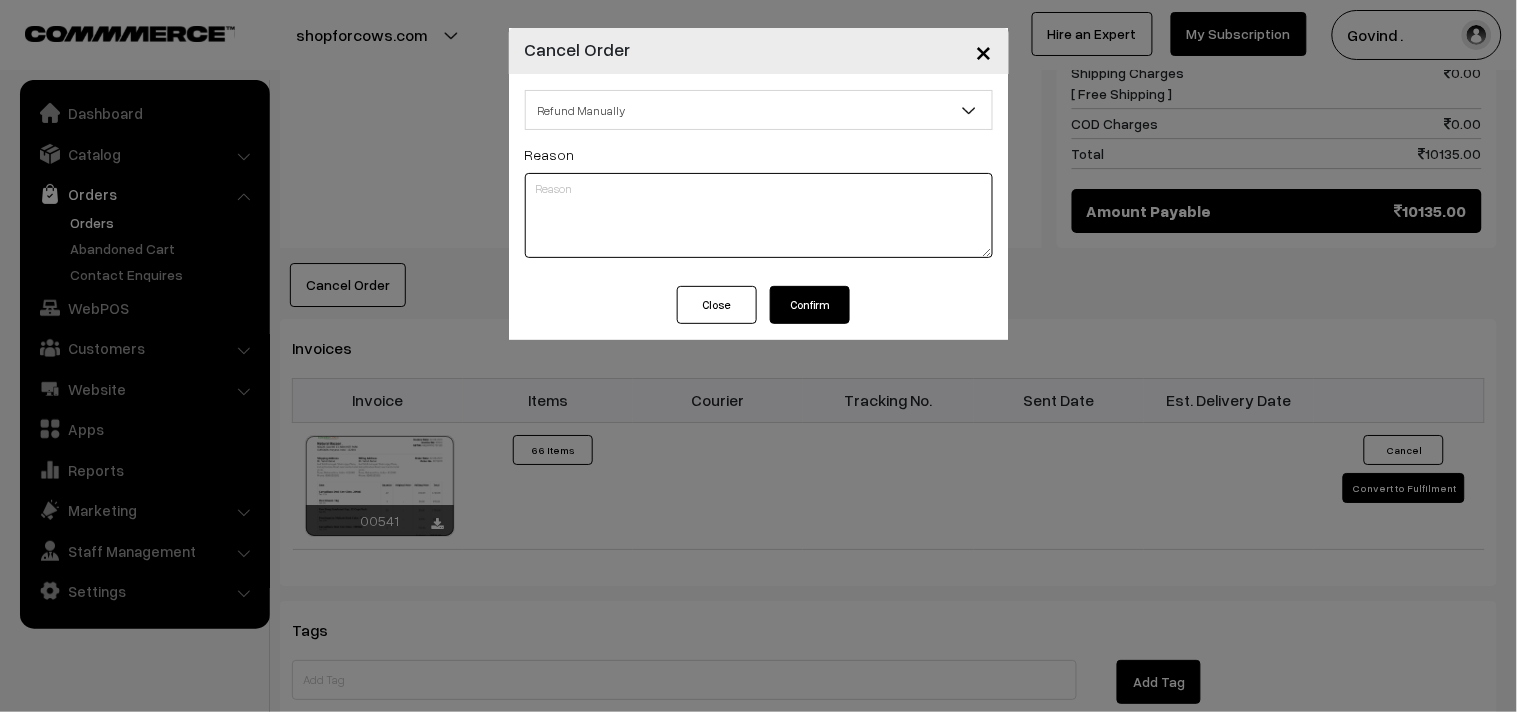 click at bounding box center [759, 215] 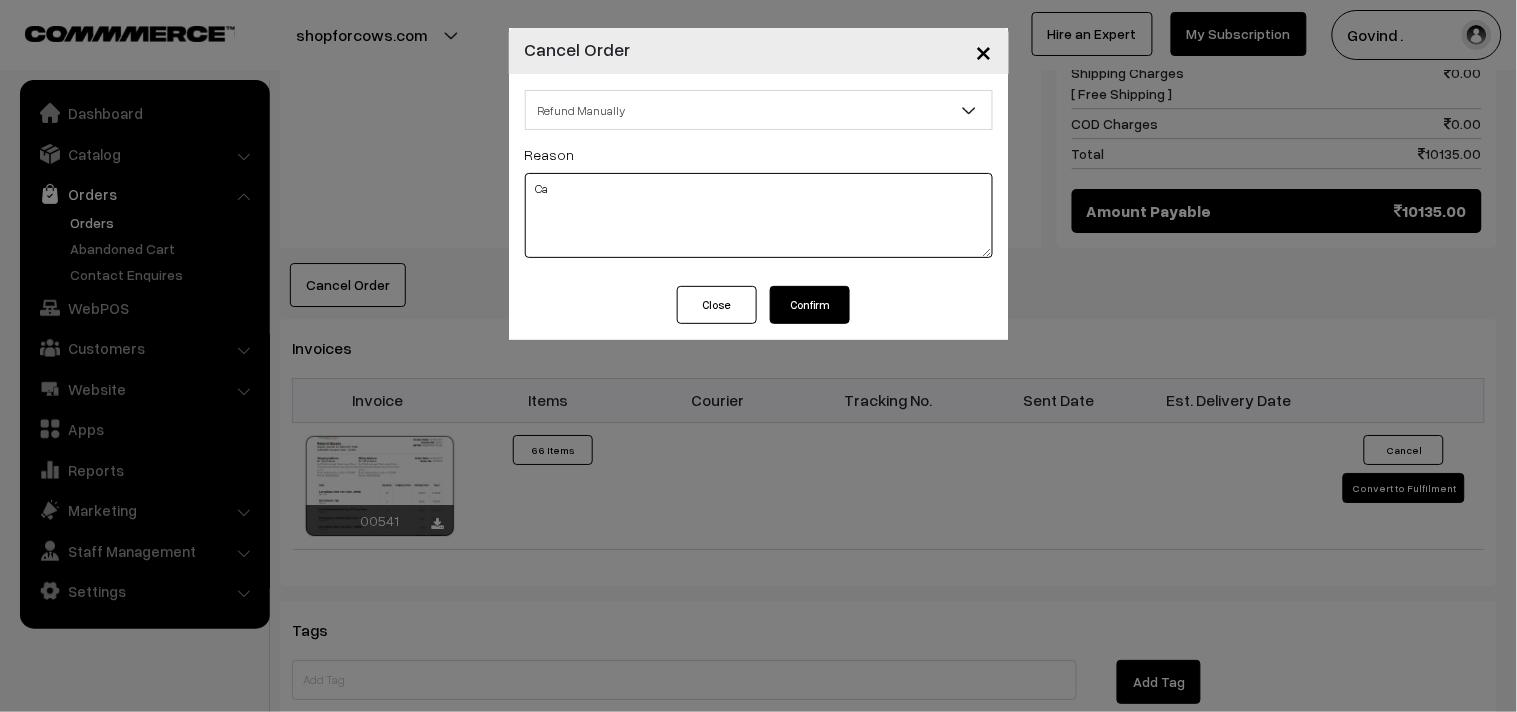 type on "C" 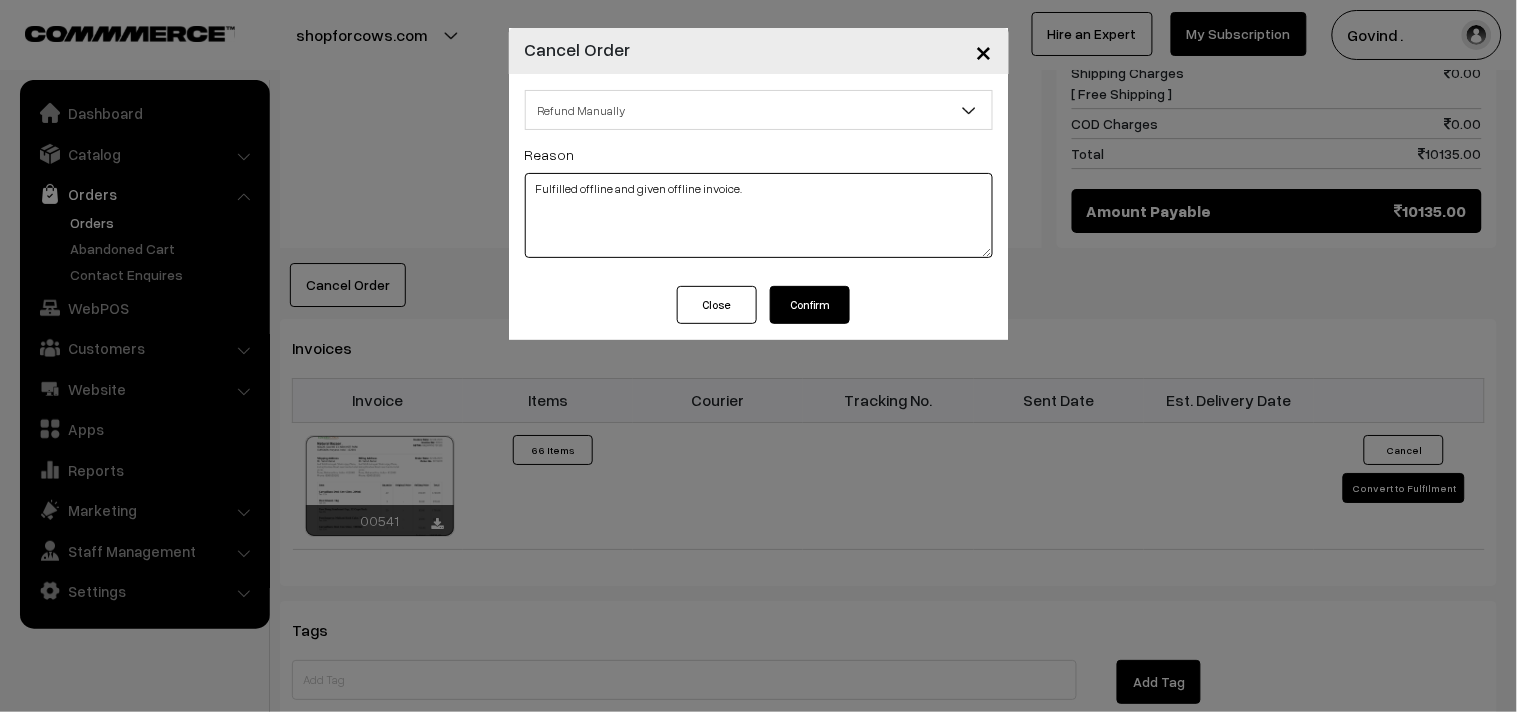 type on "Fulfilled offline and given offline invoice." 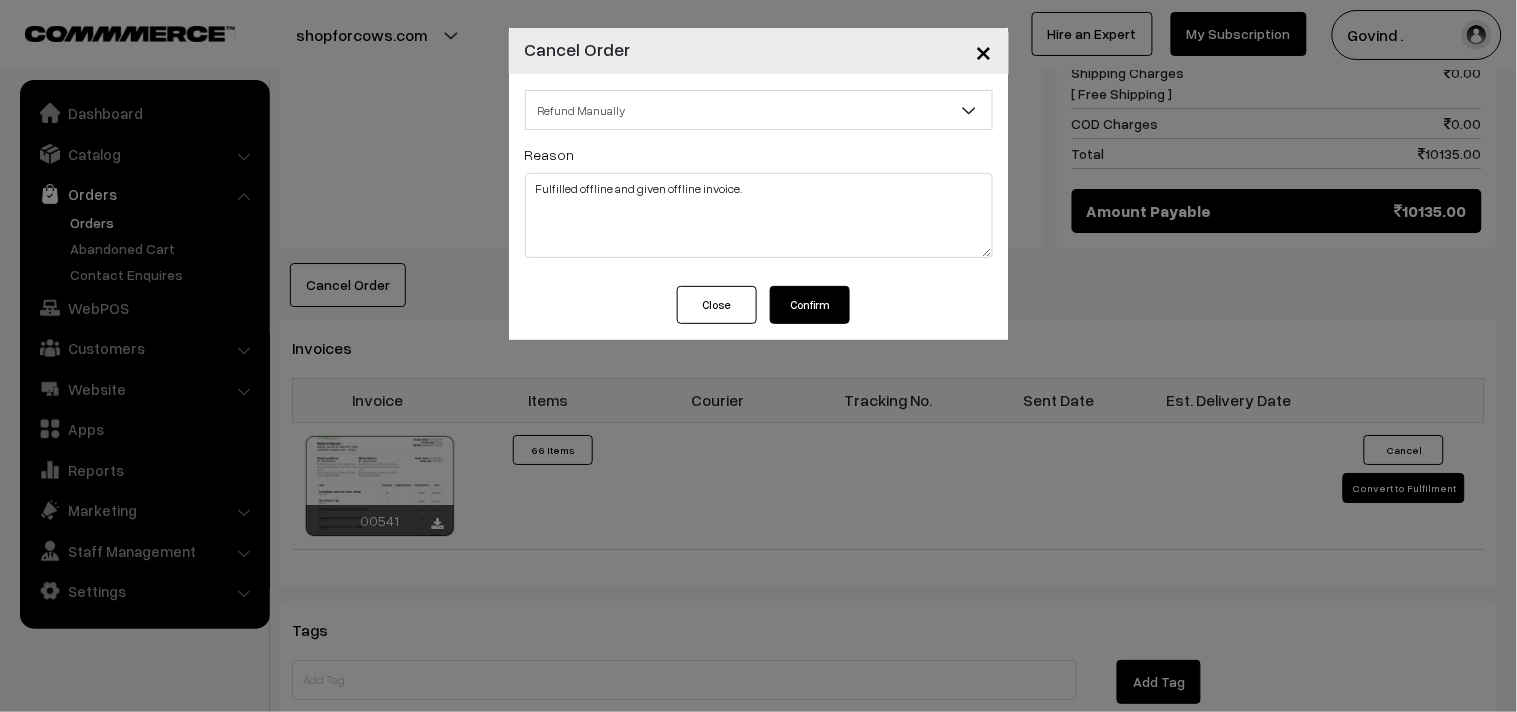 click on "Confirm" at bounding box center (810, 305) 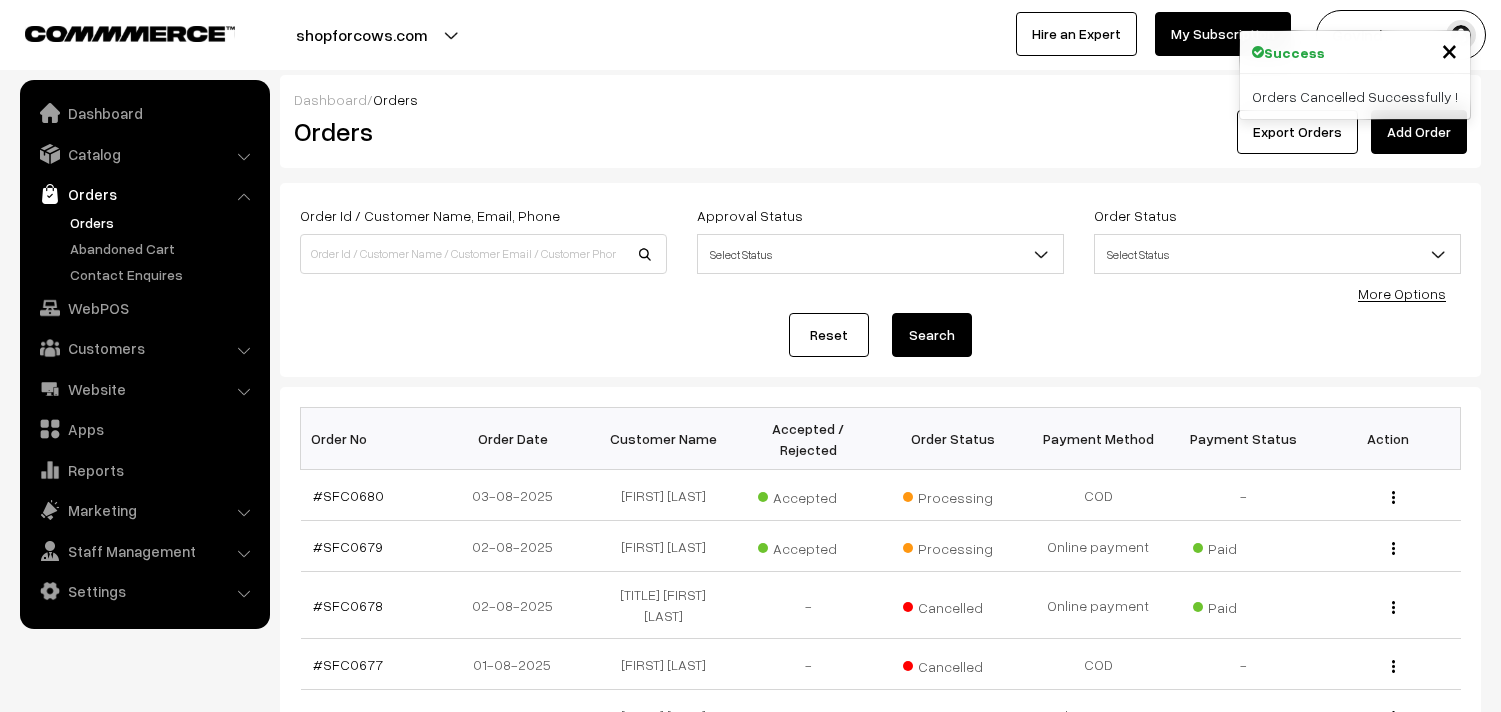 scroll, scrollTop: 0, scrollLeft: 0, axis: both 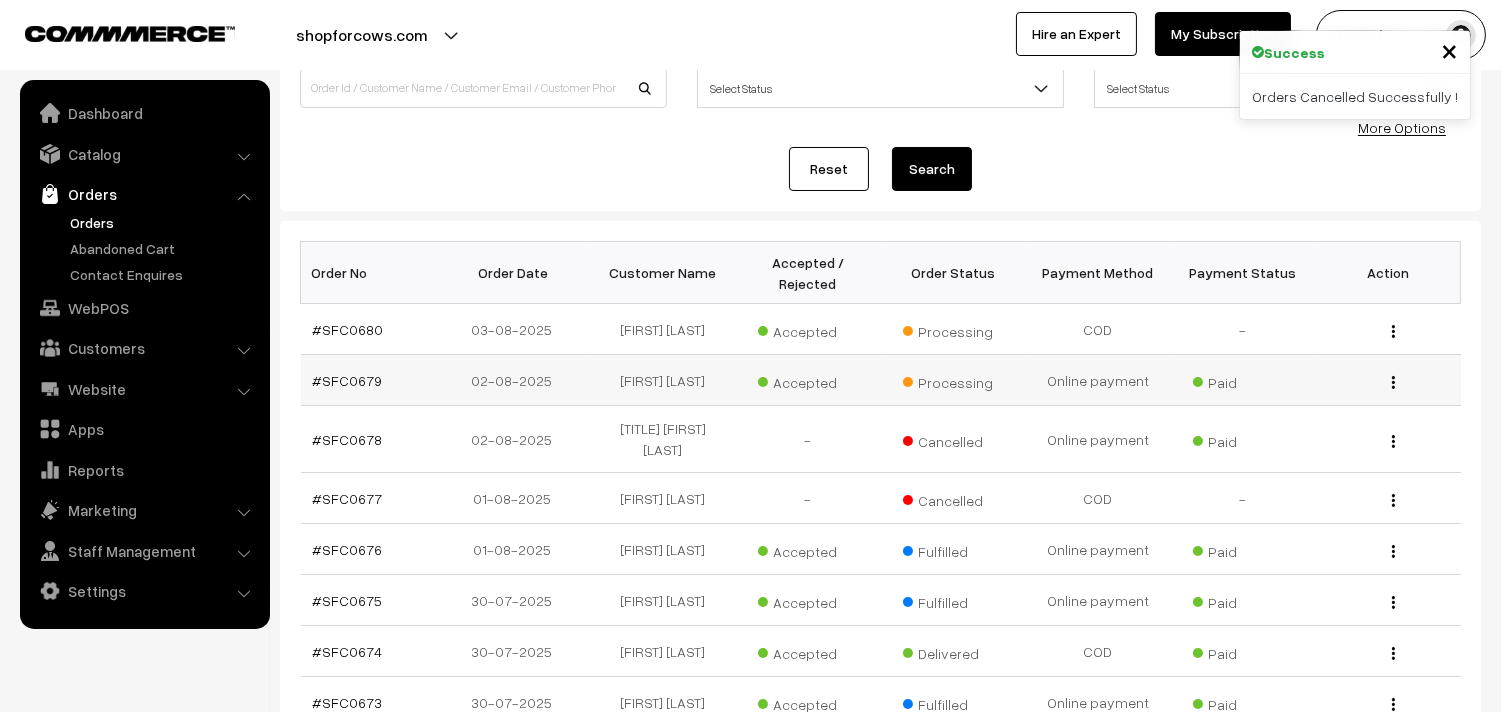 click at bounding box center [1393, 382] 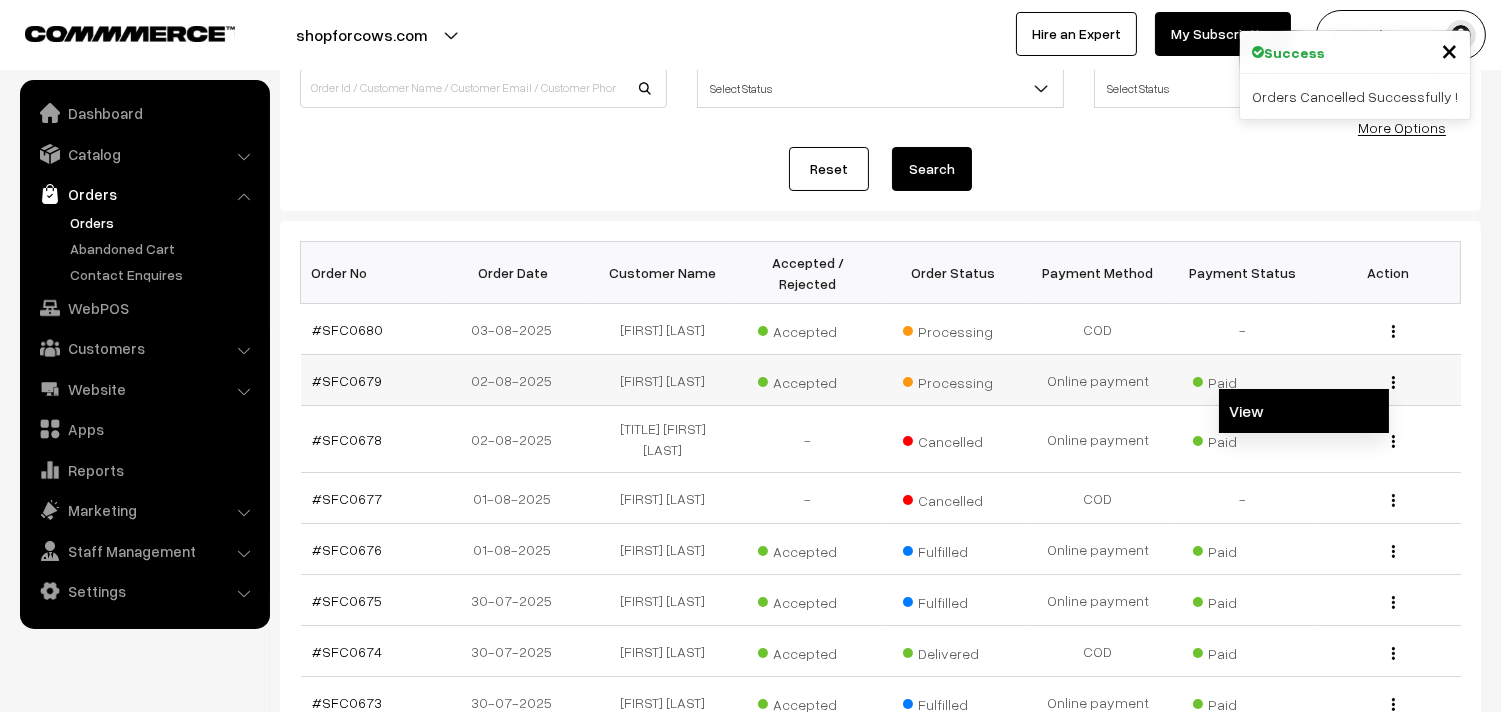 click on "View" at bounding box center (1304, 411) 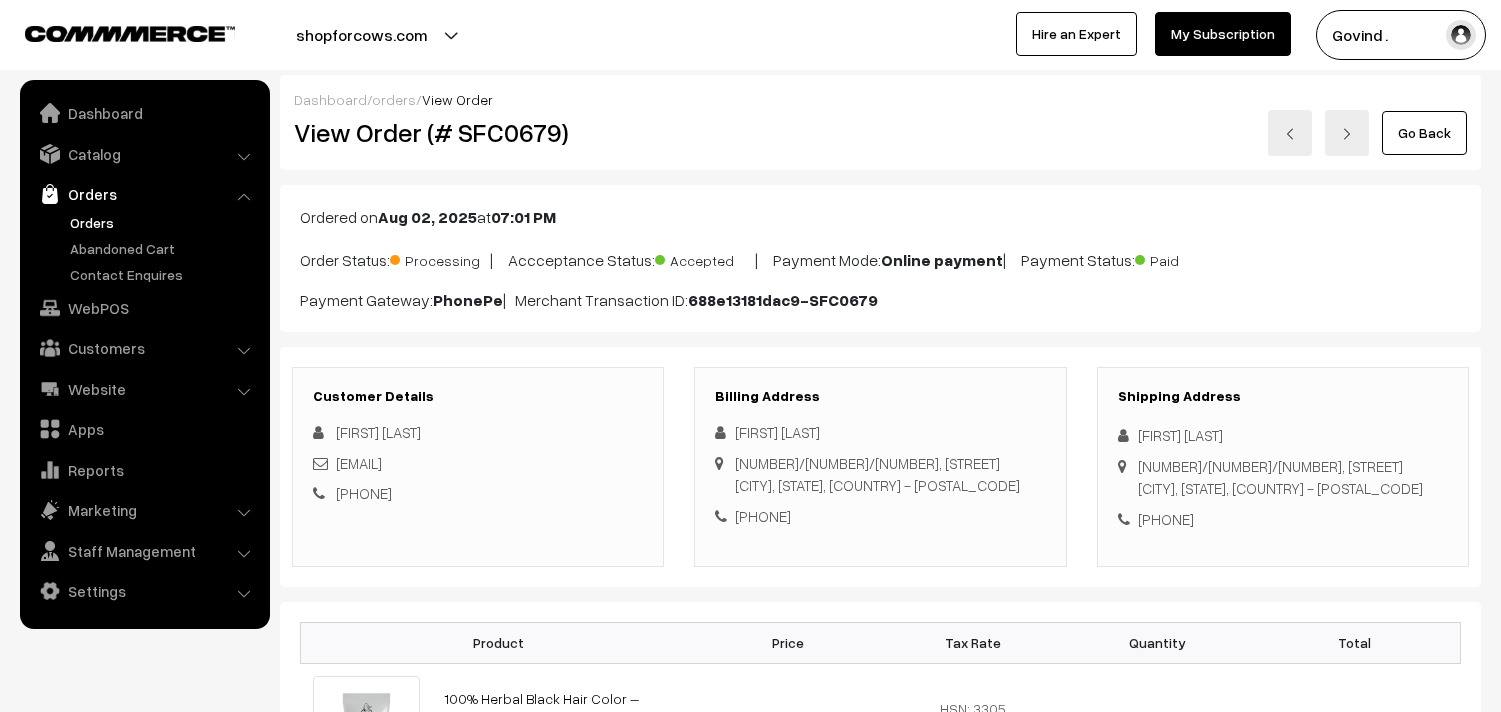 scroll, scrollTop: 0, scrollLeft: 0, axis: both 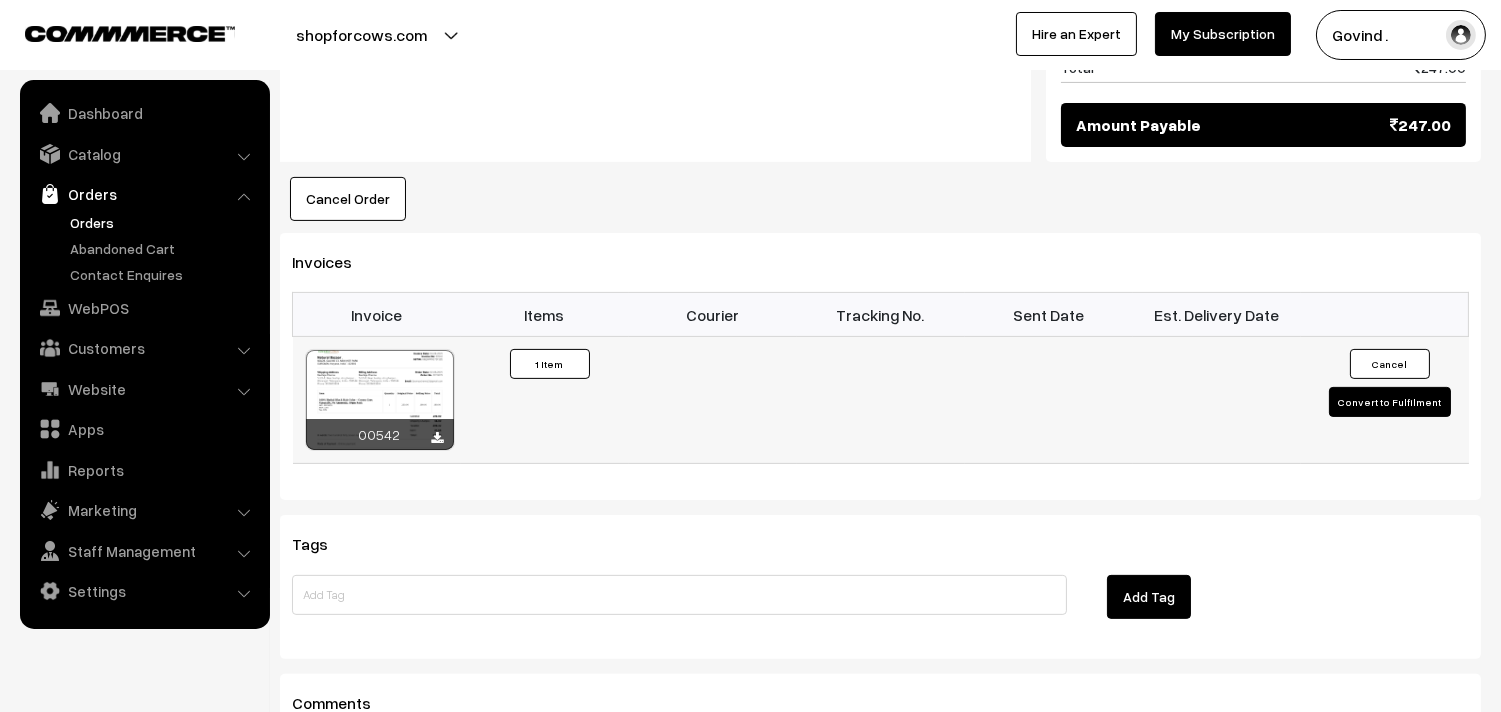 click on "Convert to Fulfilment" at bounding box center [1390, 402] 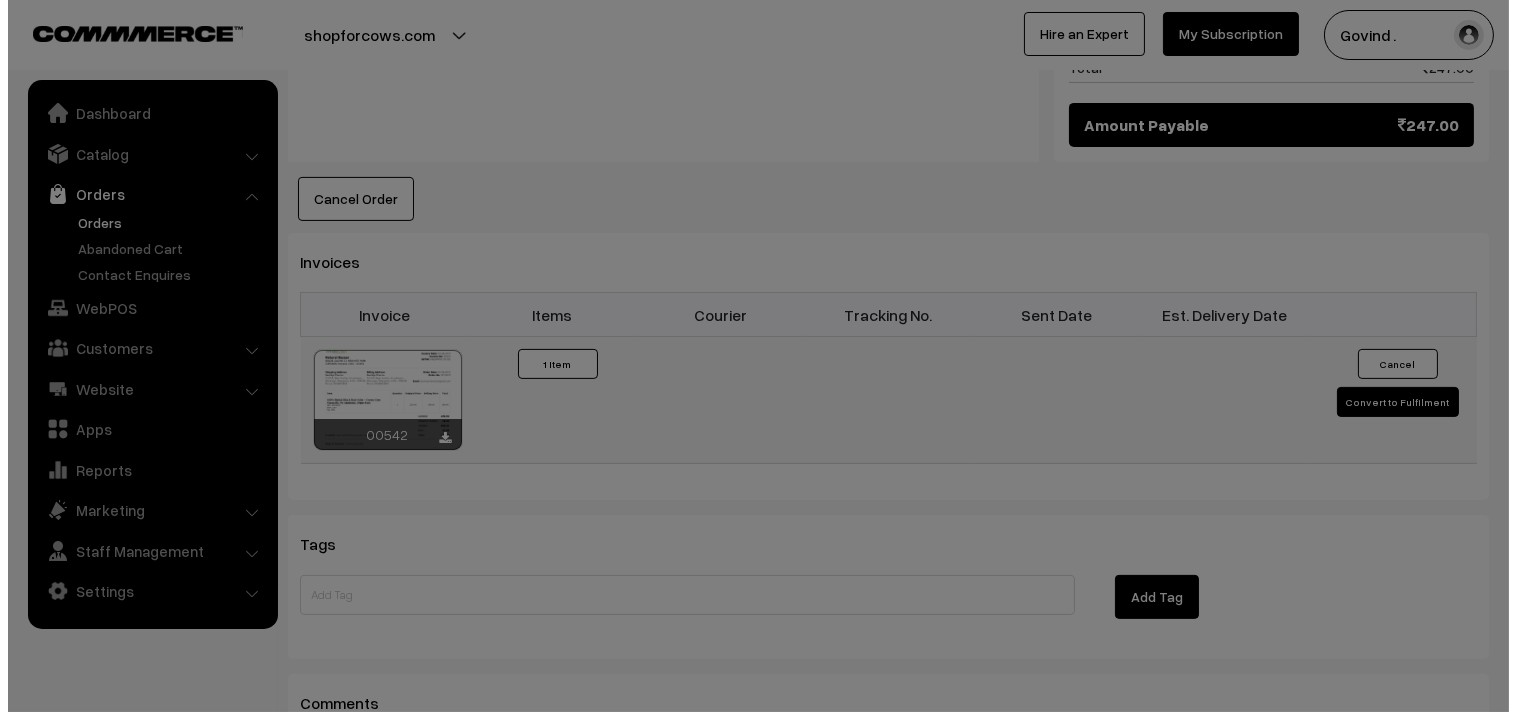 scroll, scrollTop: 1120, scrollLeft: 0, axis: vertical 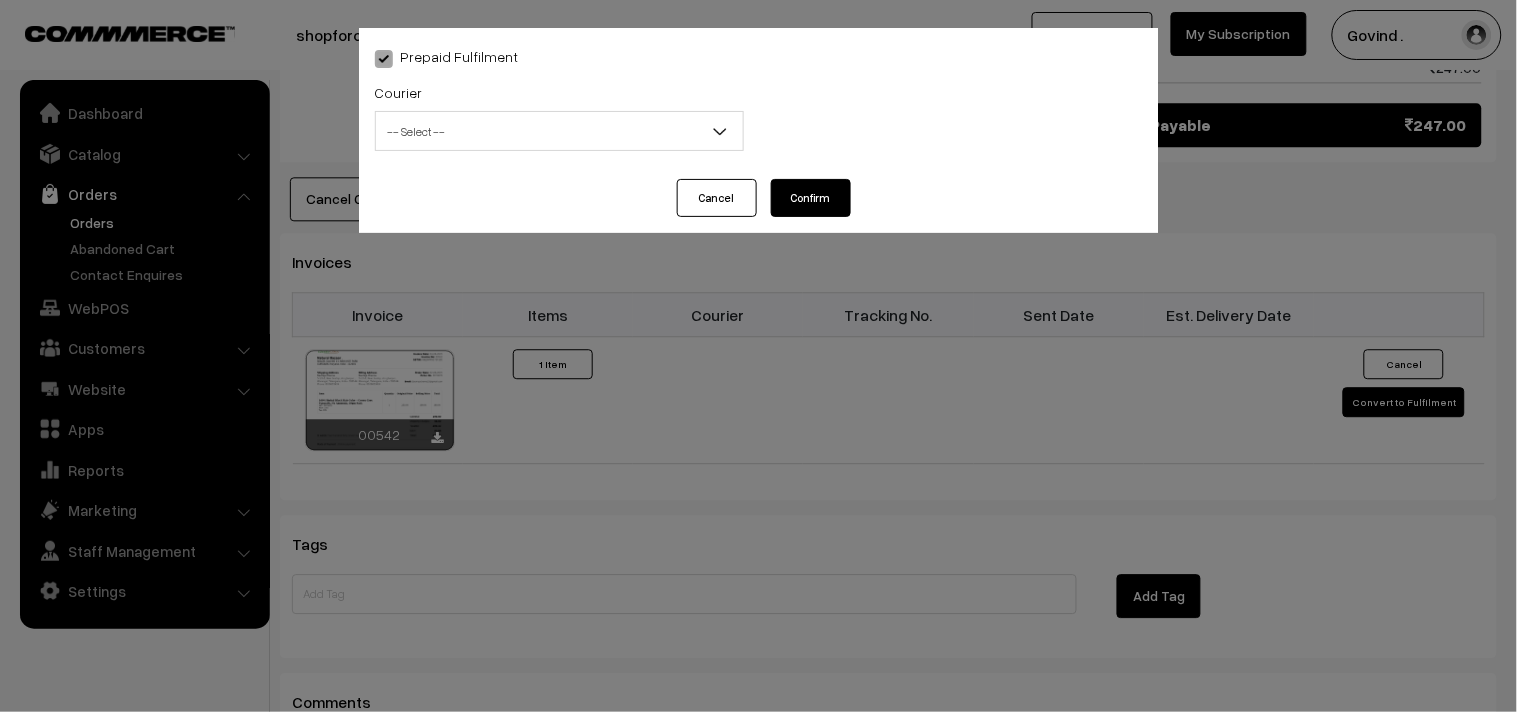 click on "-- Select --" at bounding box center (559, 131) 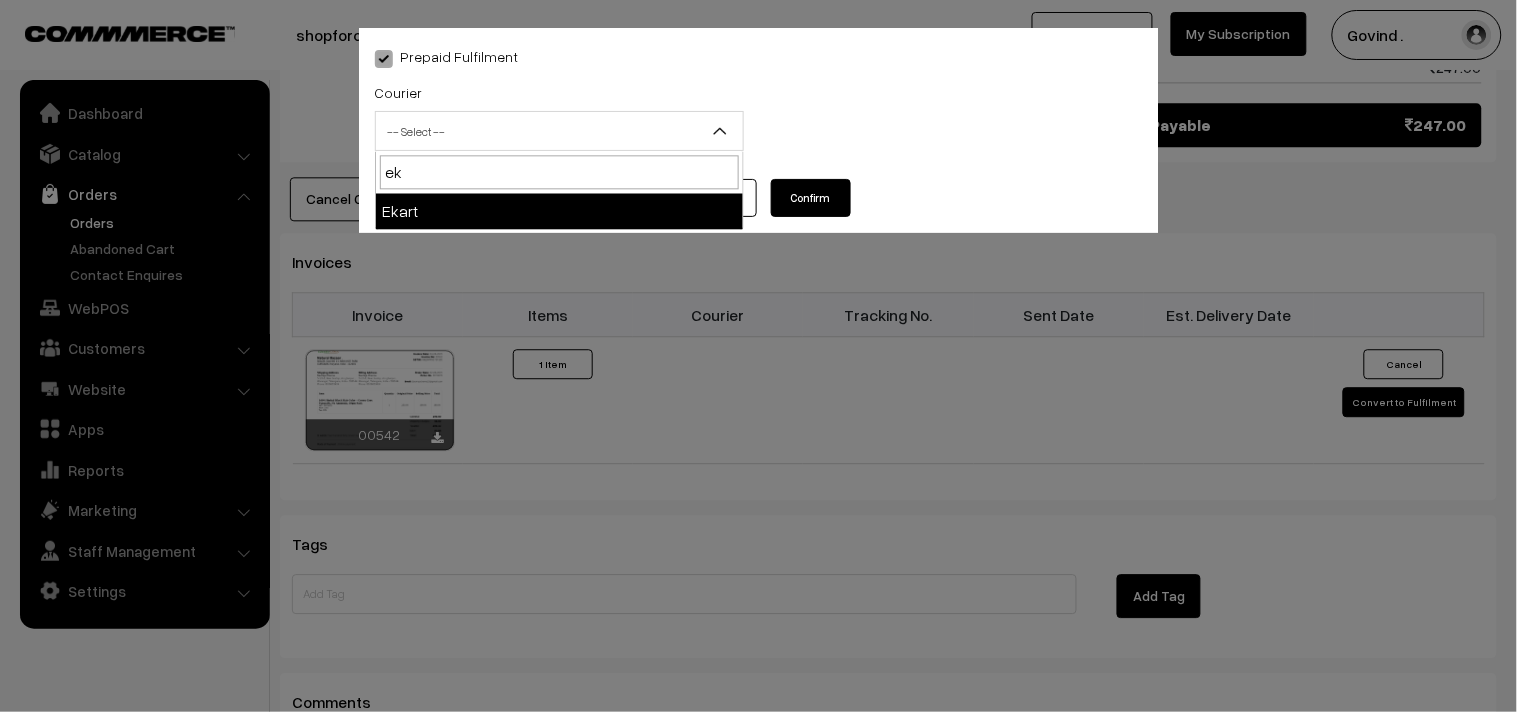 type on "ek" 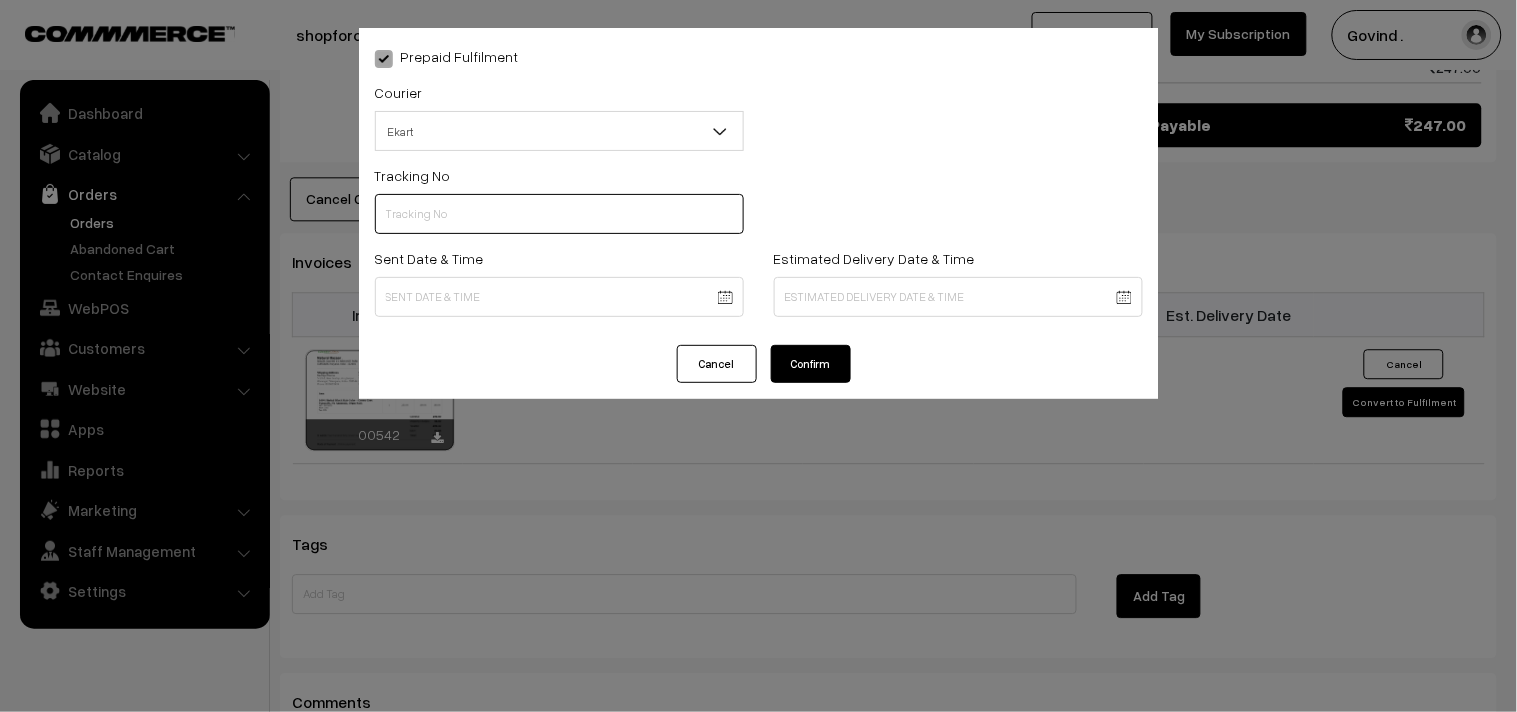 click at bounding box center [559, 214] 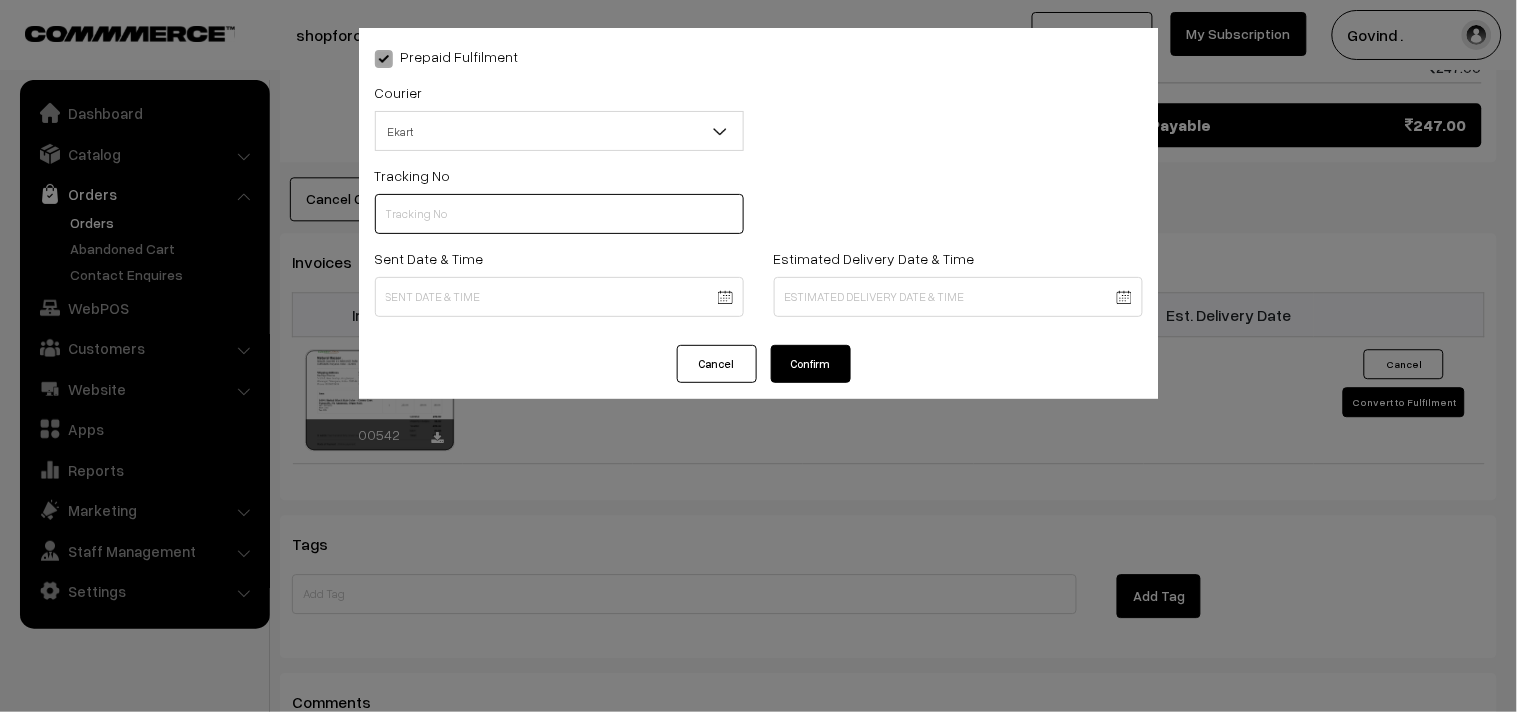 click at bounding box center (559, 214) 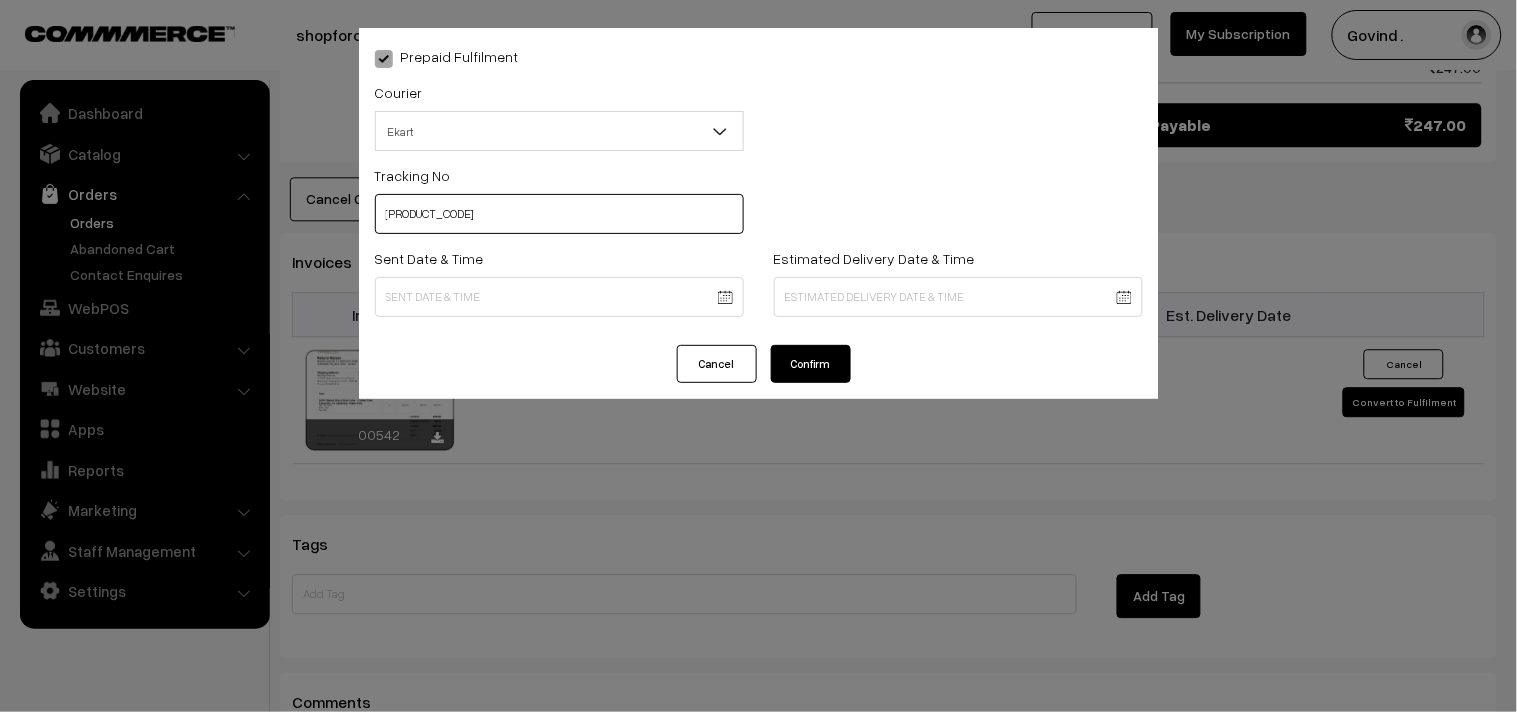 type on "[DOCUMENT_ID]" 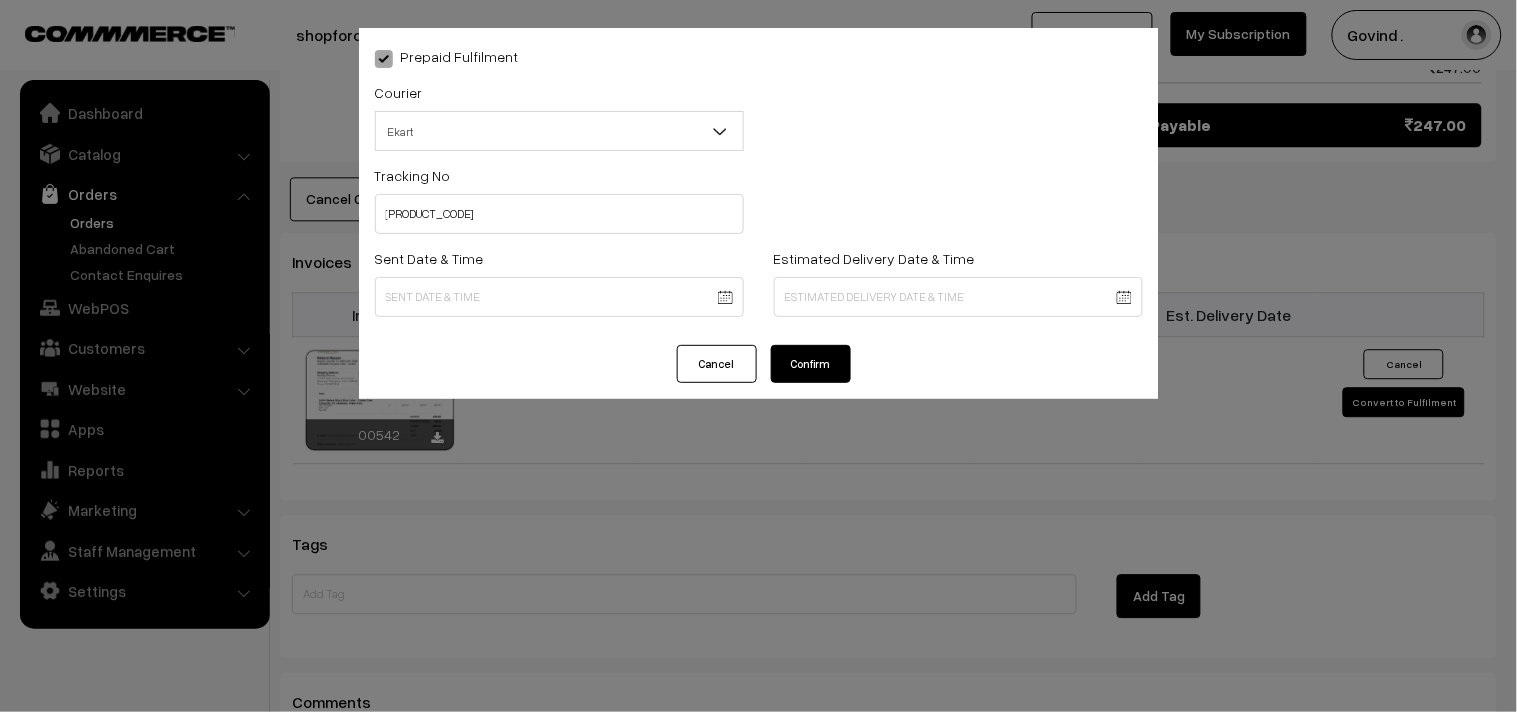 click on "Thank you for showing interest. Our team will call you shortly.
Close
shopforcows.com
Go to Website
Create New Store" at bounding box center [758, -56] 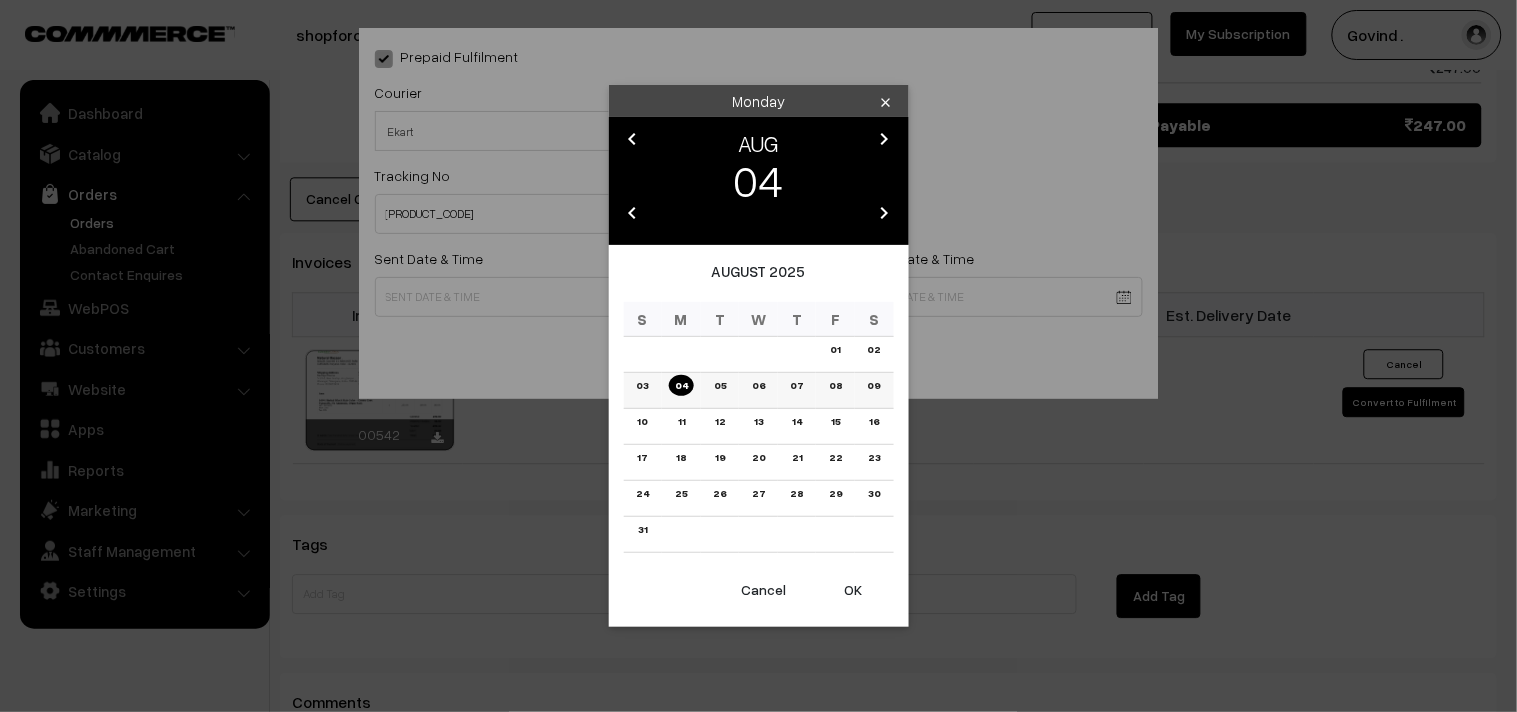 click on "04" at bounding box center [681, 385] 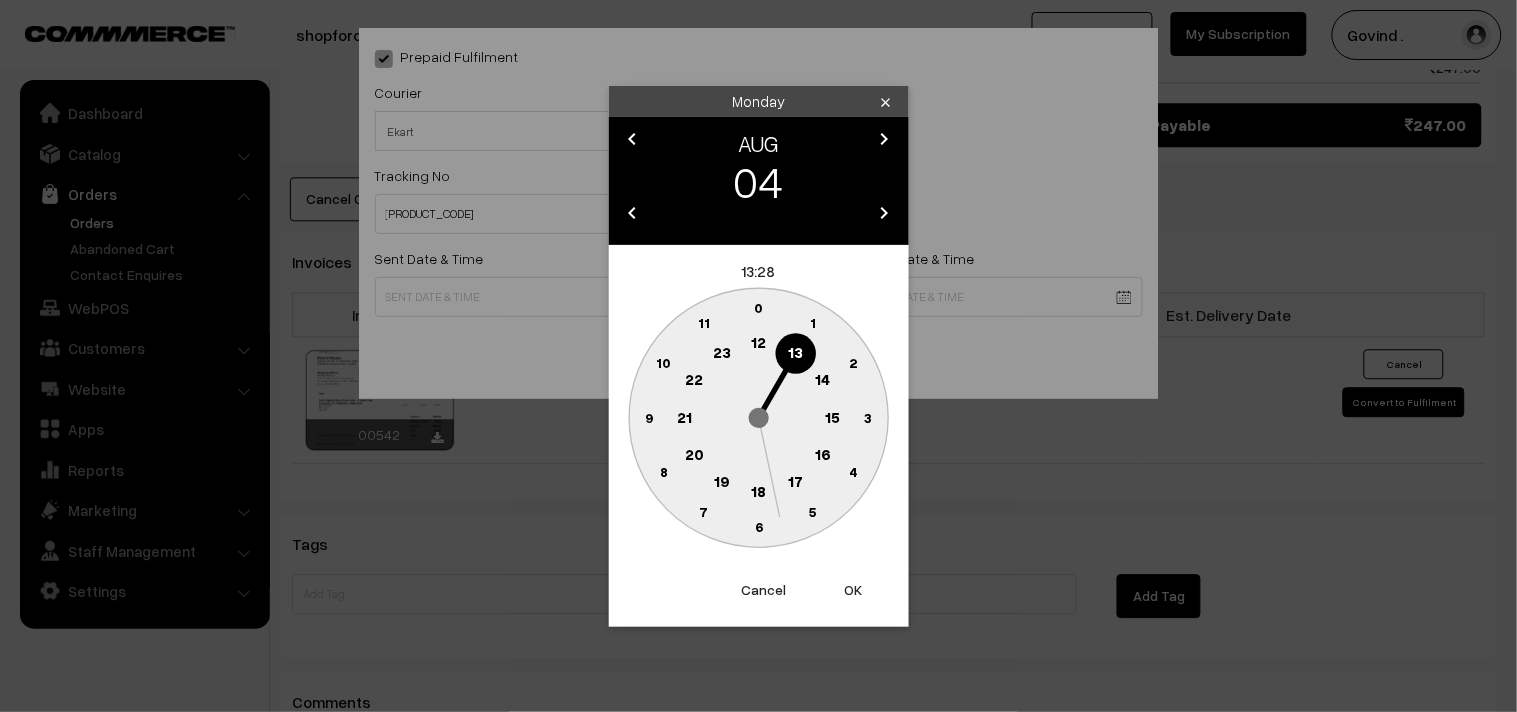 click on "12" 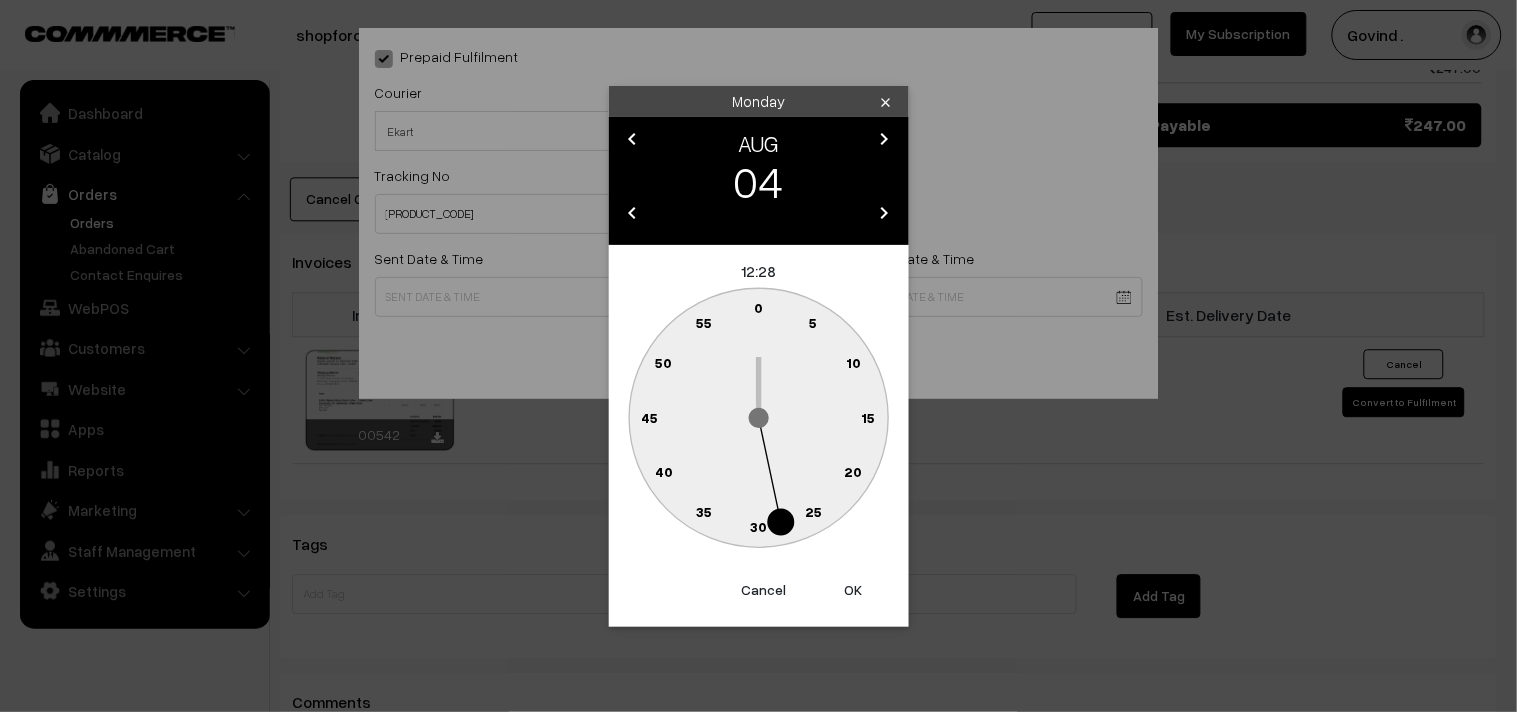 click on "0" 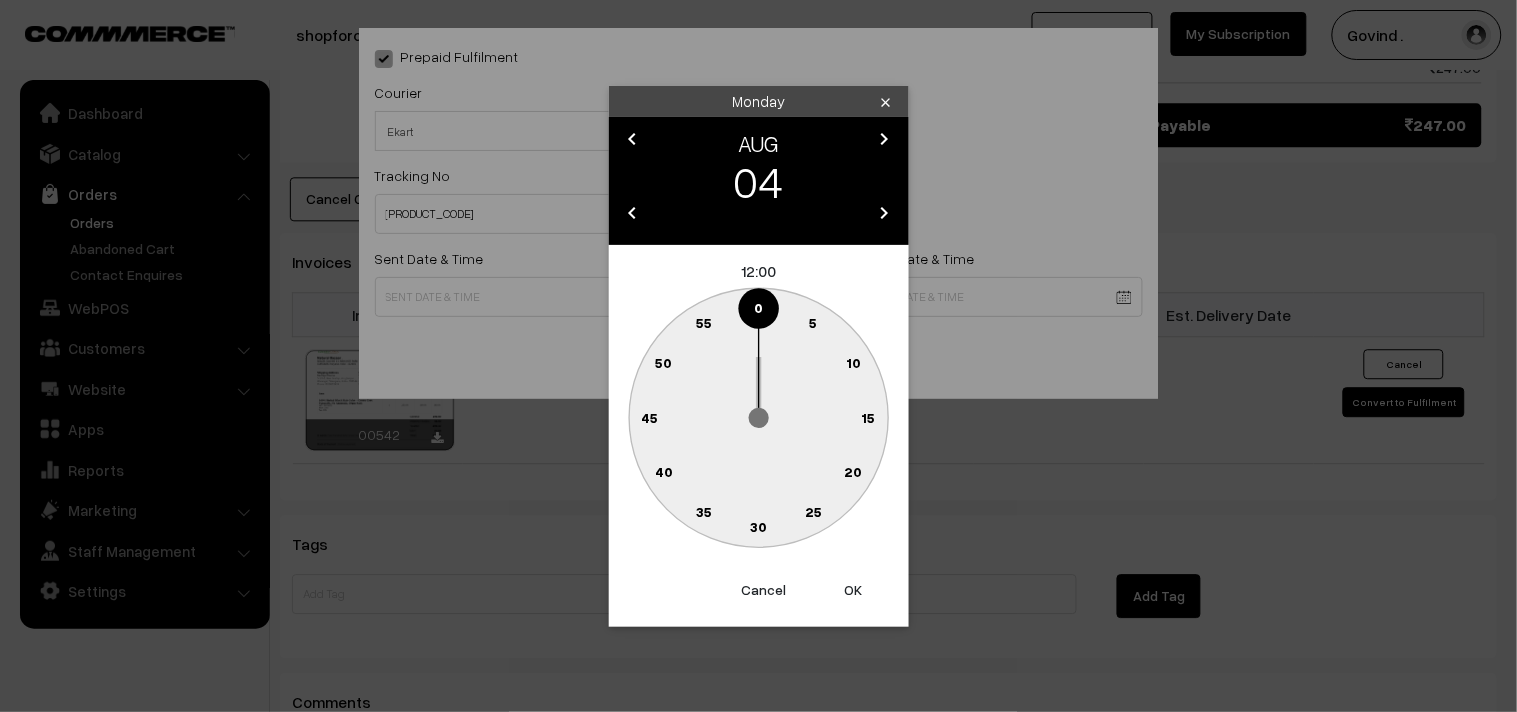type on "[DATE] [TIME]" 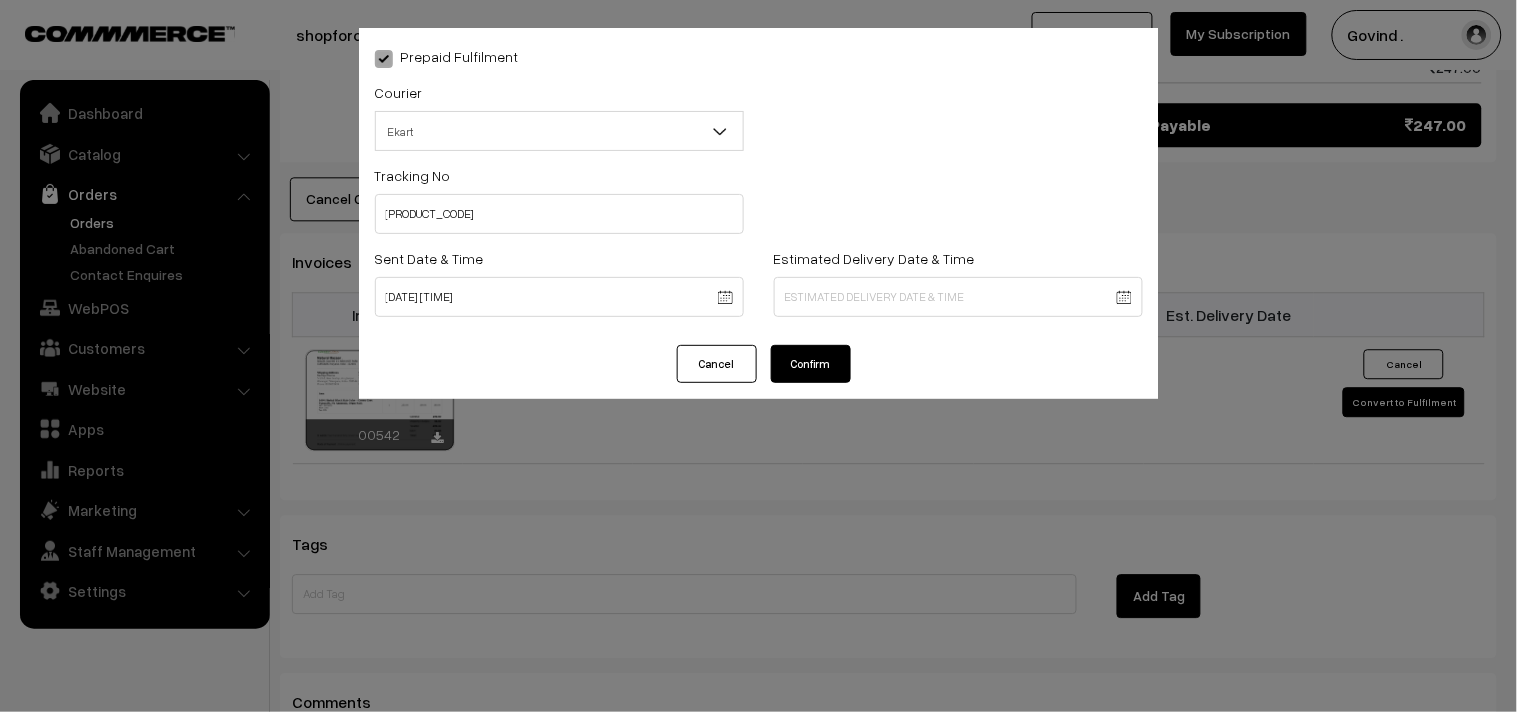 click on "Thank you for showing interest. Our team will call you shortly.
Close
shopforcows.com
Go to Website
Create New Store" at bounding box center (758, -56) 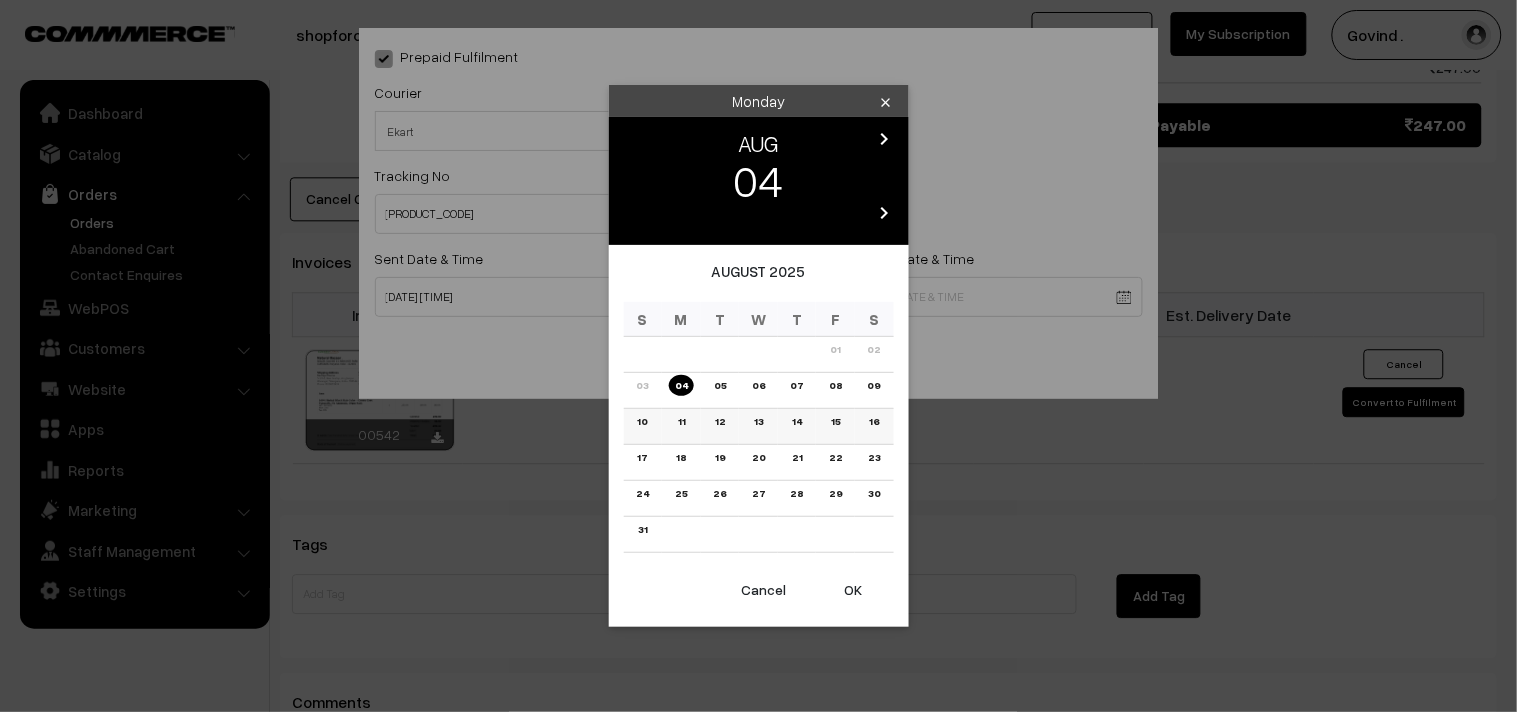 click on "10" at bounding box center (643, 421) 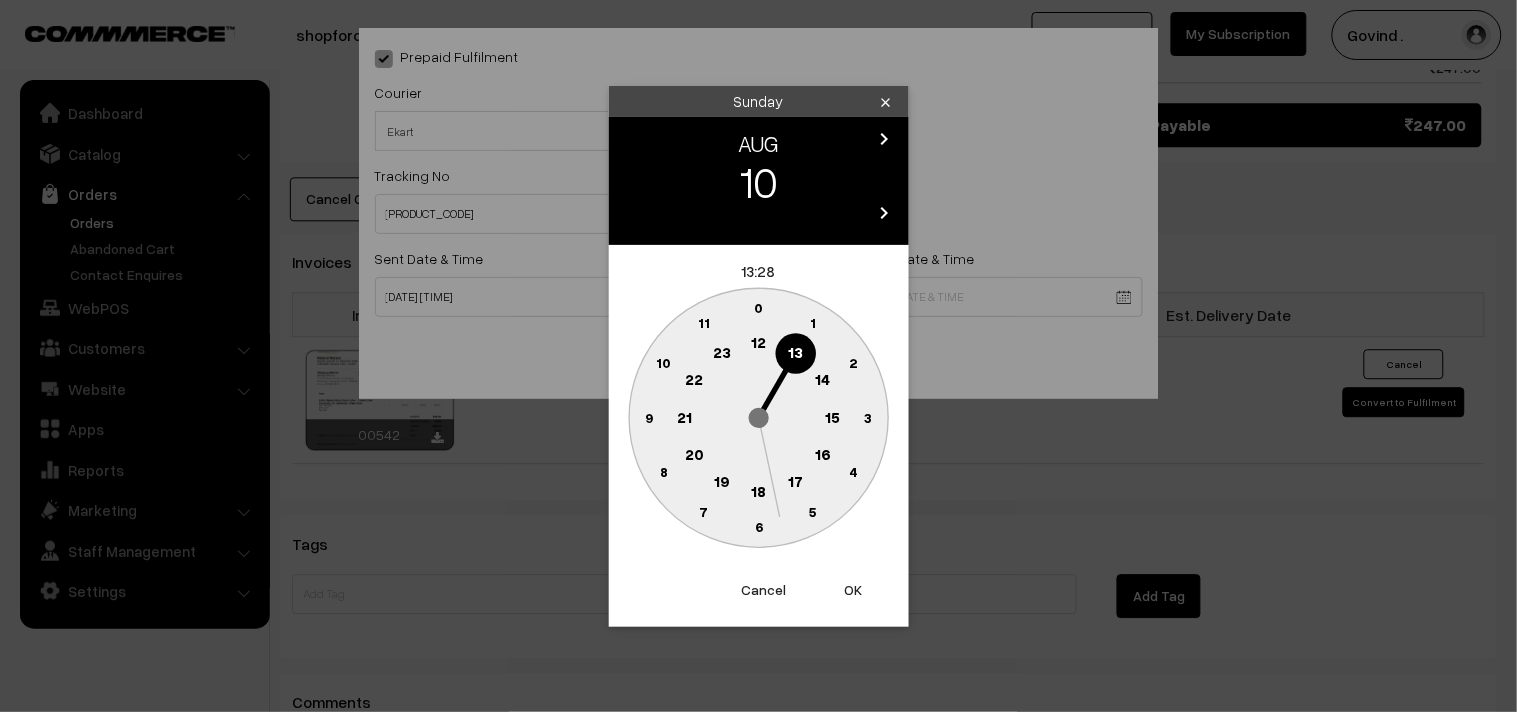 click on "18" 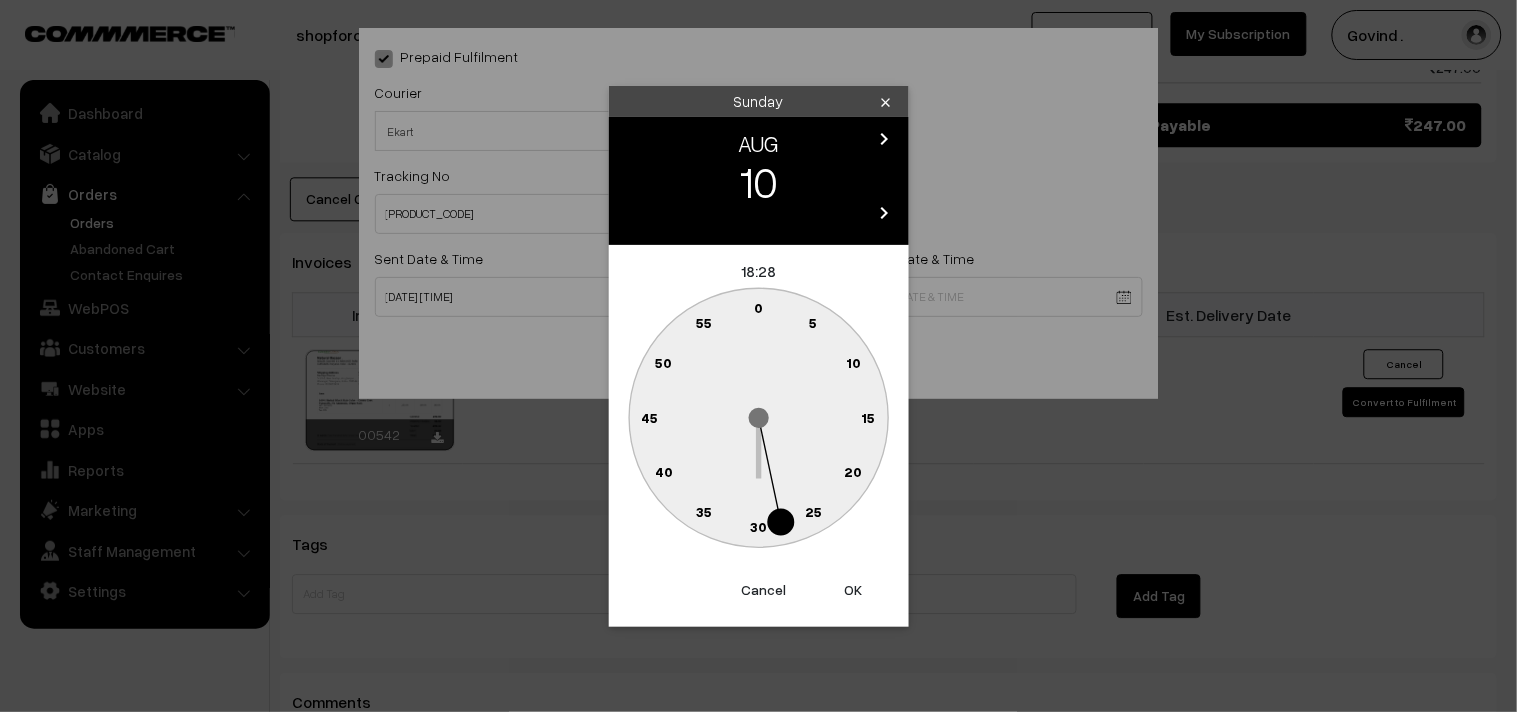 click on "0" 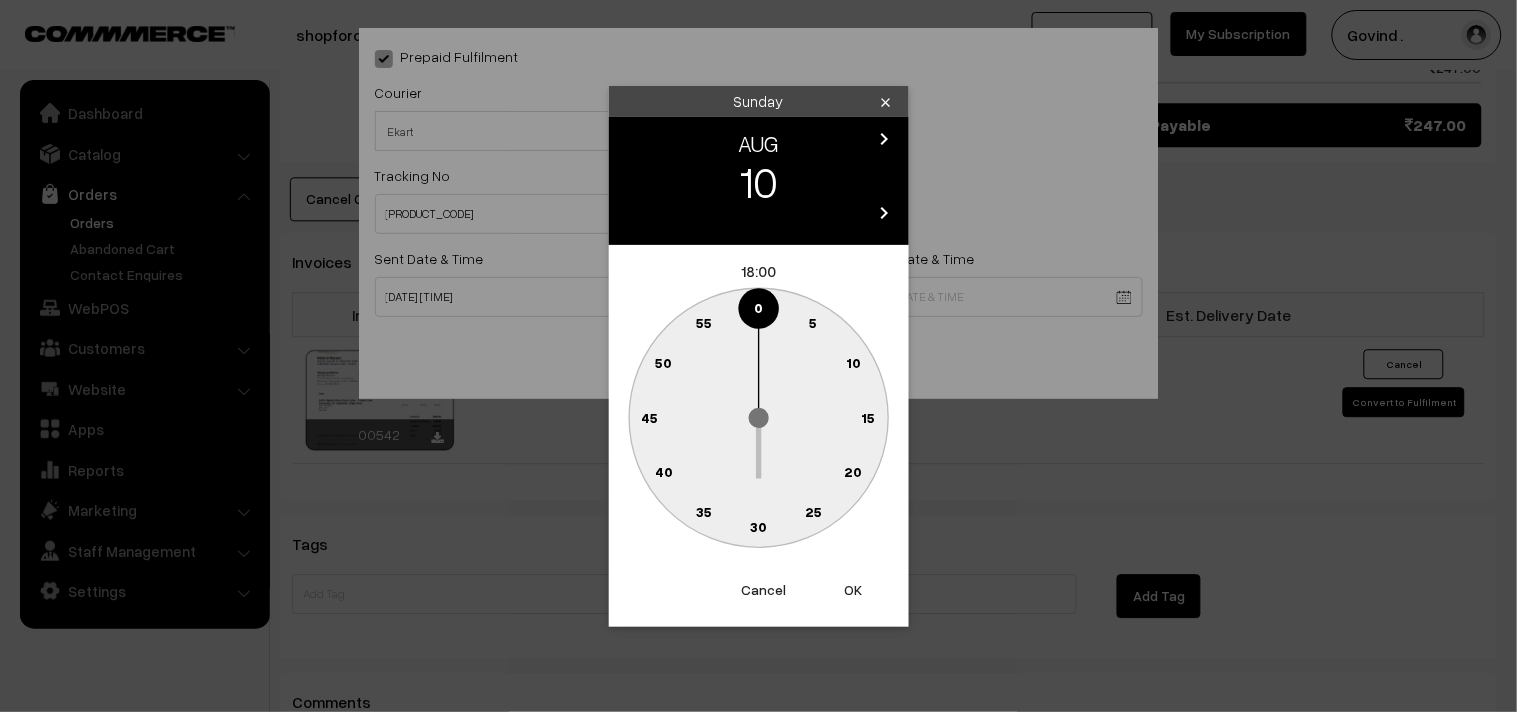 type on "10-08-2025 18:00" 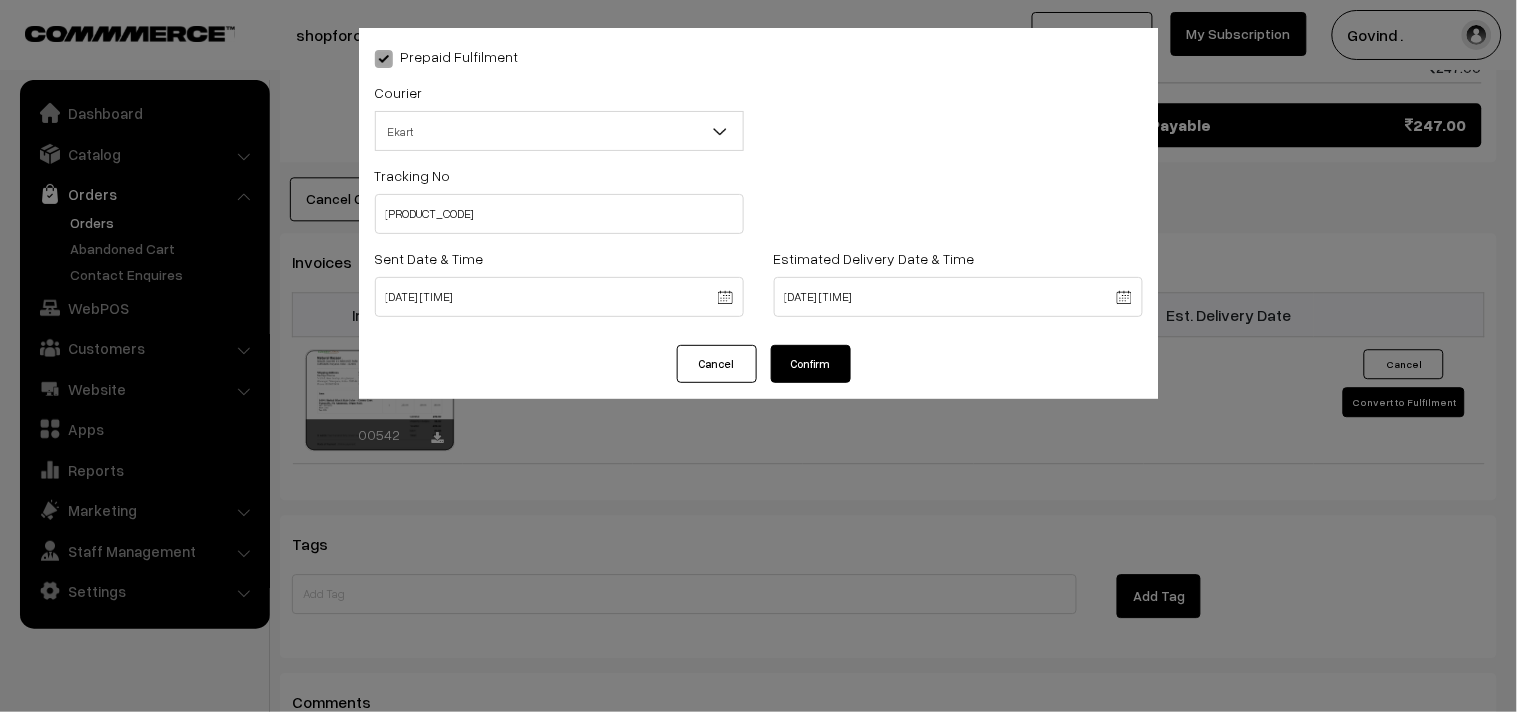 click on "Confirm" at bounding box center (811, 364) 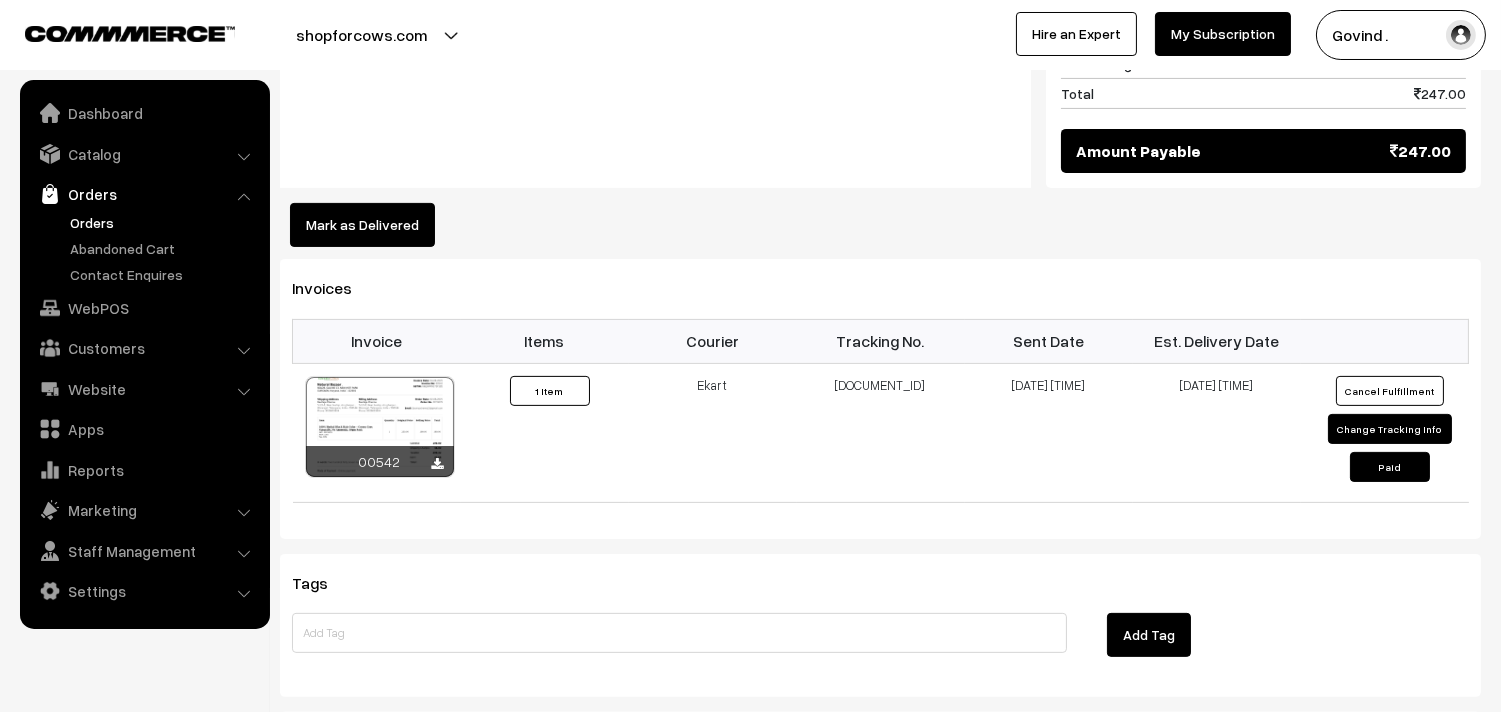 scroll, scrollTop: 1118, scrollLeft: 0, axis: vertical 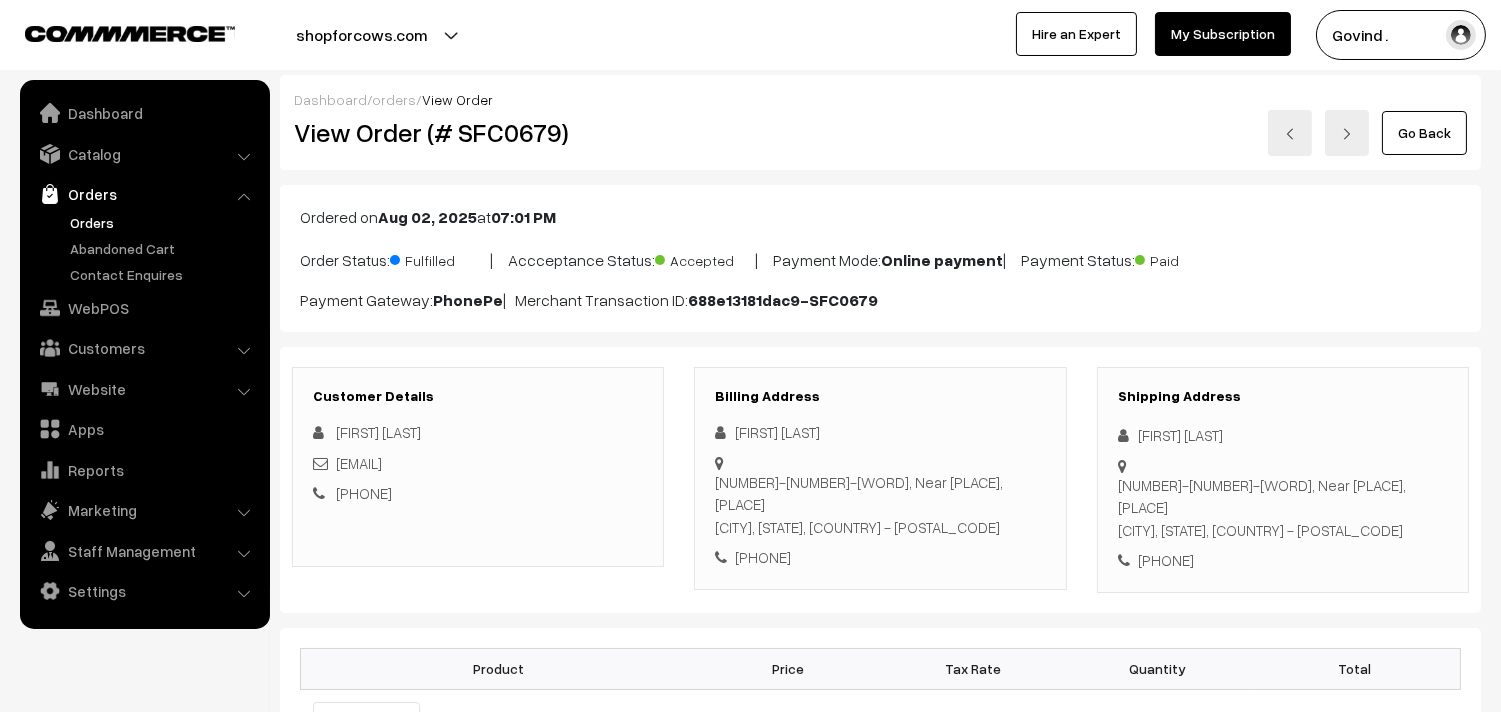 click on "Go Back" at bounding box center (1424, 133) 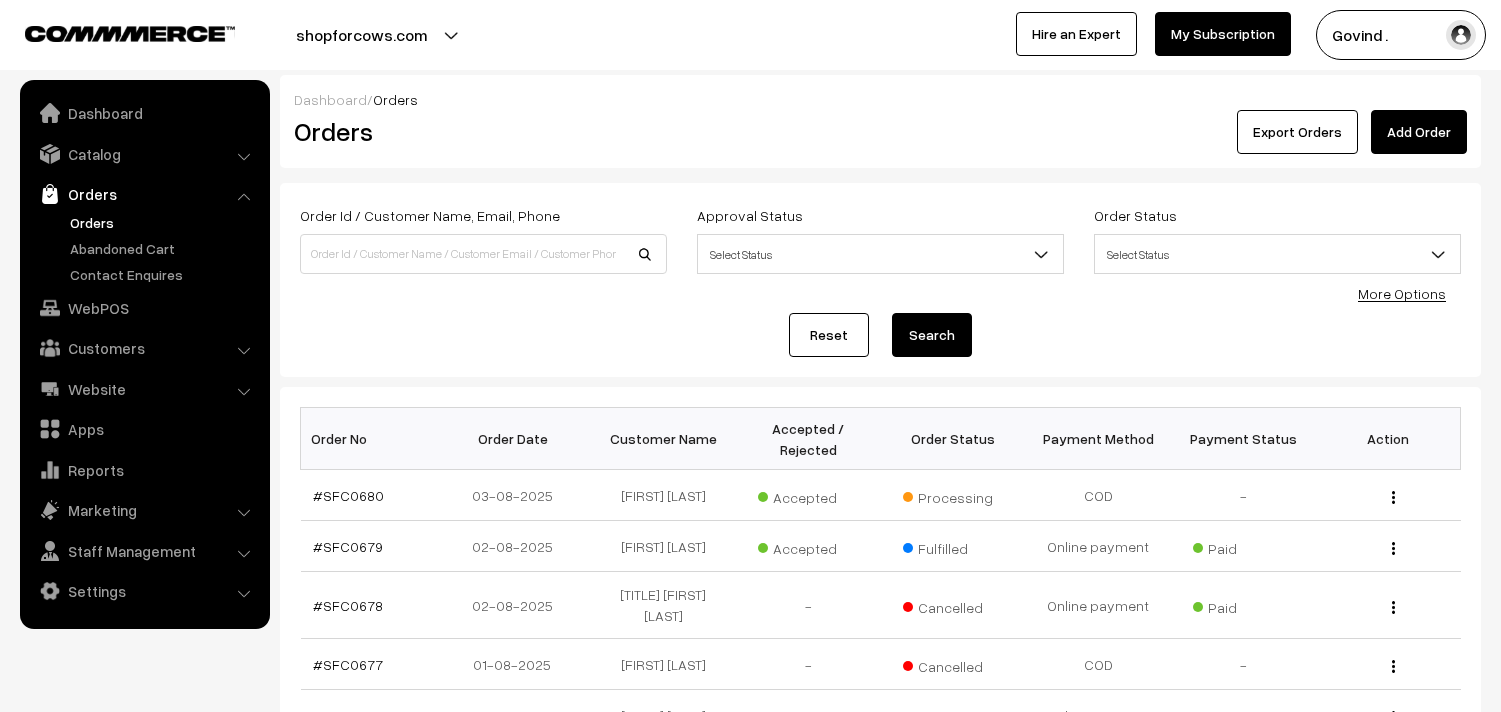 scroll, scrollTop: 0, scrollLeft: 0, axis: both 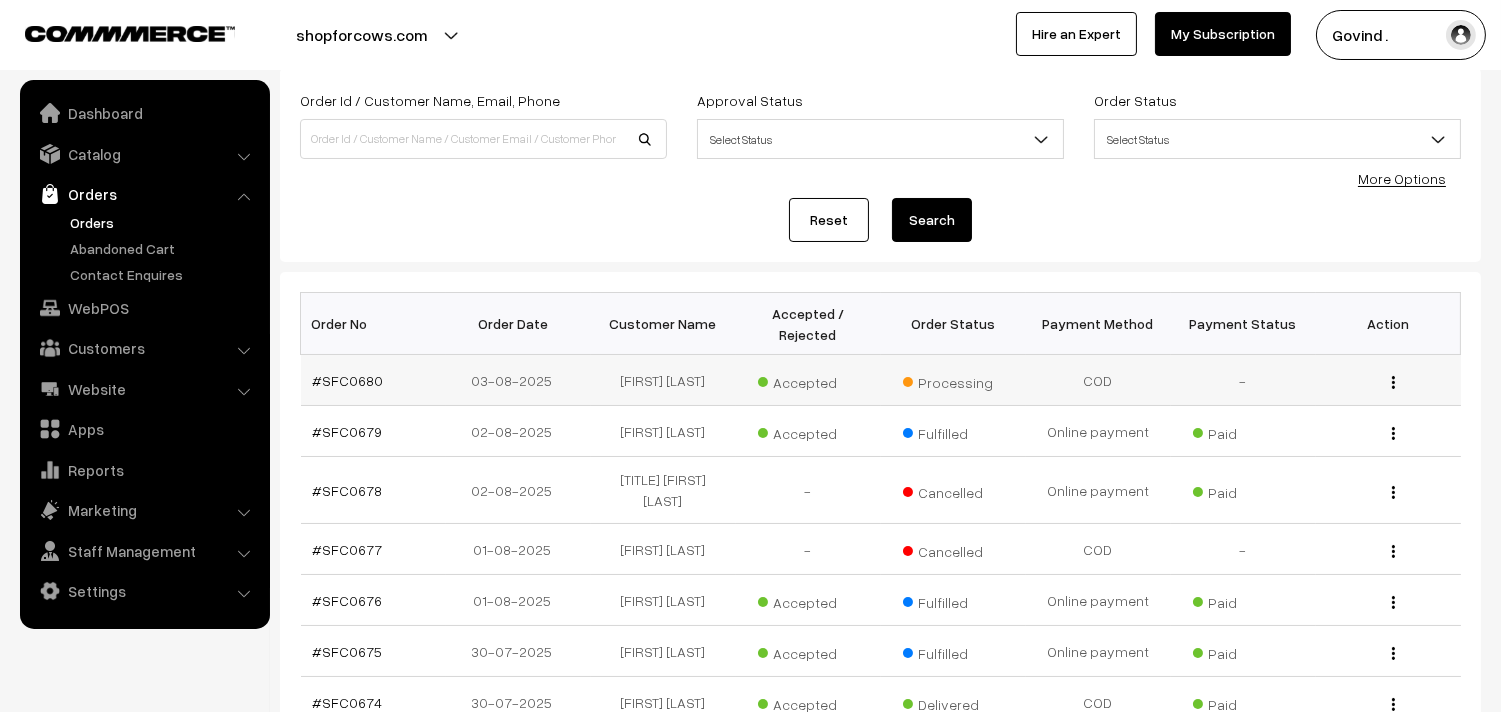 click at bounding box center [1393, 382] 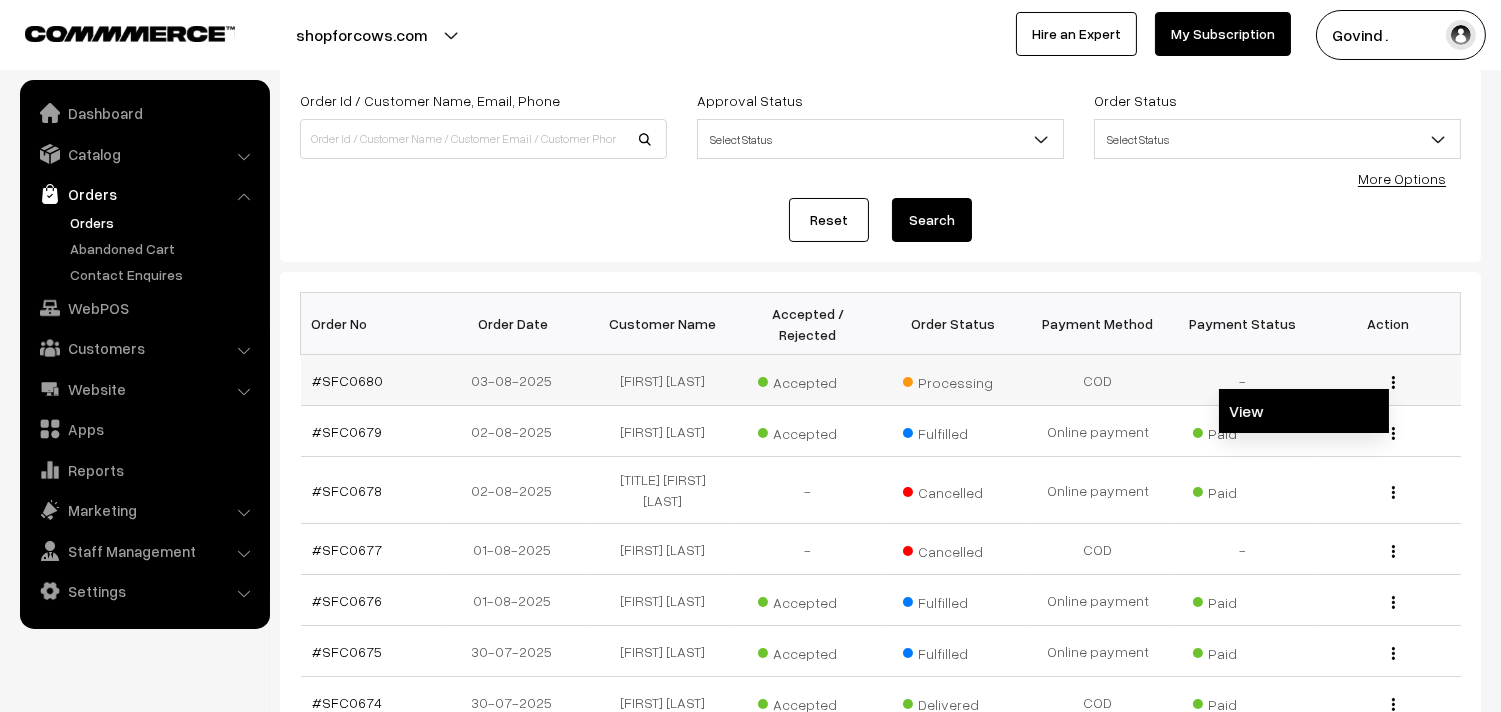click on "View" at bounding box center [1304, 411] 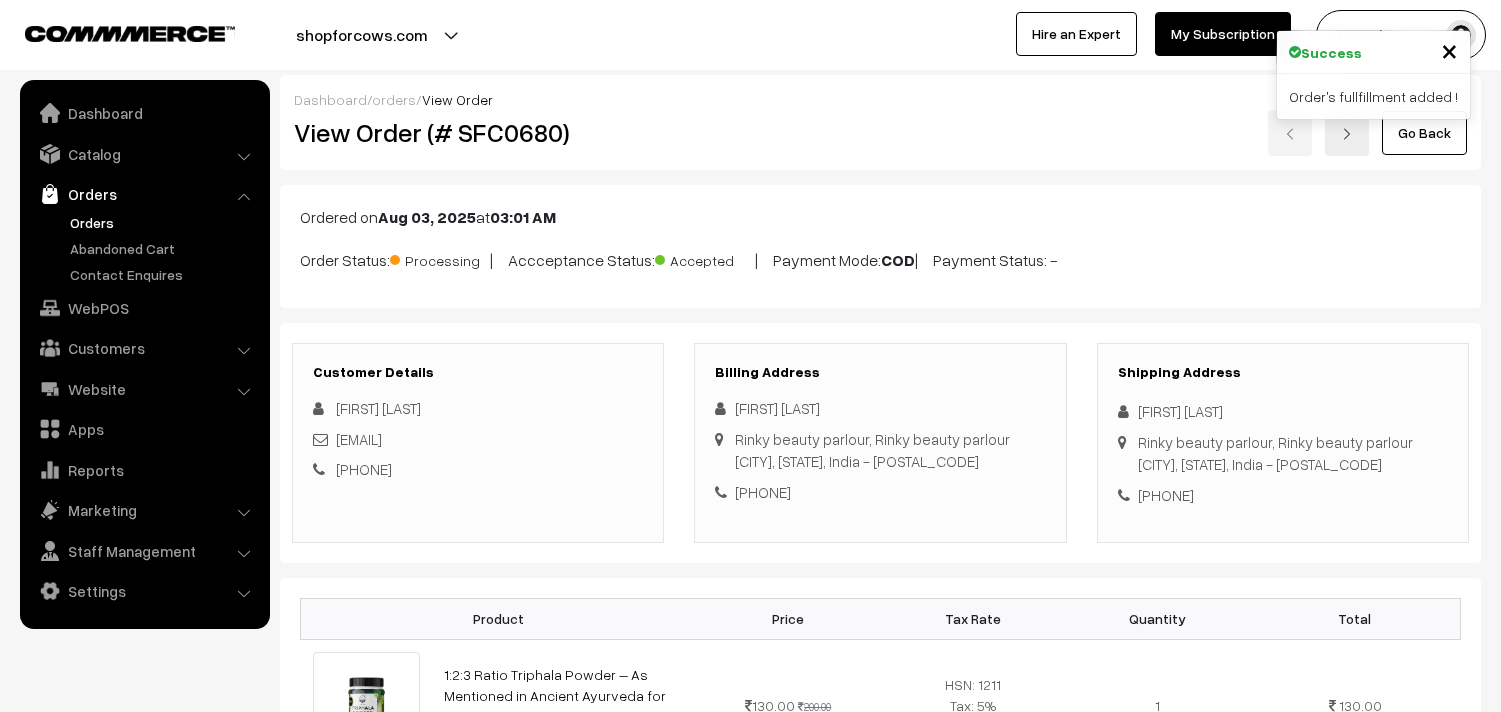 scroll, scrollTop: 0, scrollLeft: 0, axis: both 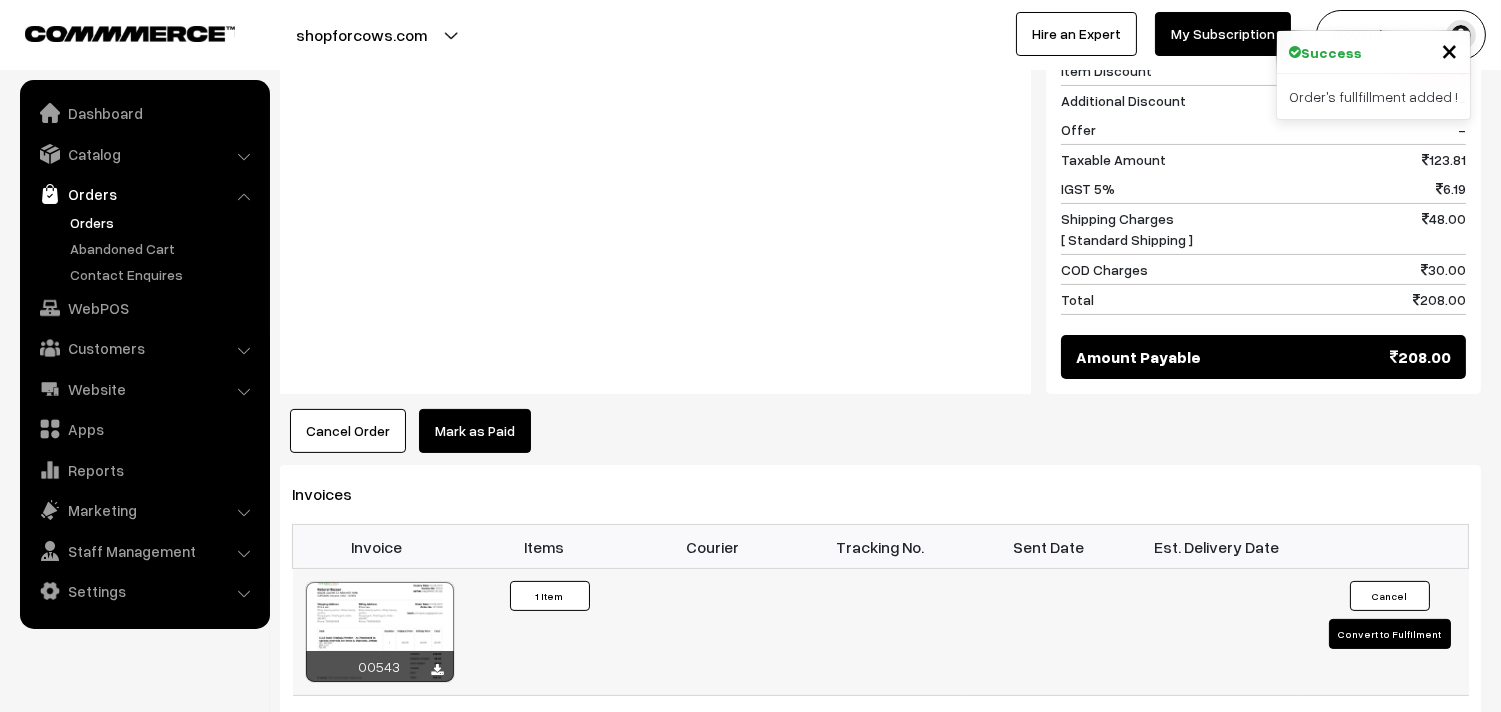 click on "Convert to Fulfilment" at bounding box center [1390, 634] 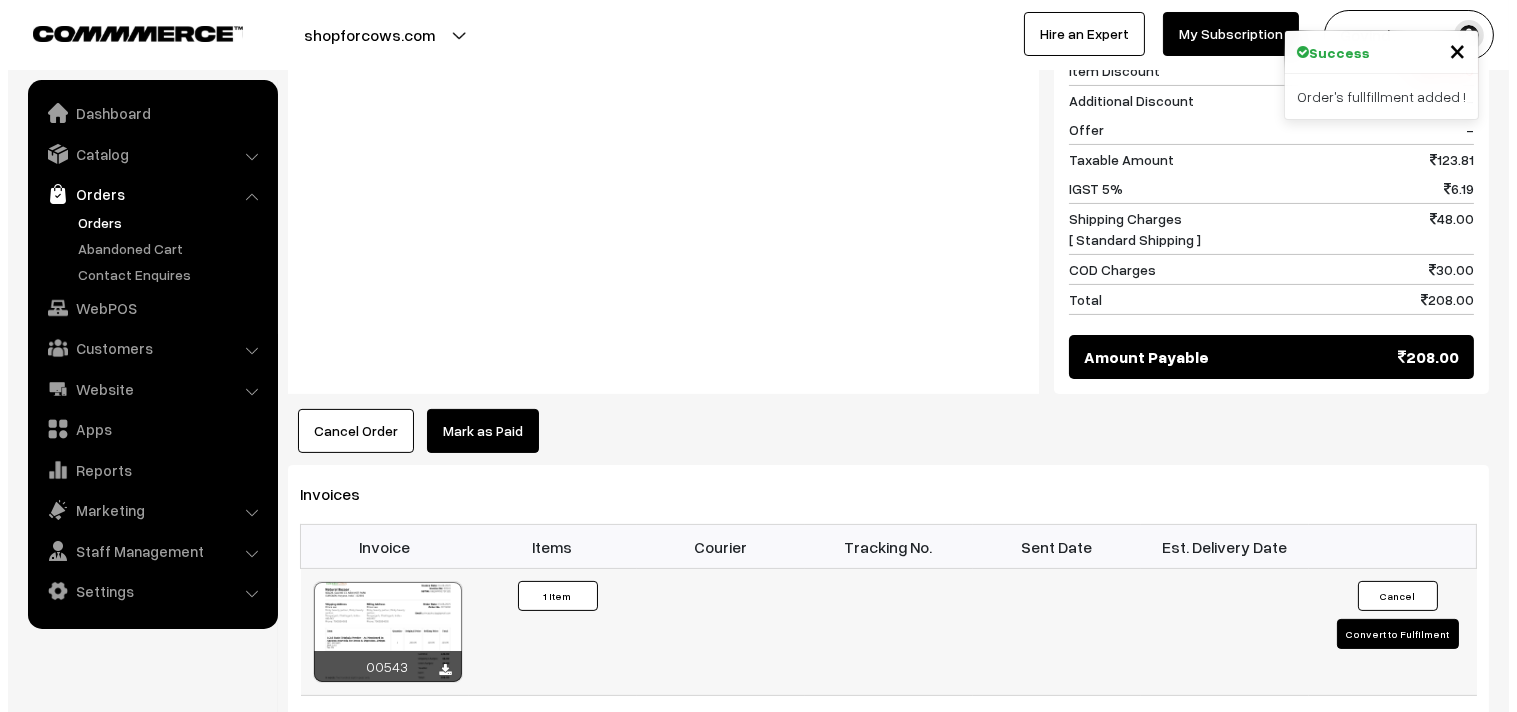 scroll, scrollTop: 863, scrollLeft: 0, axis: vertical 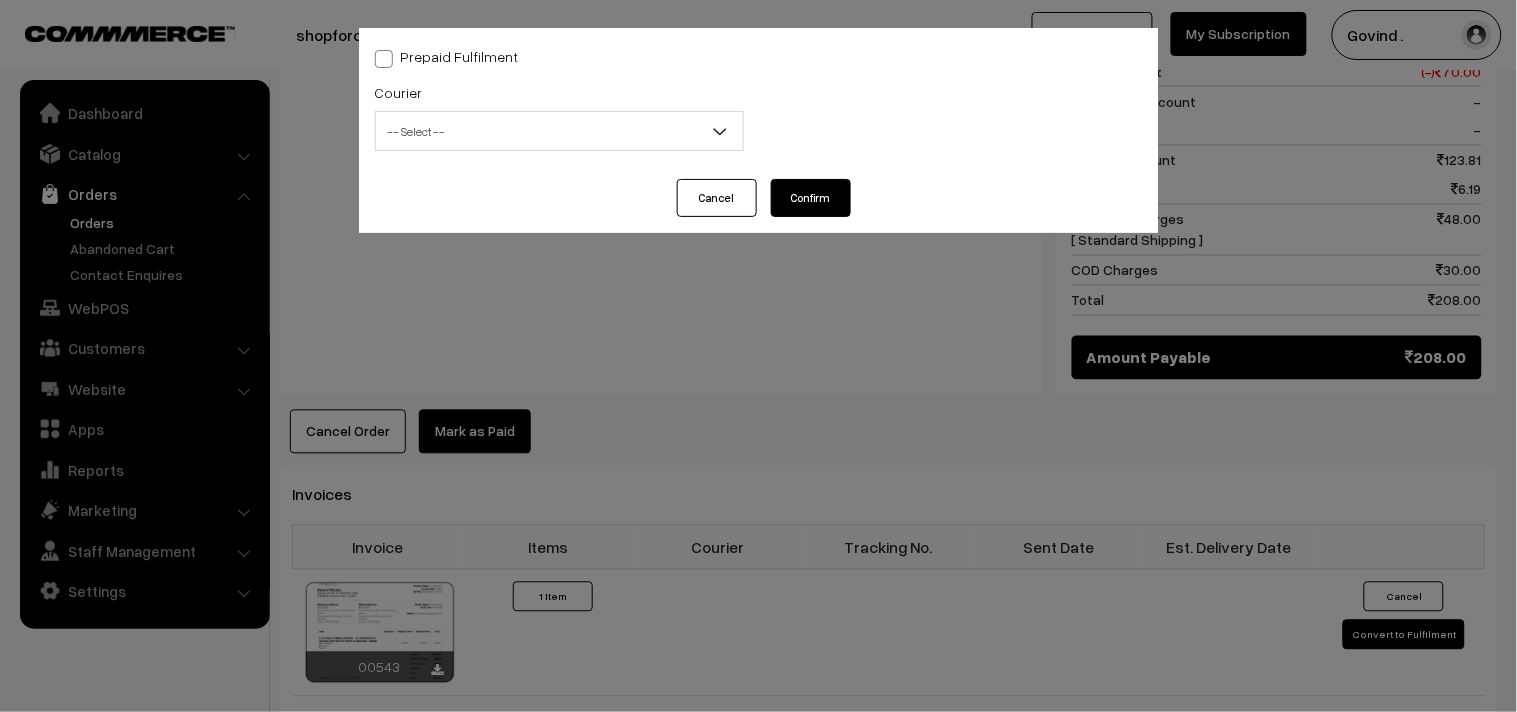 click on "-- Select --" at bounding box center (559, 131) 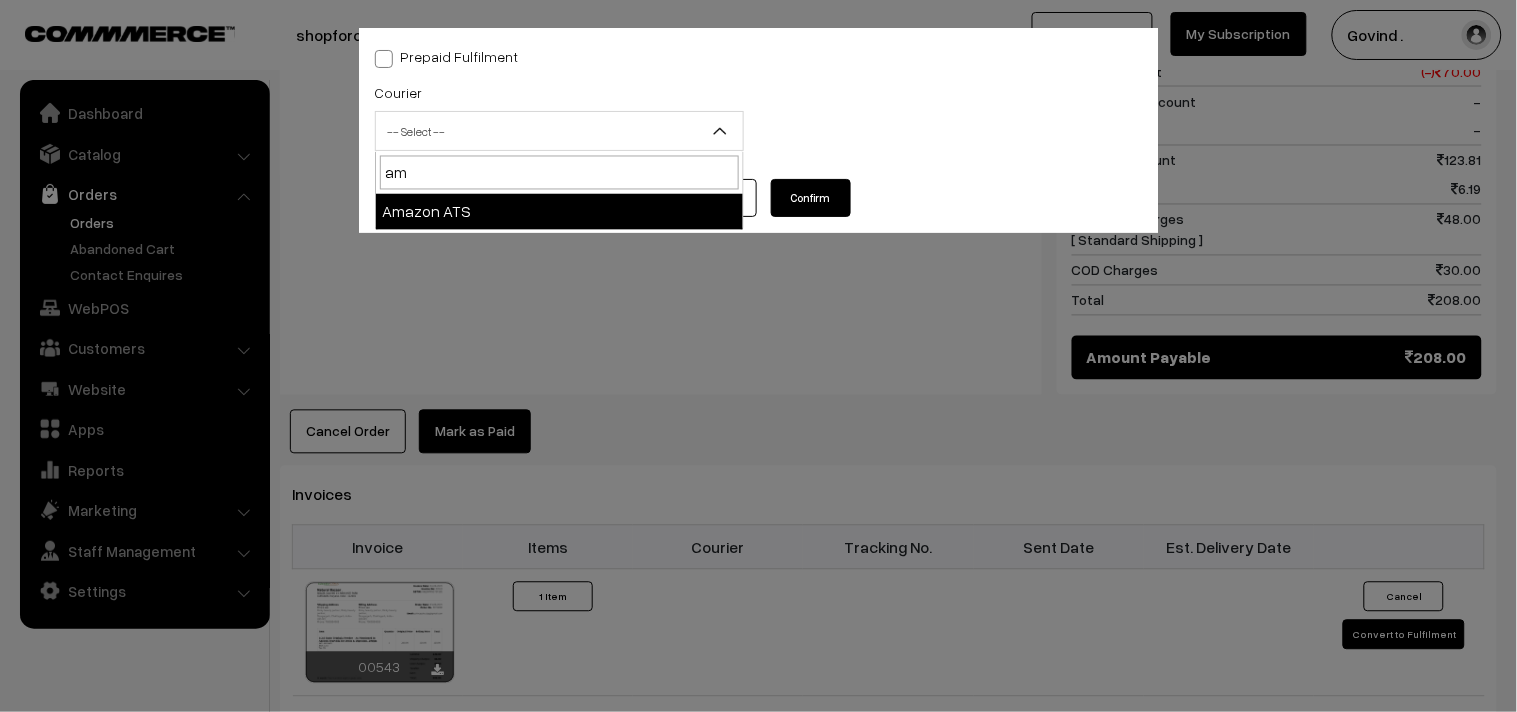 type on "ama" 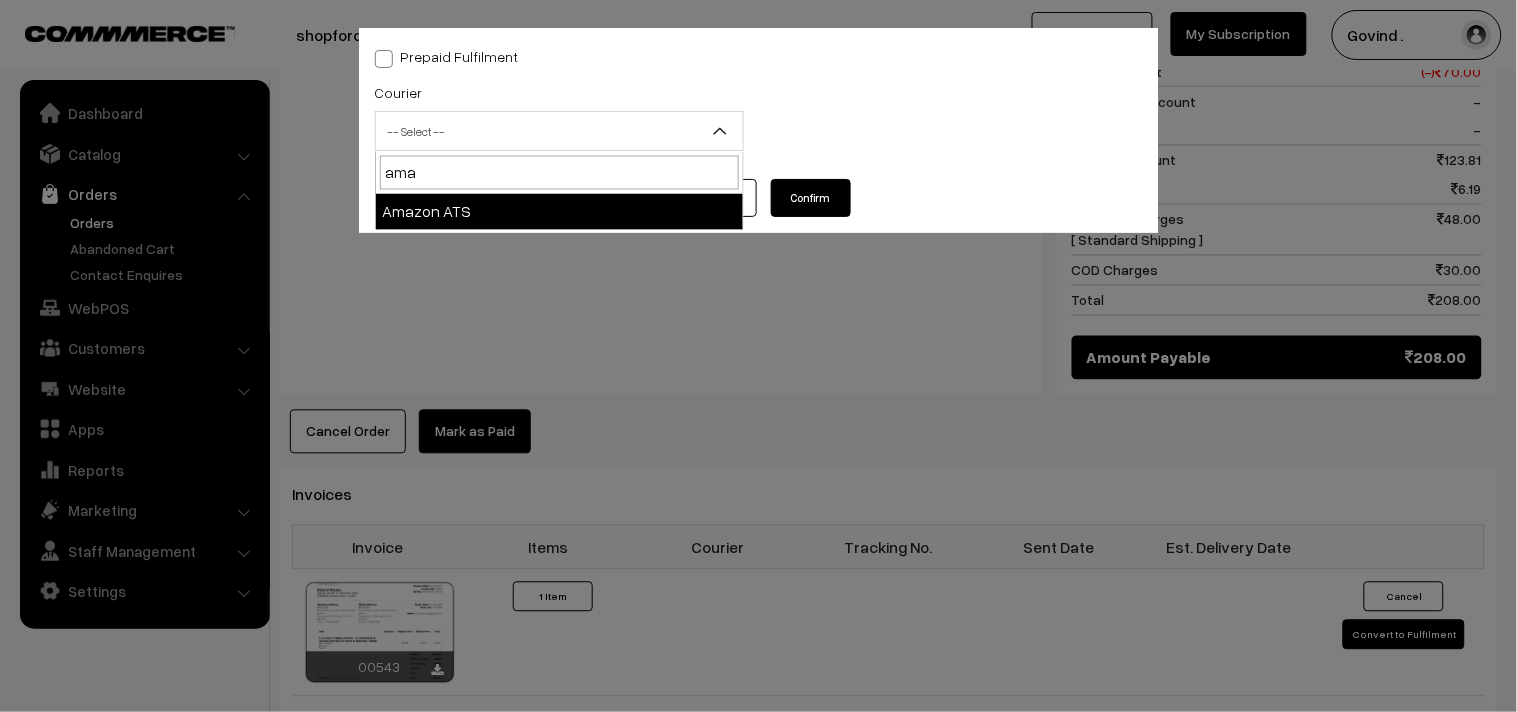 select on "8" 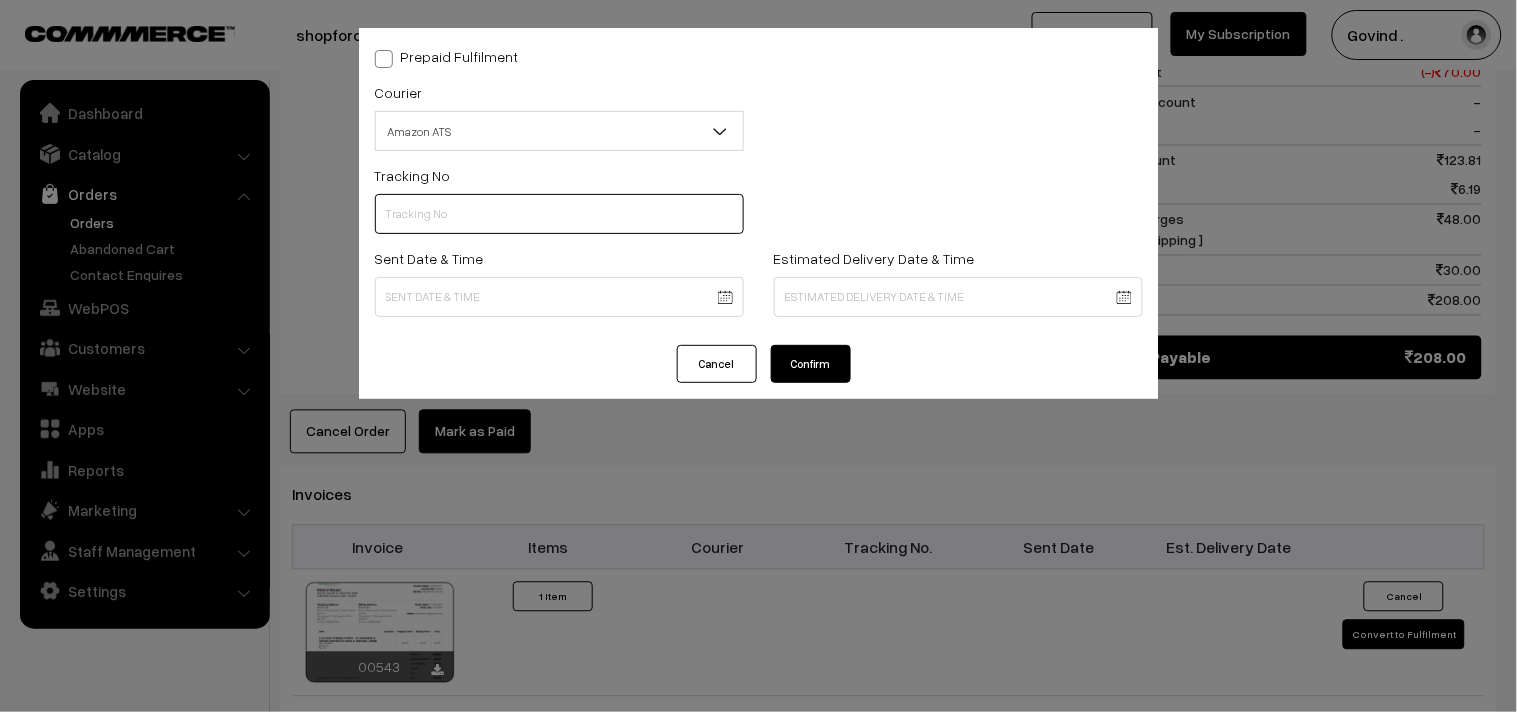 click at bounding box center [559, 214] 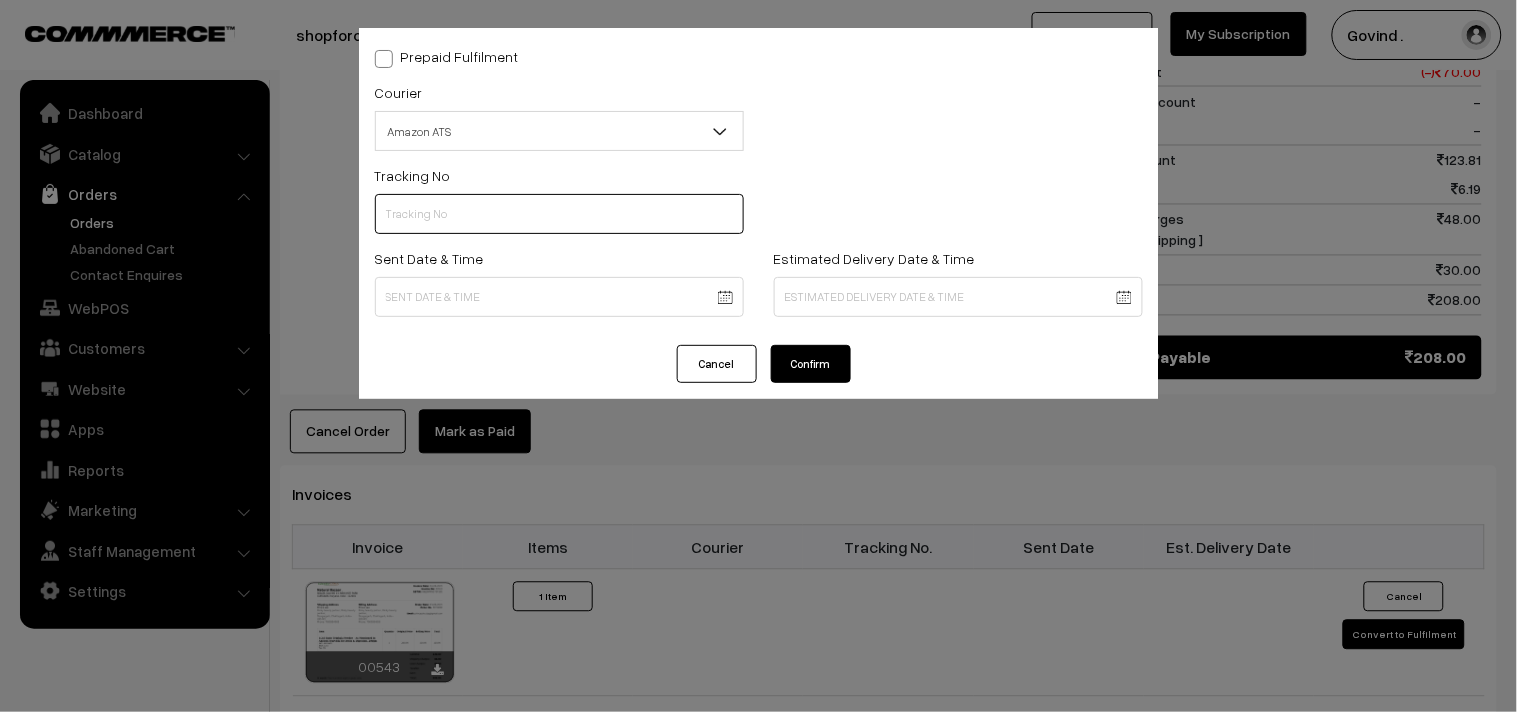 paste on "362518604577" 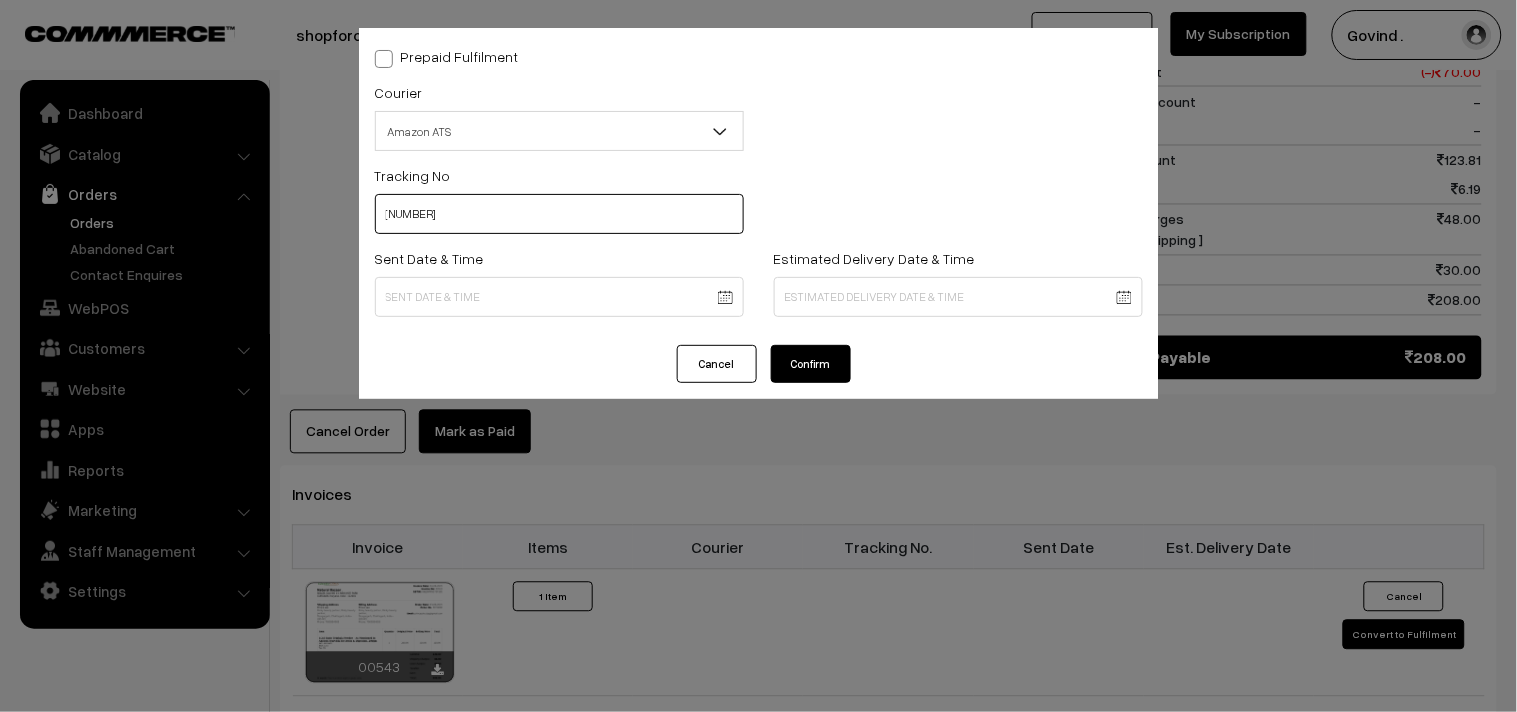 type on "362518604577" 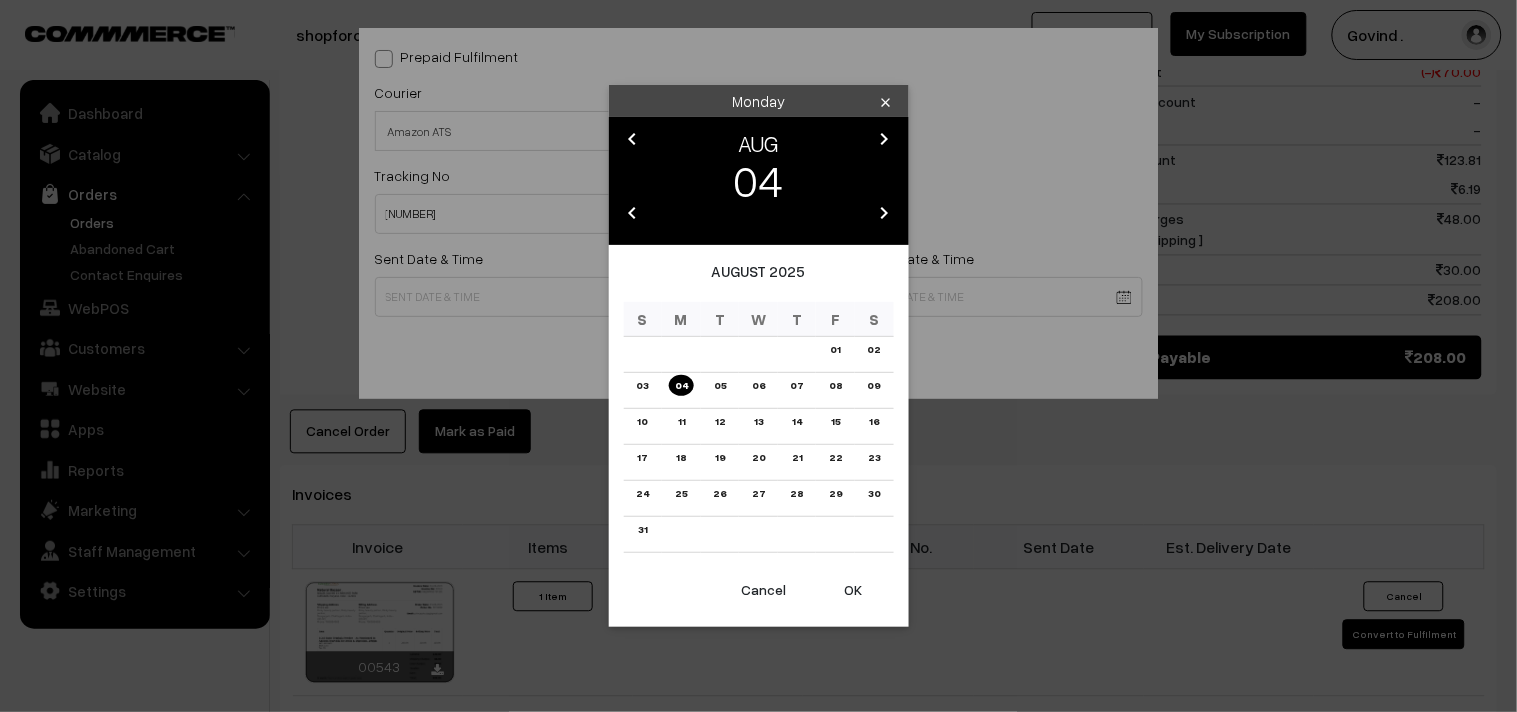 click on "Thank you for showing interest. Our team will call you shortly.
Close
shopforcows.com
Go to Website
Create New Store" at bounding box center (758, 189) 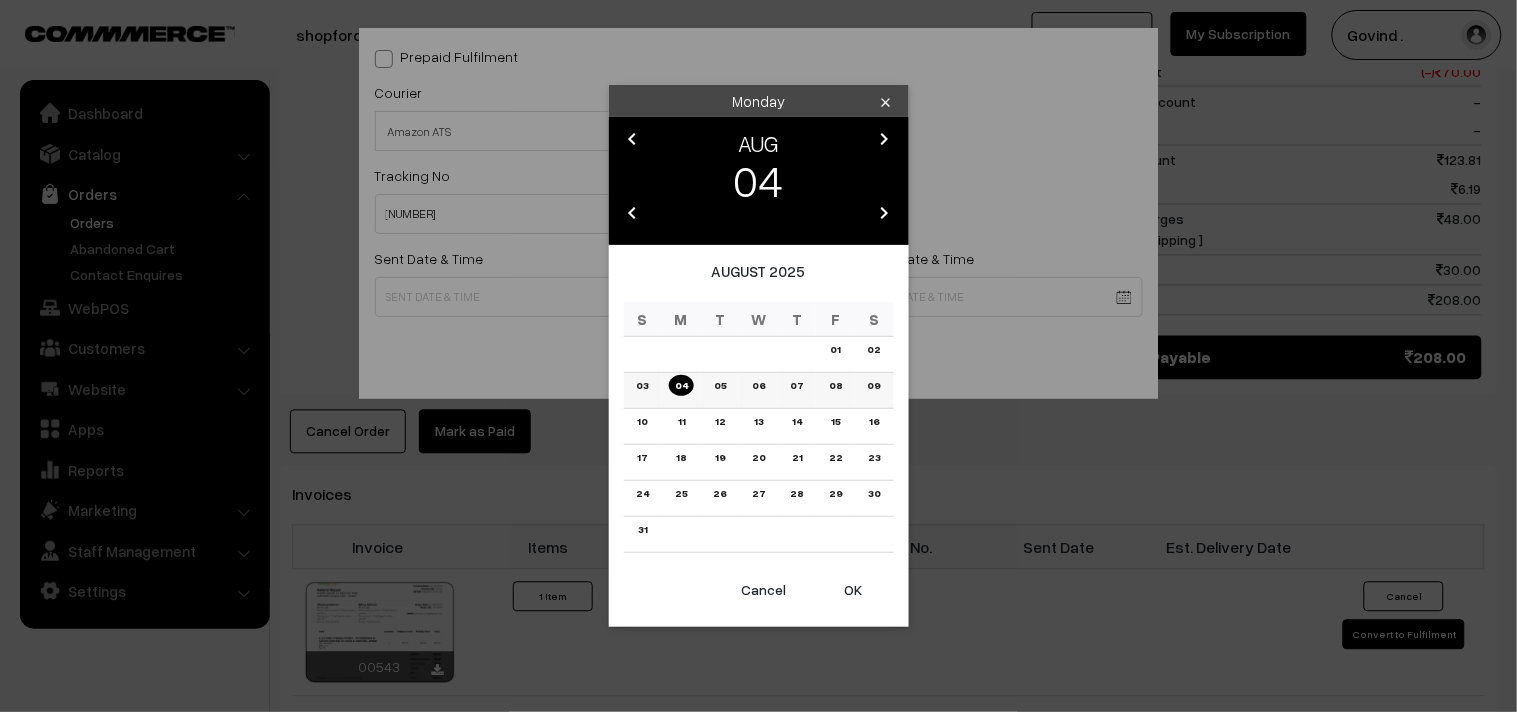 click on "04" at bounding box center (681, 385) 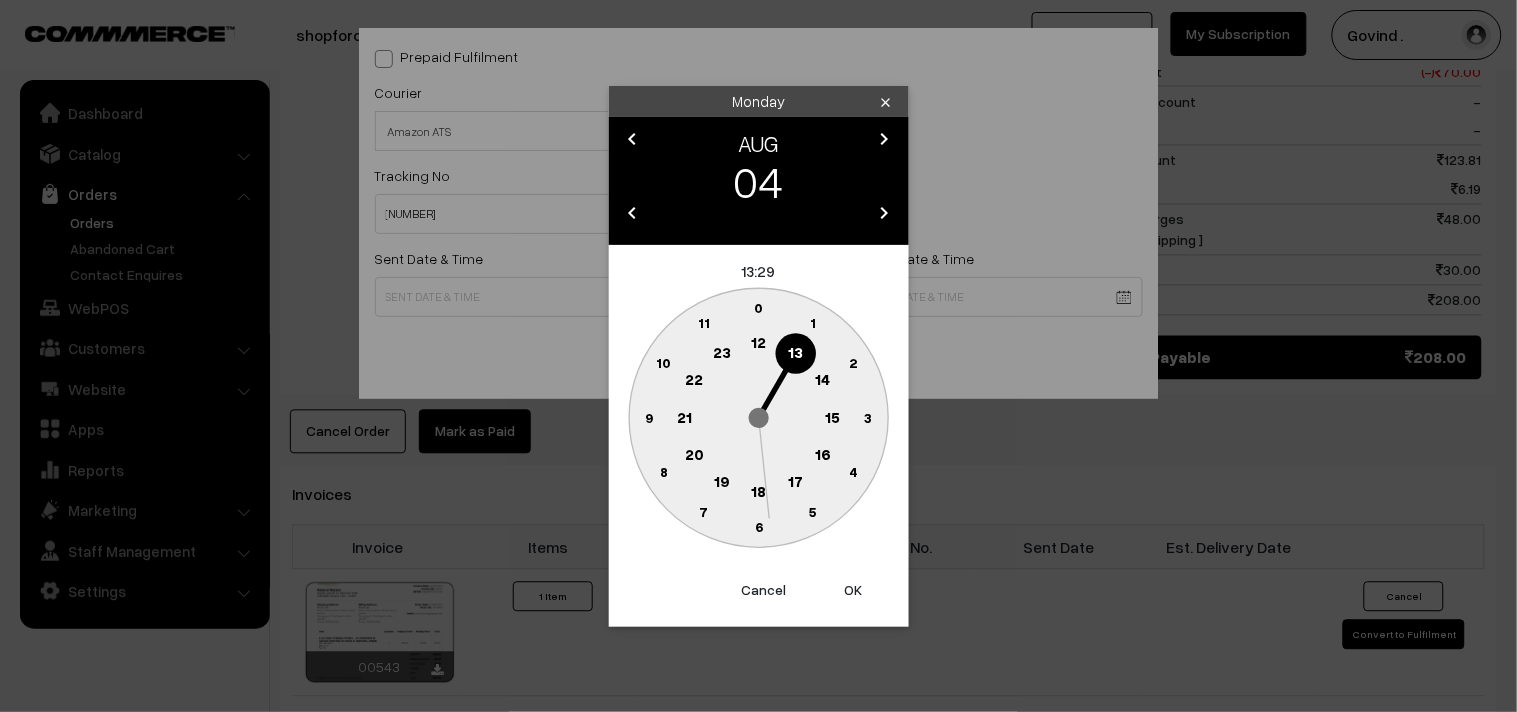 click on "0 1 2 3 4 5 6 7 8 9 10 11 12 13 14 15 16 17 18 19 20 21 22 23" 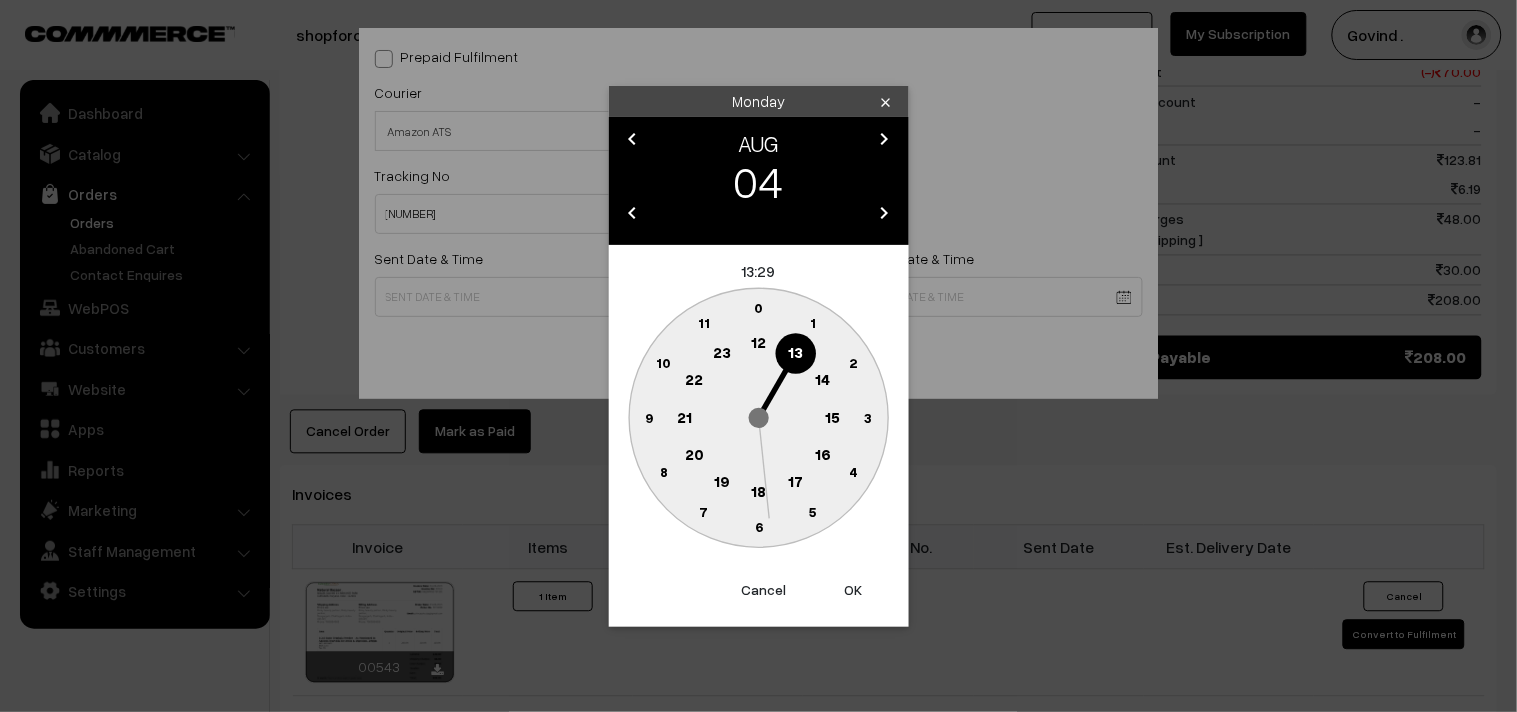 click on "12" 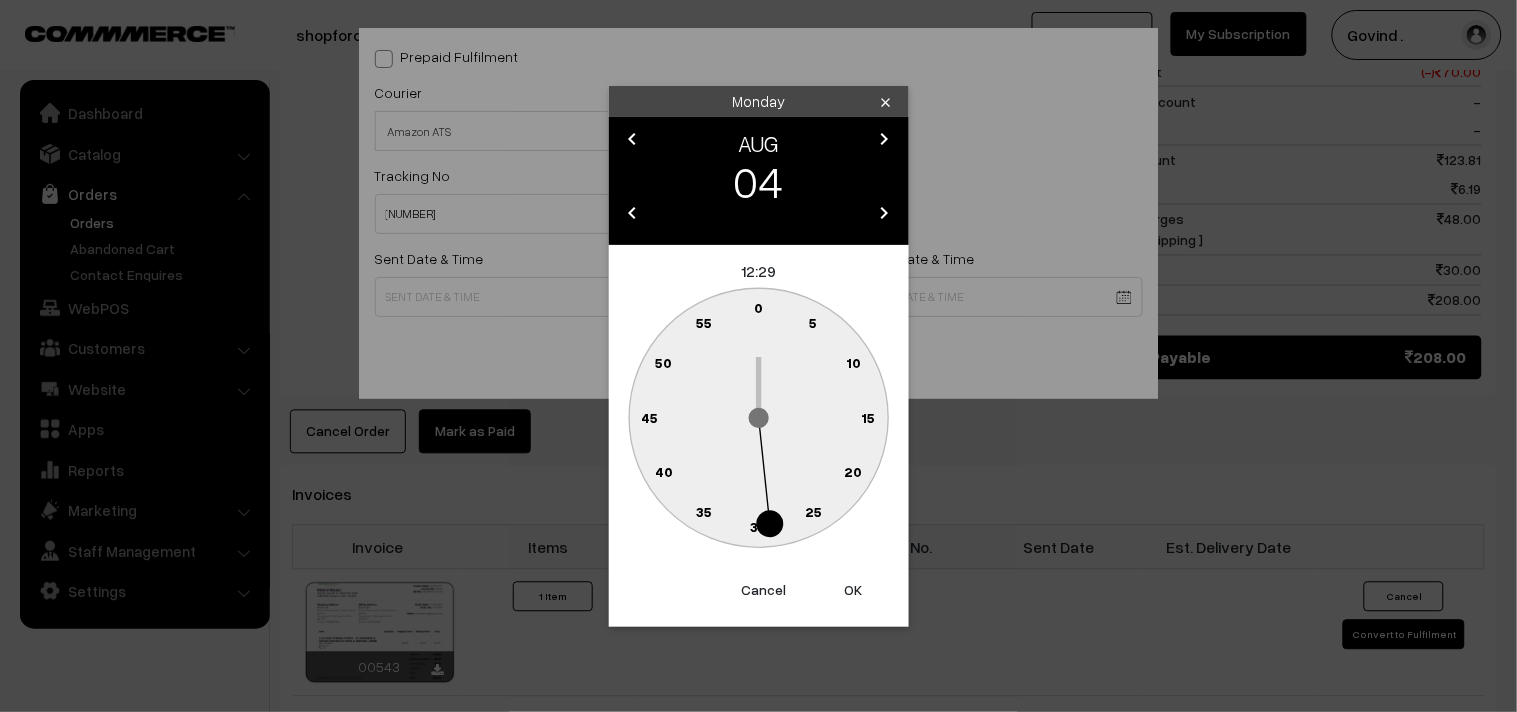 click on "0" 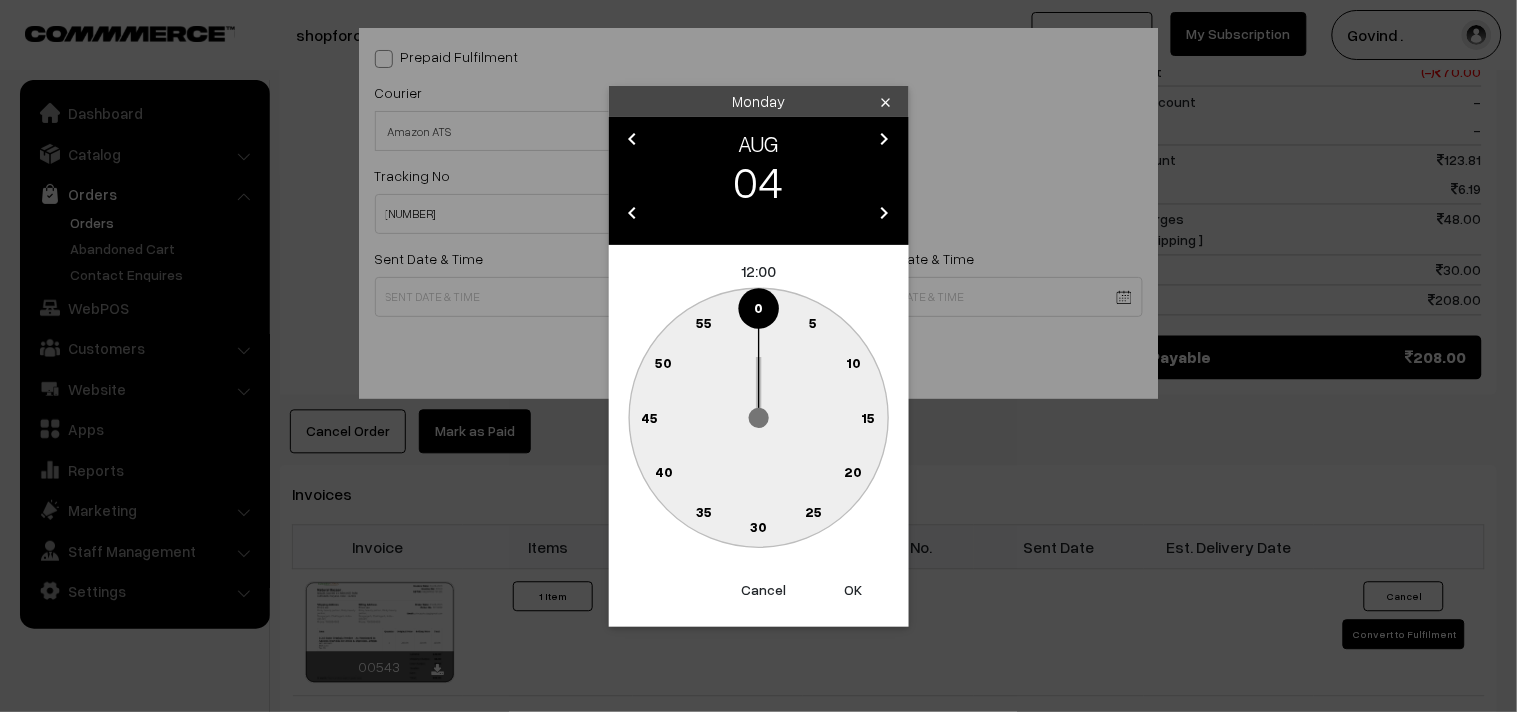 type on "04-08-2025 12:00" 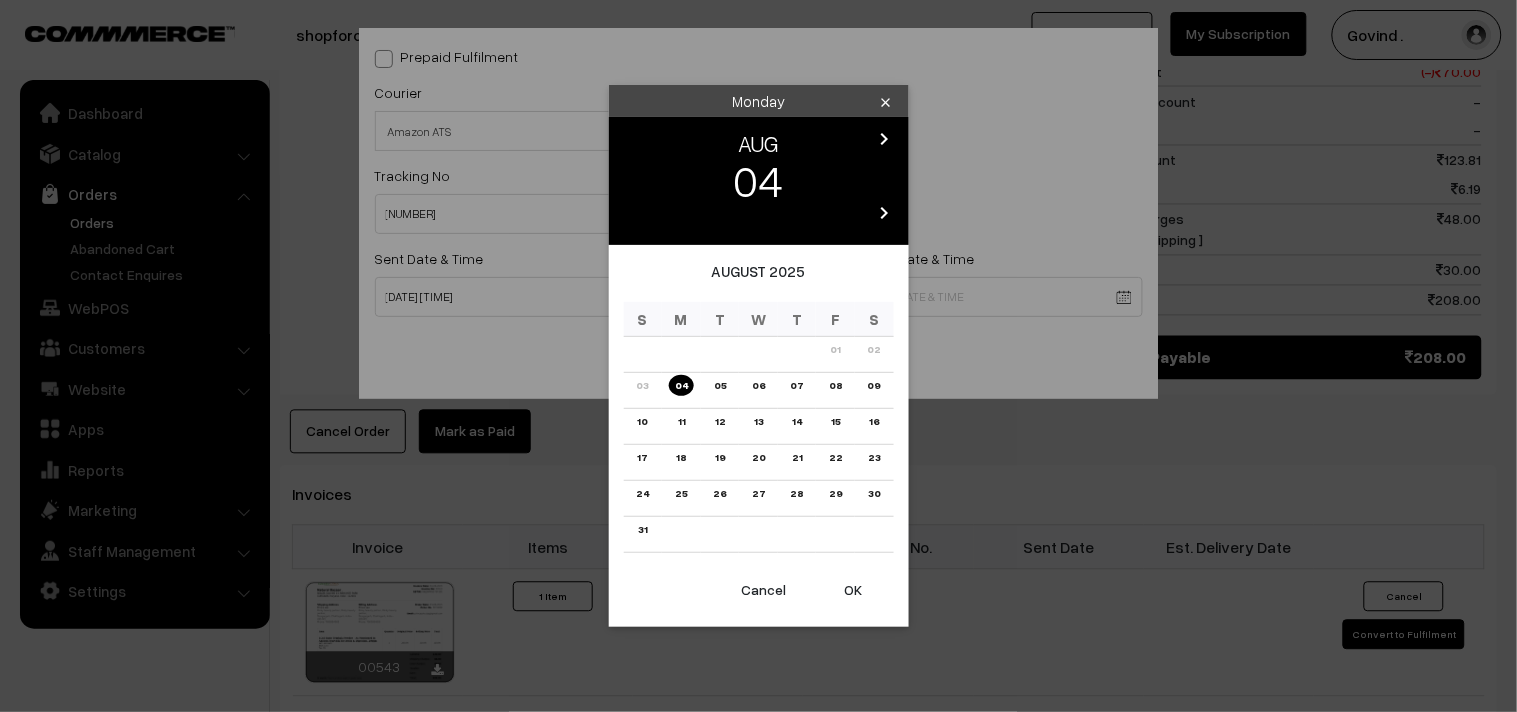 click on "Thank you for showing interest. Our team will call you shortly.
Close
shopforcows.com
Go to Website
Create New Store" at bounding box center [758, 189] 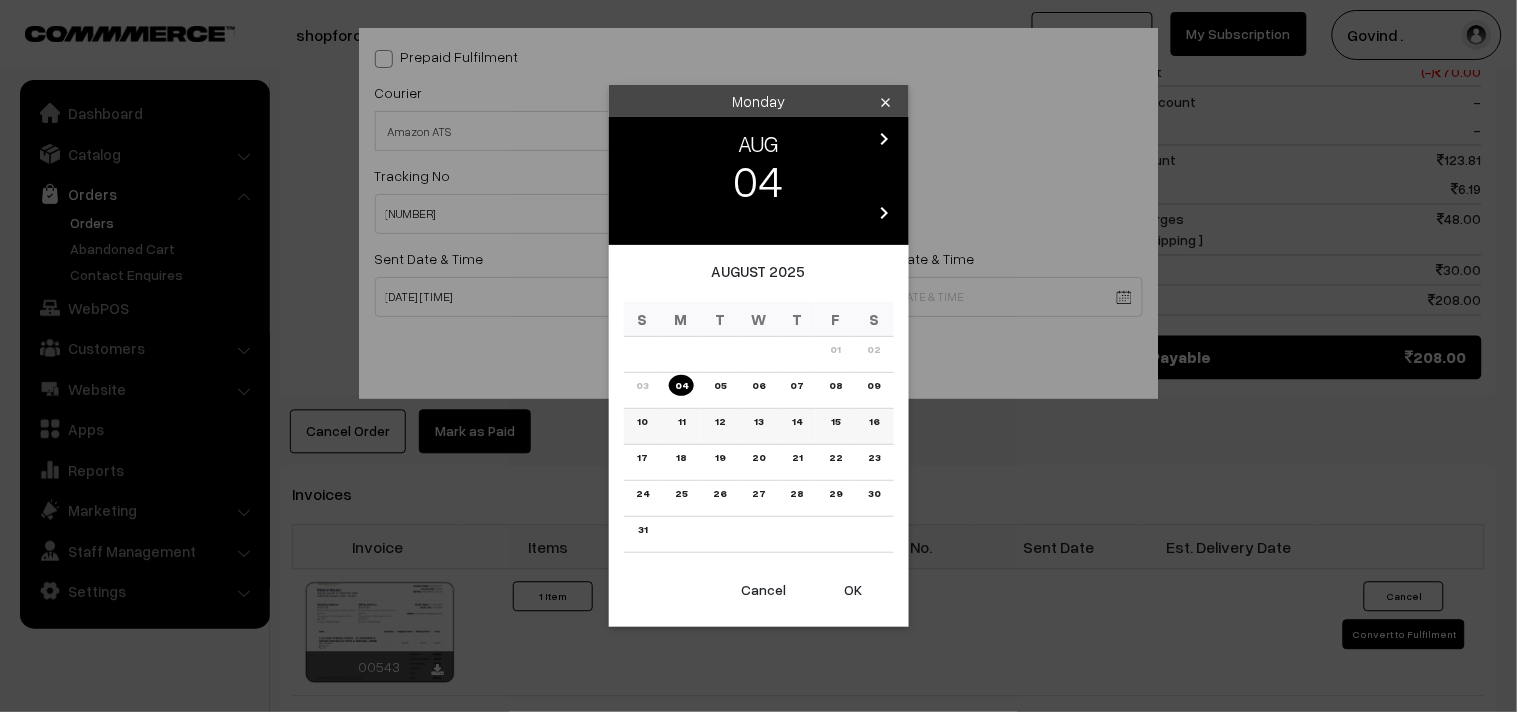 click on "10" at bounding box center [643, 421] 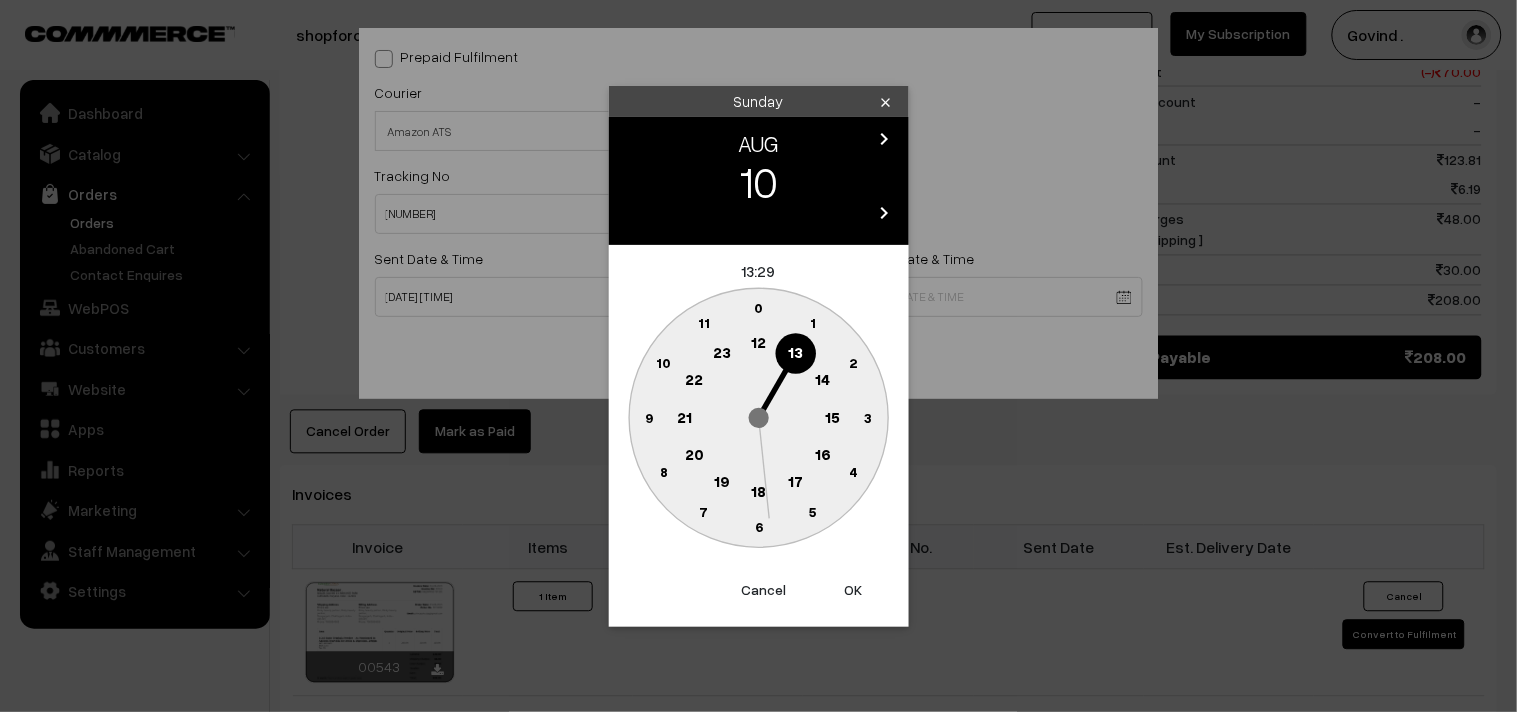 click on "18" 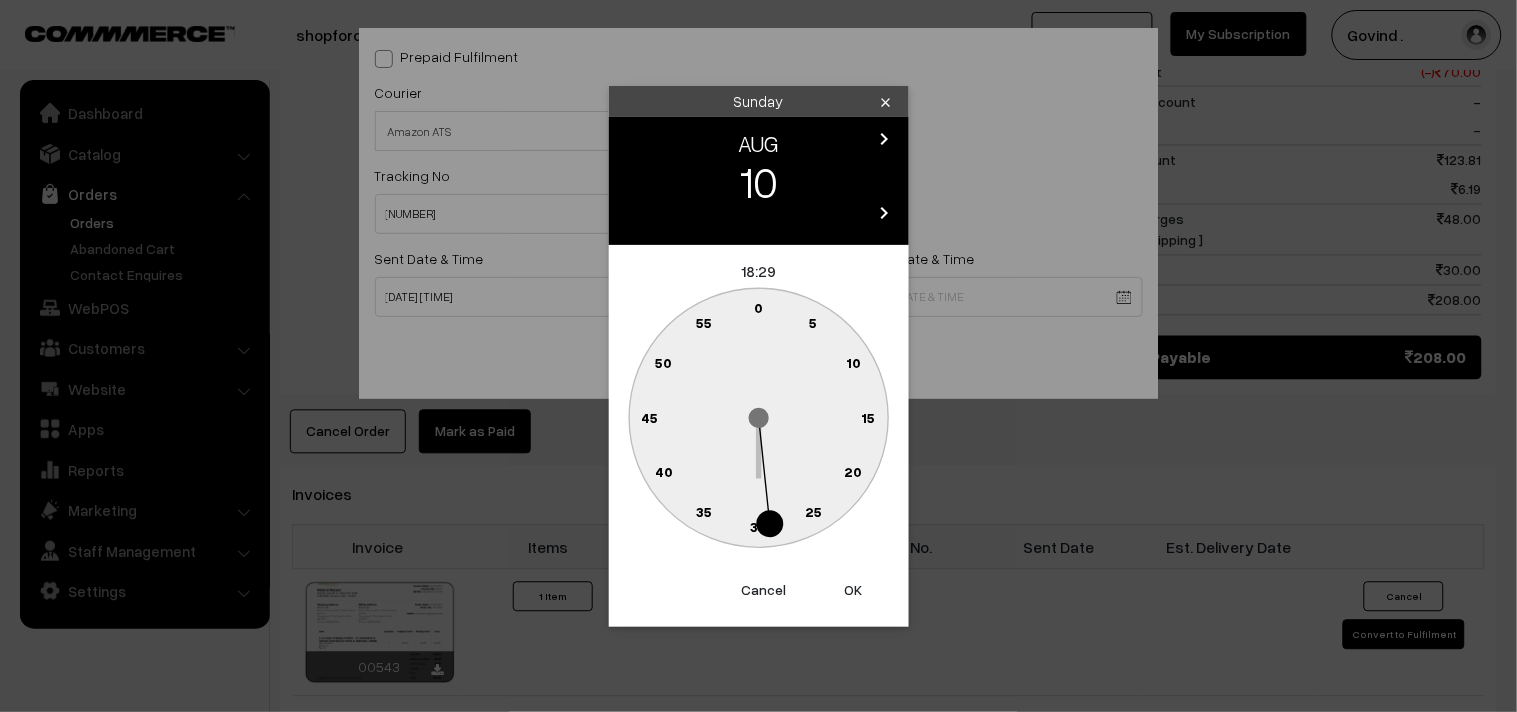click 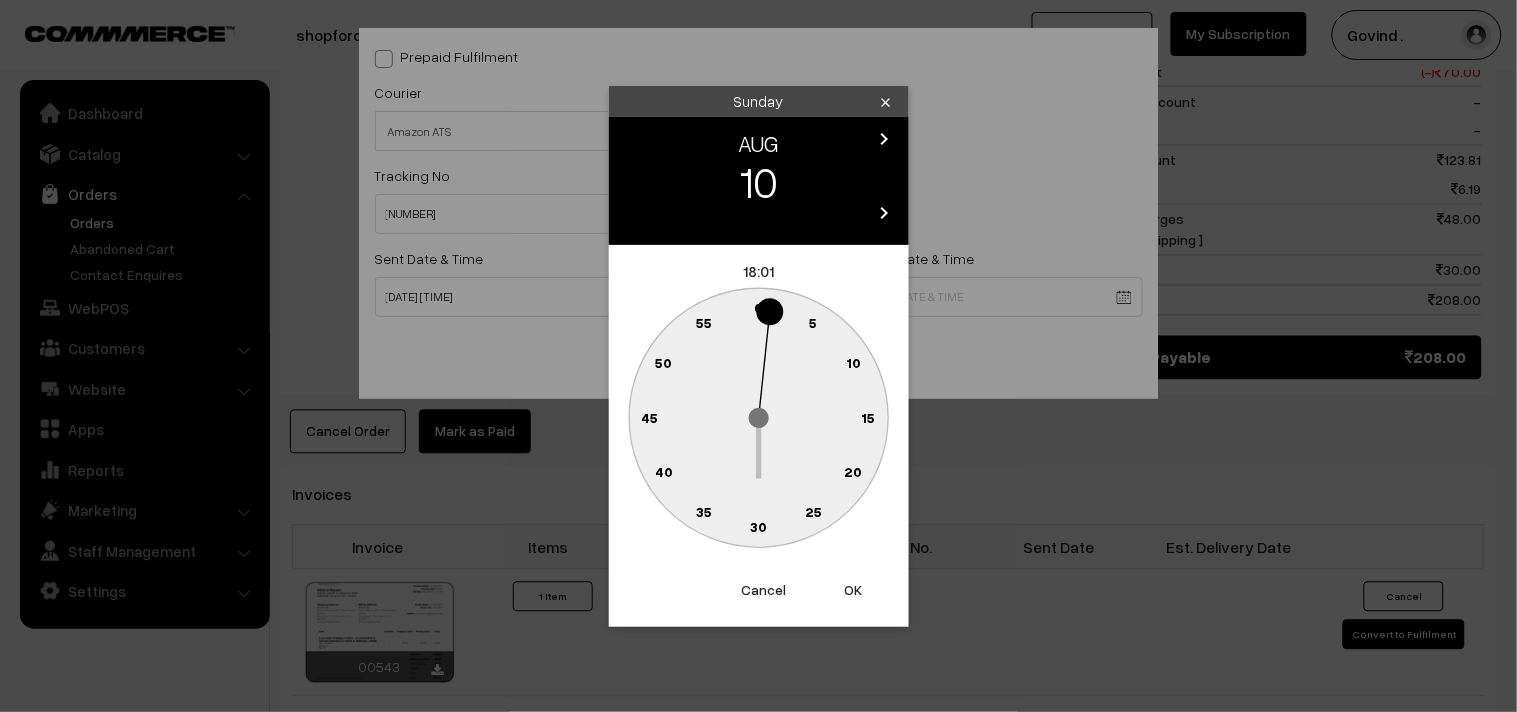 type on "10-08-2025 18:01" 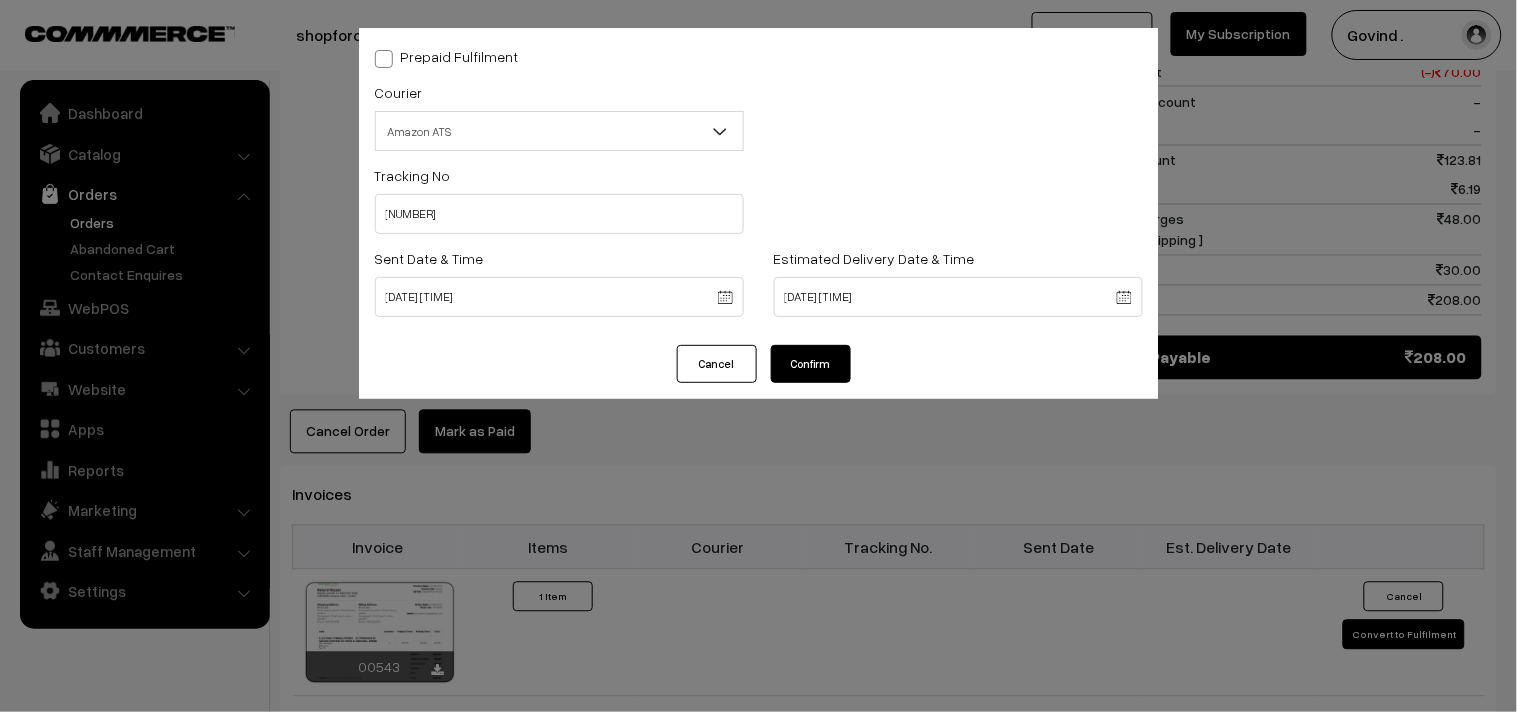 click on "Confirm" at bounding box center [811, 364] 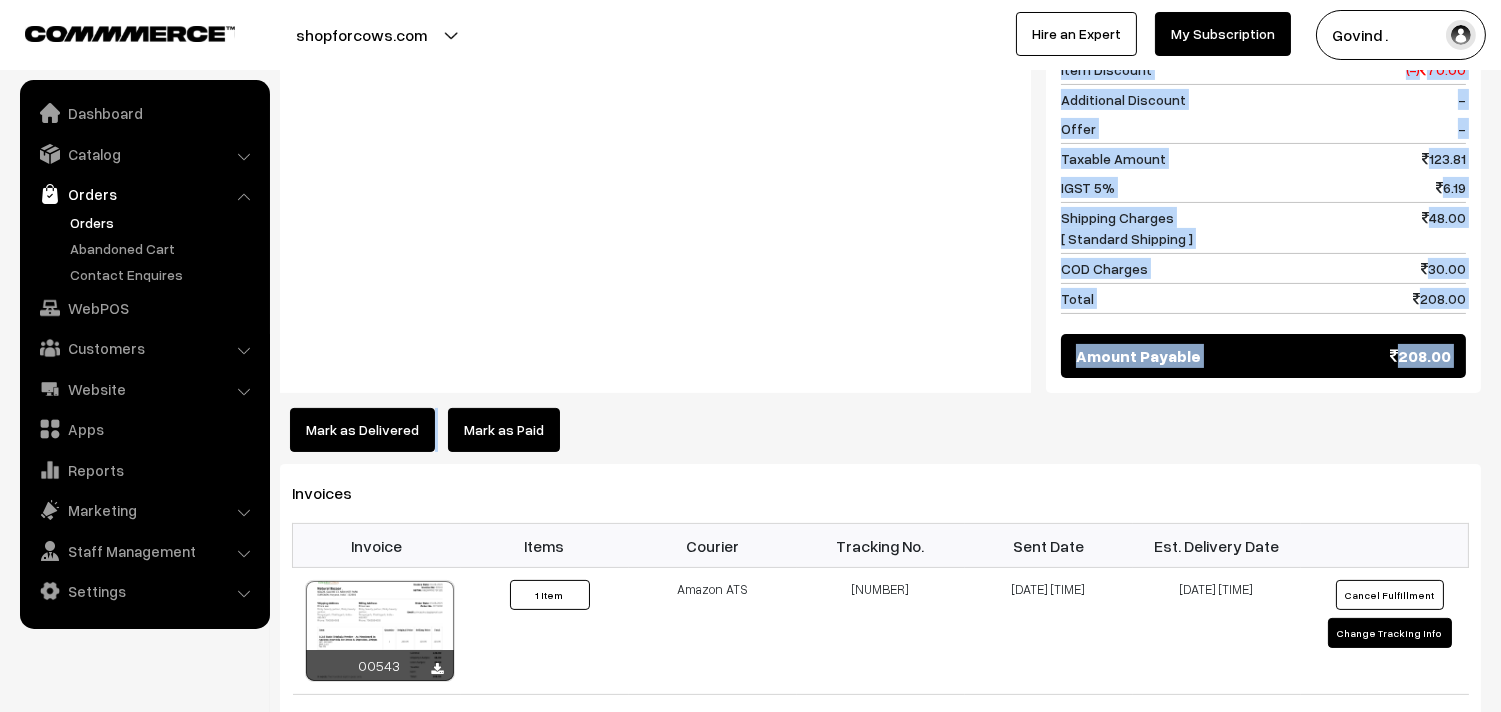 scroll, scrollTop: 250, scrollLeft: 0, axis: vertical 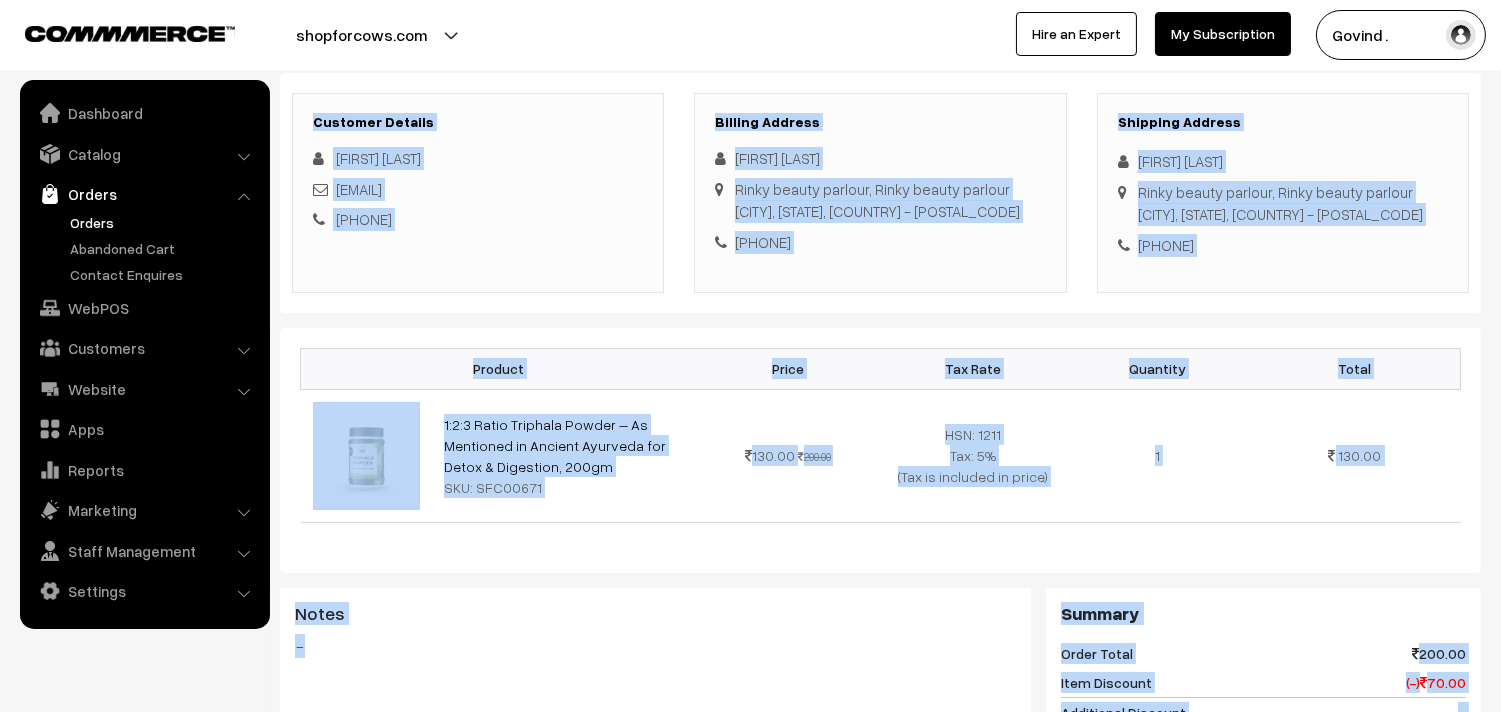 drag, startPoint x: 1516, startPoint y: 165, endPoint x: 1510, endPoint y: -97, distance: 262.0687 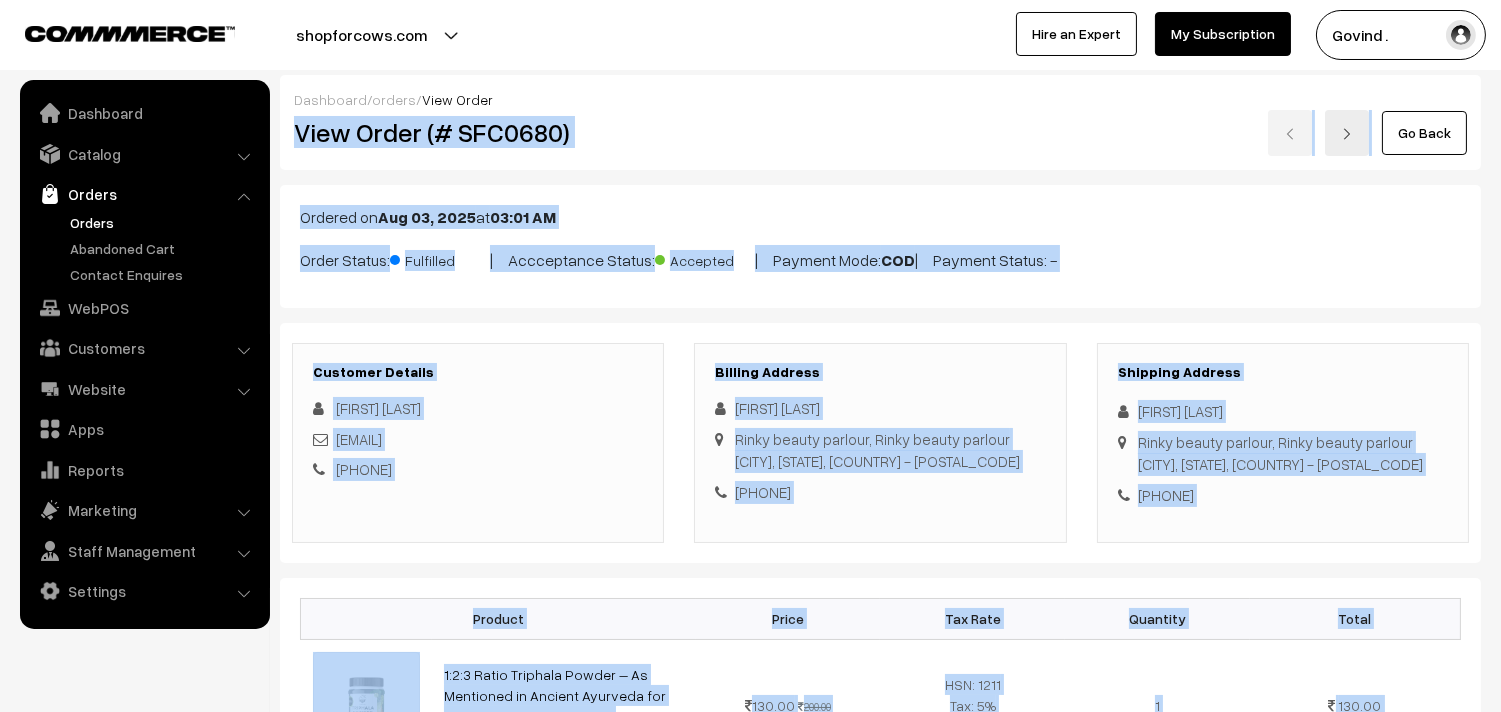 click on "Order Status:
Fulfilled
|
Accceptance Status:
Accepted
|
Payment Mode:
COD
|
Payment Status:
-" at bounding box center [880, 258] 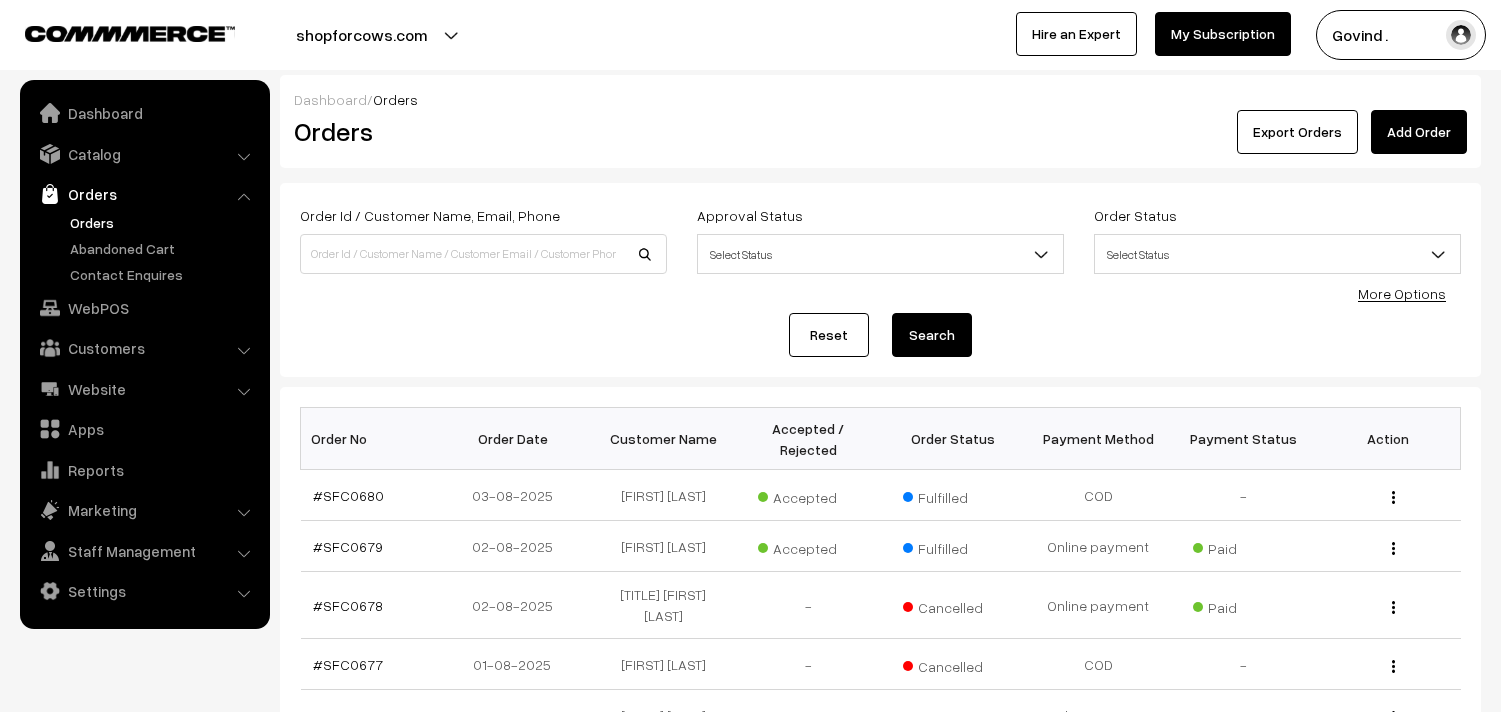 scroll, scrollTop: 0, scrollLeft: 0, axis: both 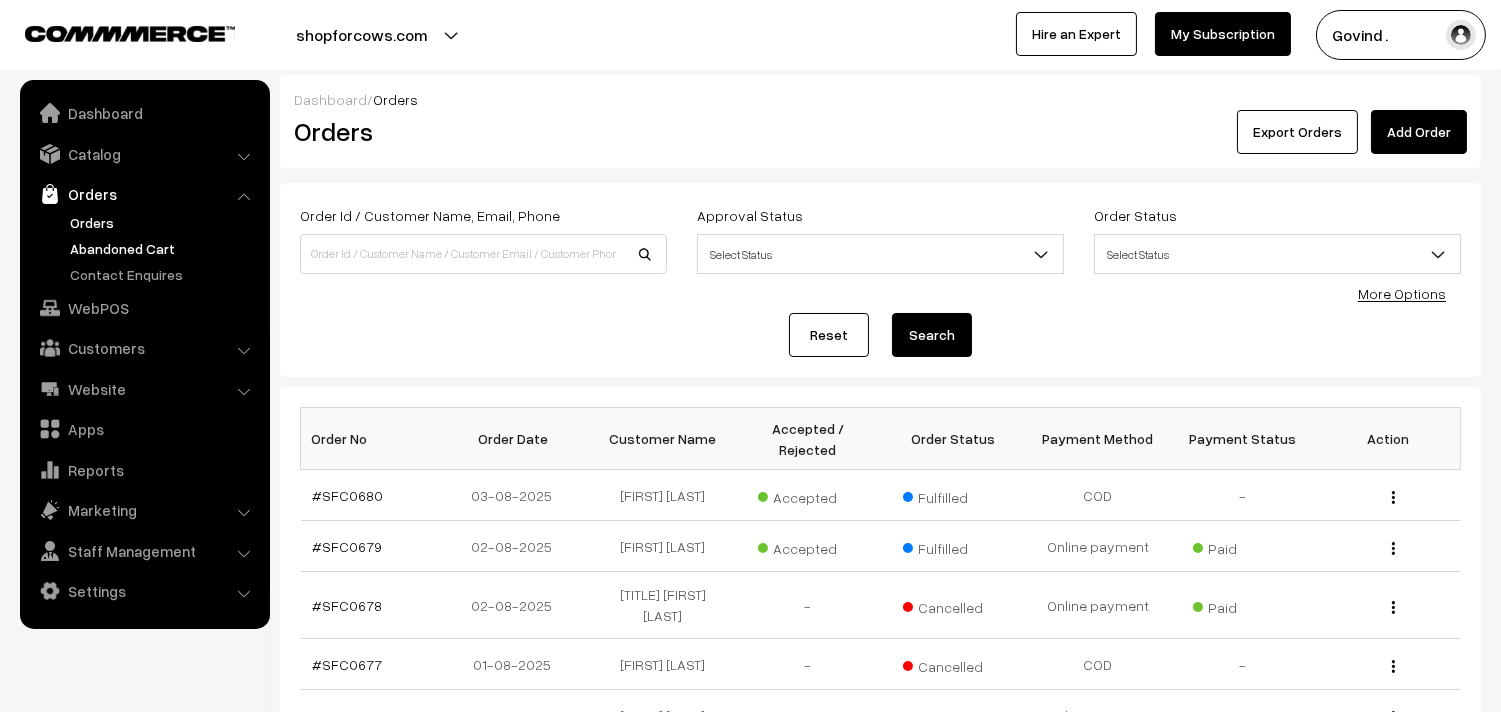 click on "Abandoned Cart" at bounding box center (164, 248) 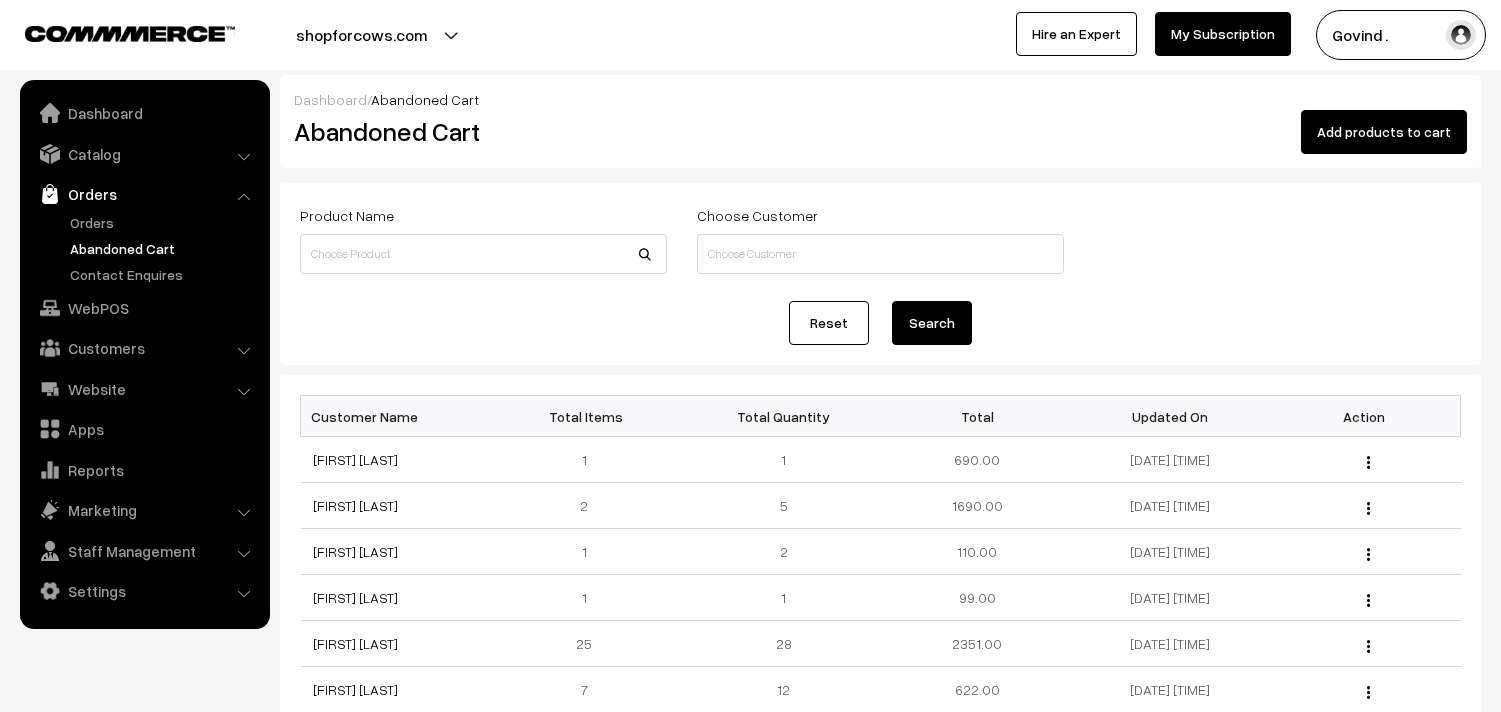 scroll, scrollTop: 0, scrollLeft: 0, axis: both 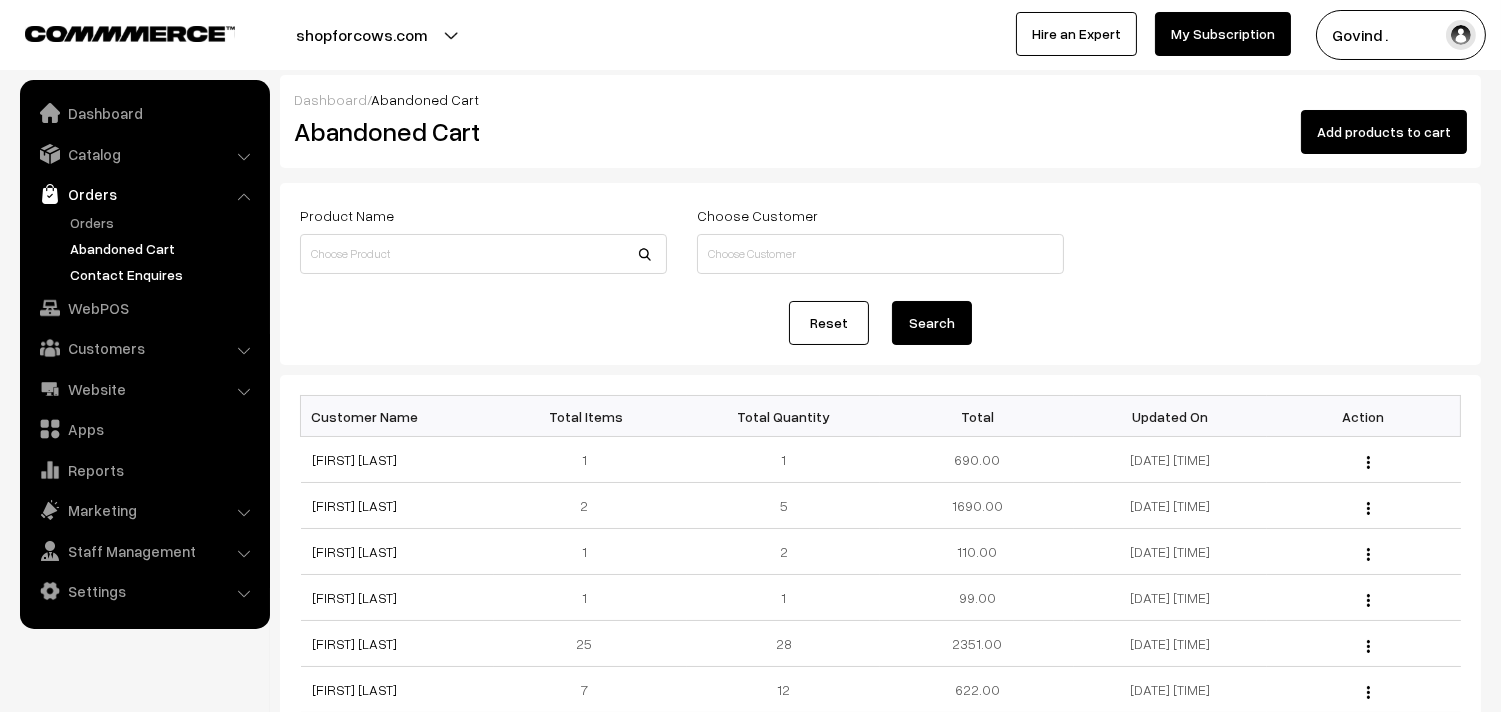 click on "Contact Enquires" at bounding box center [164, 274] 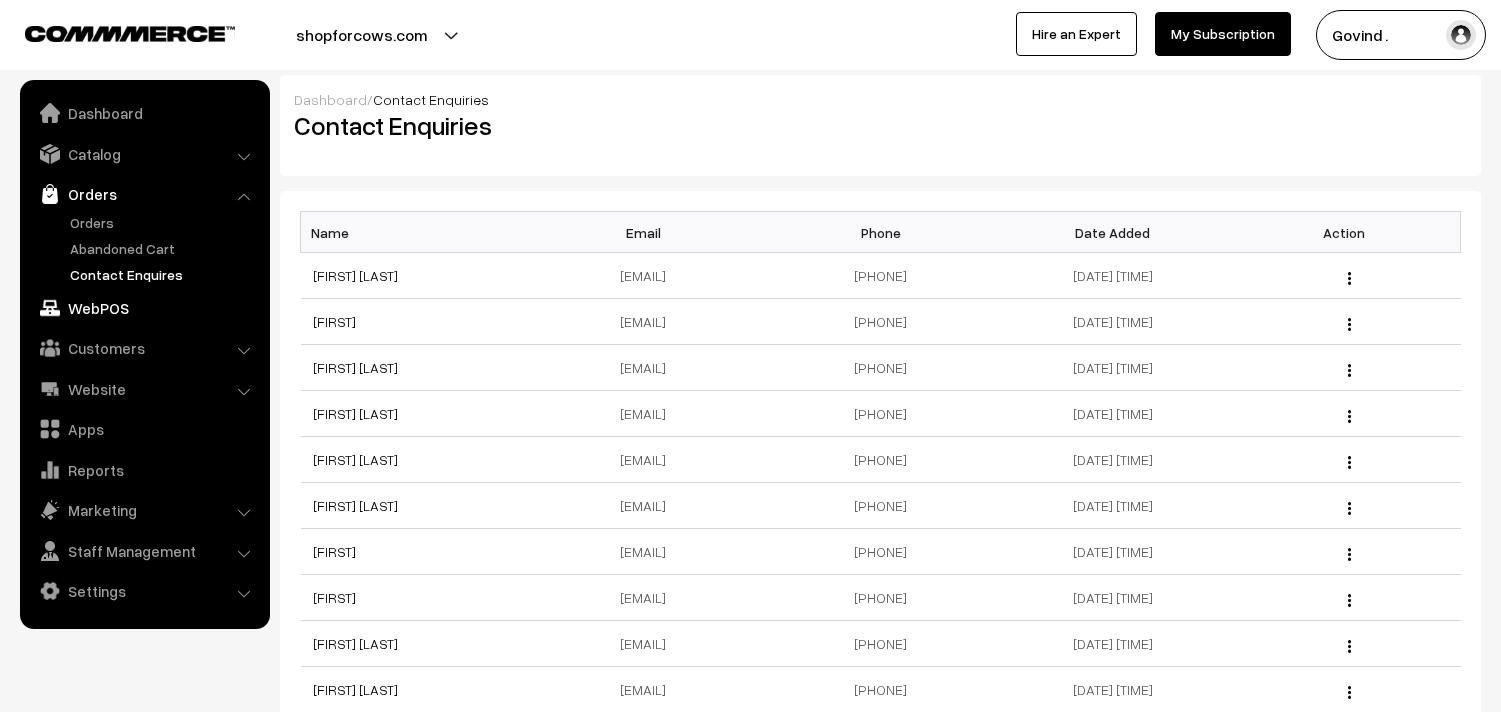 scroll, scrollTop: 0, scrollLeft: 0, axis: both 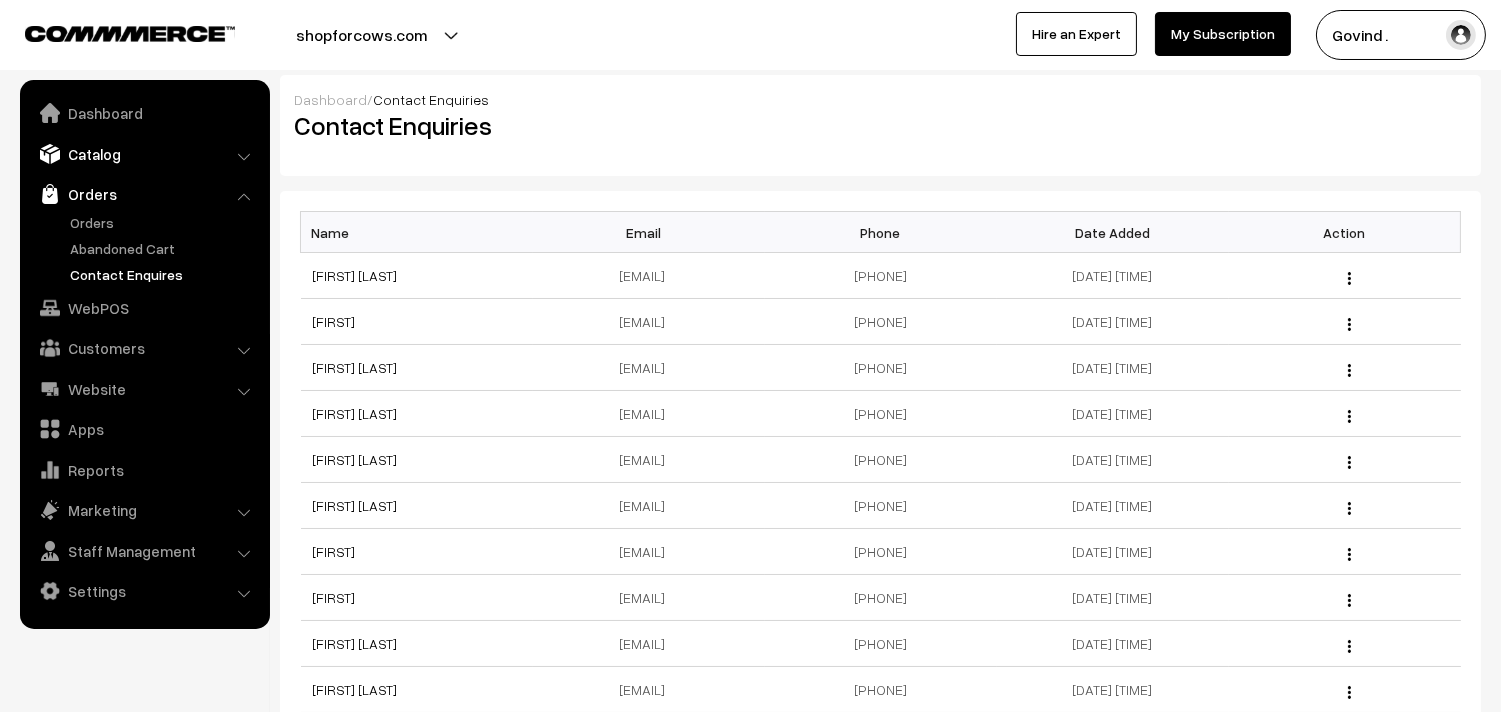 click on "Catalog" at bounding box center (144, 154) 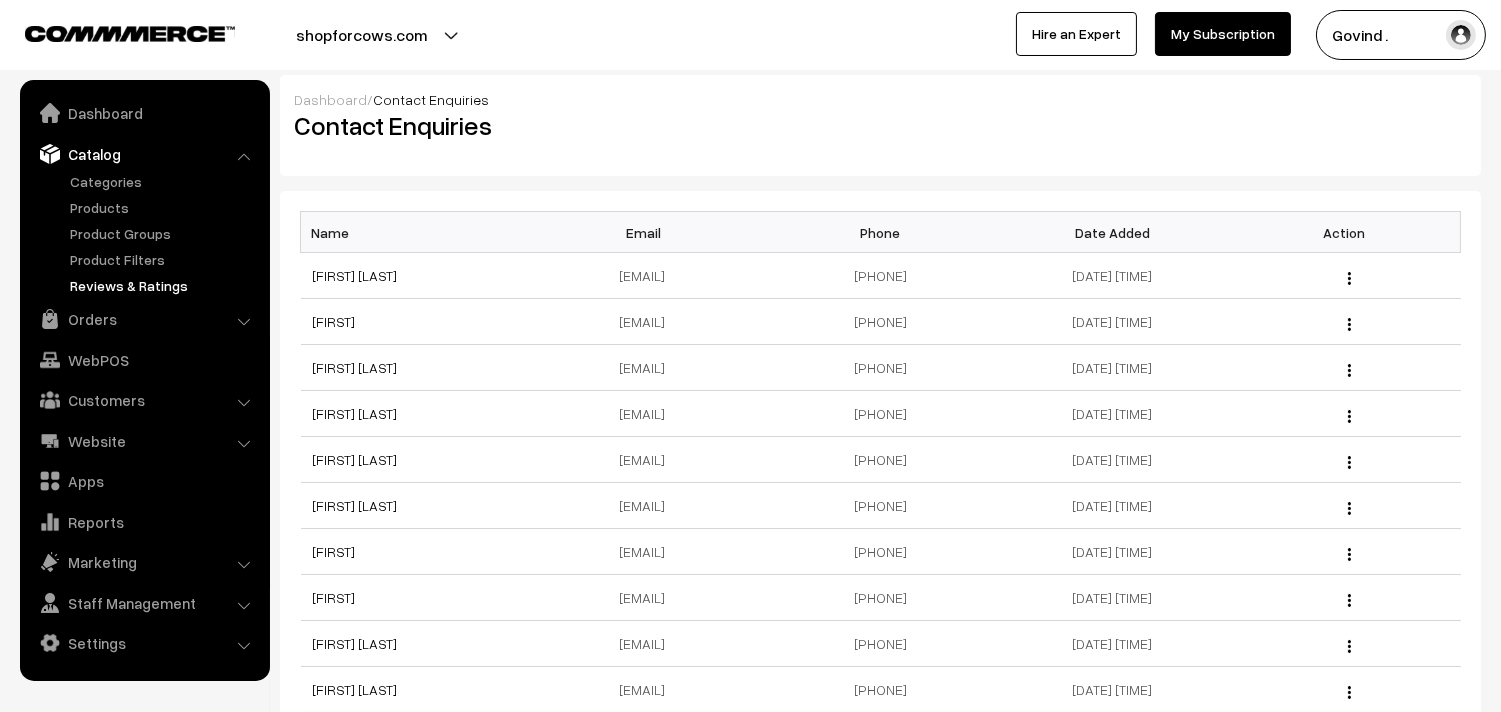 click on "Reviews & Ratings" at bounding box center [164, 285] 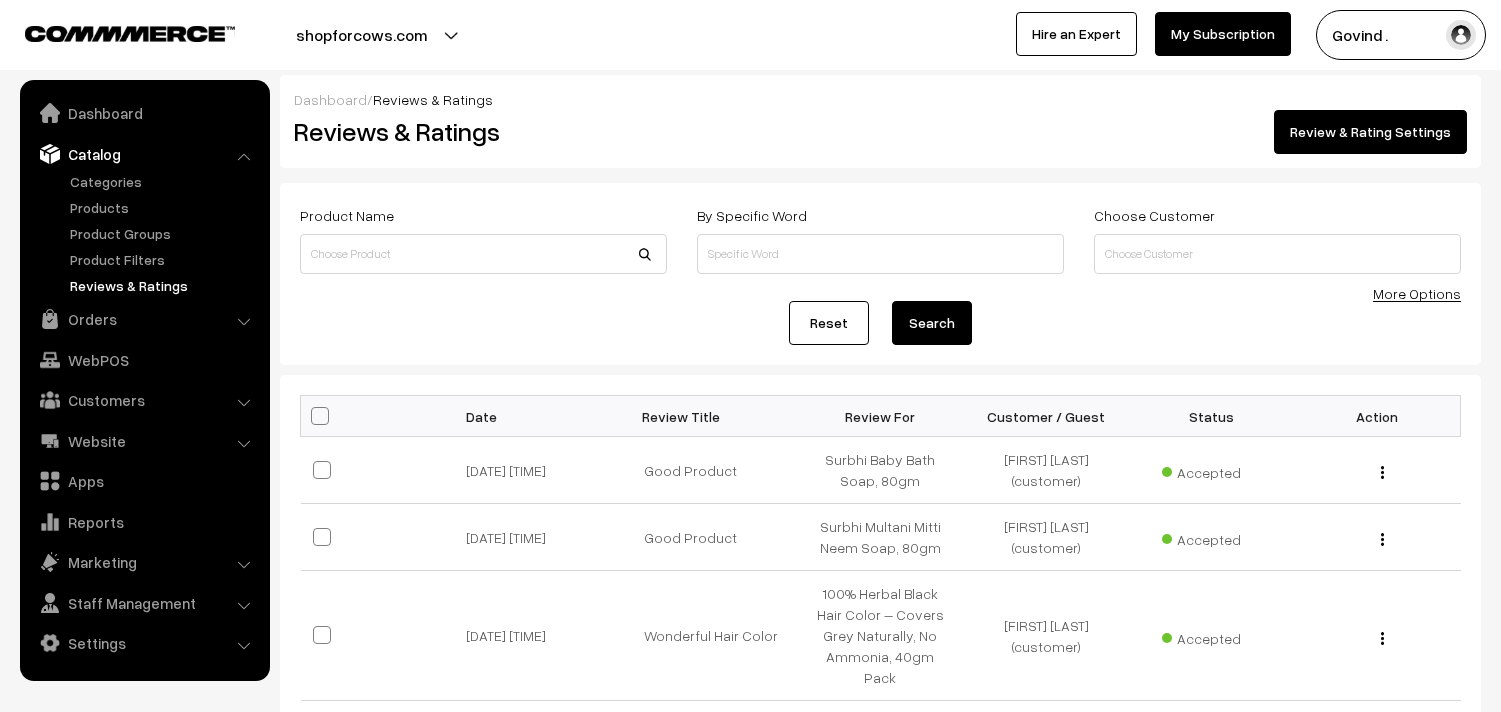 scroll, scrollTop: 0, scrollLeft: 0, axis: both 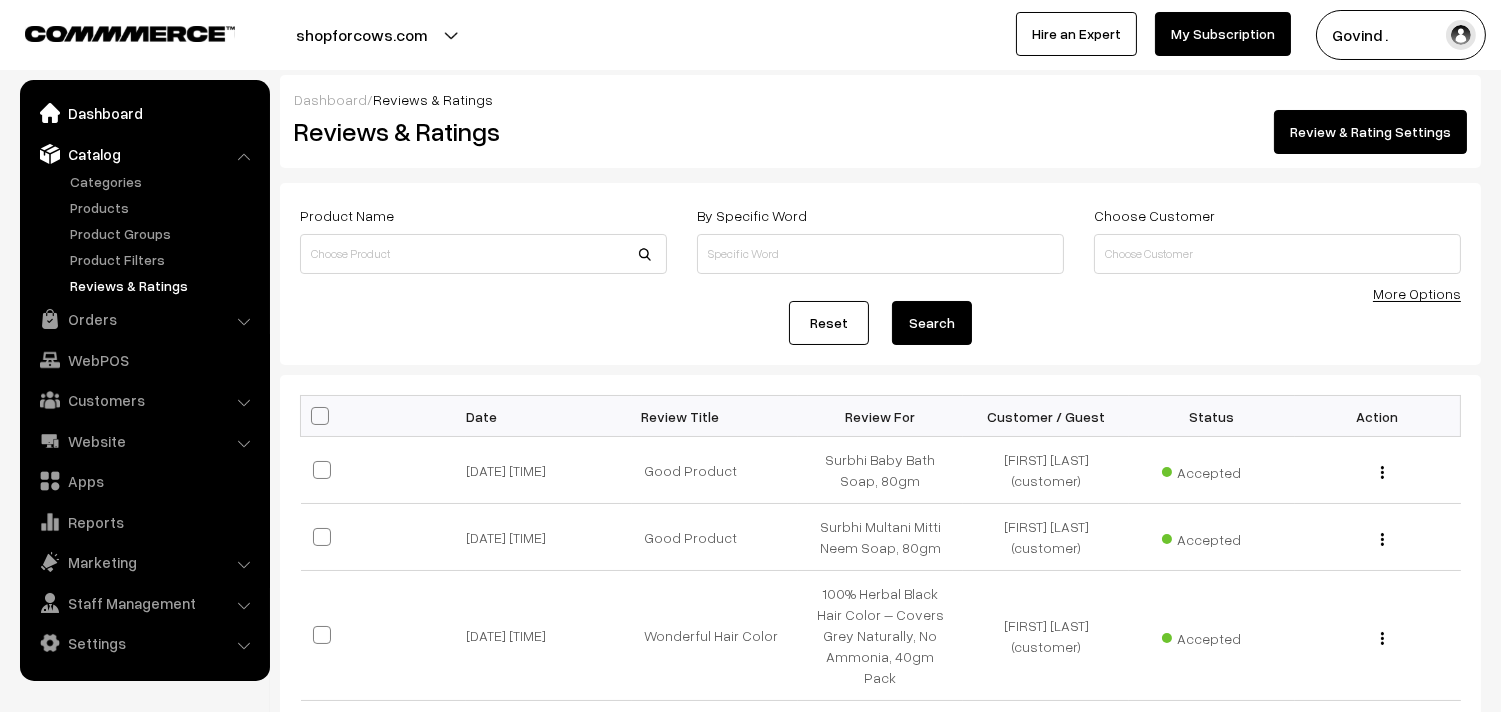 click on "Dashboard" at bounding box center [144, 113] 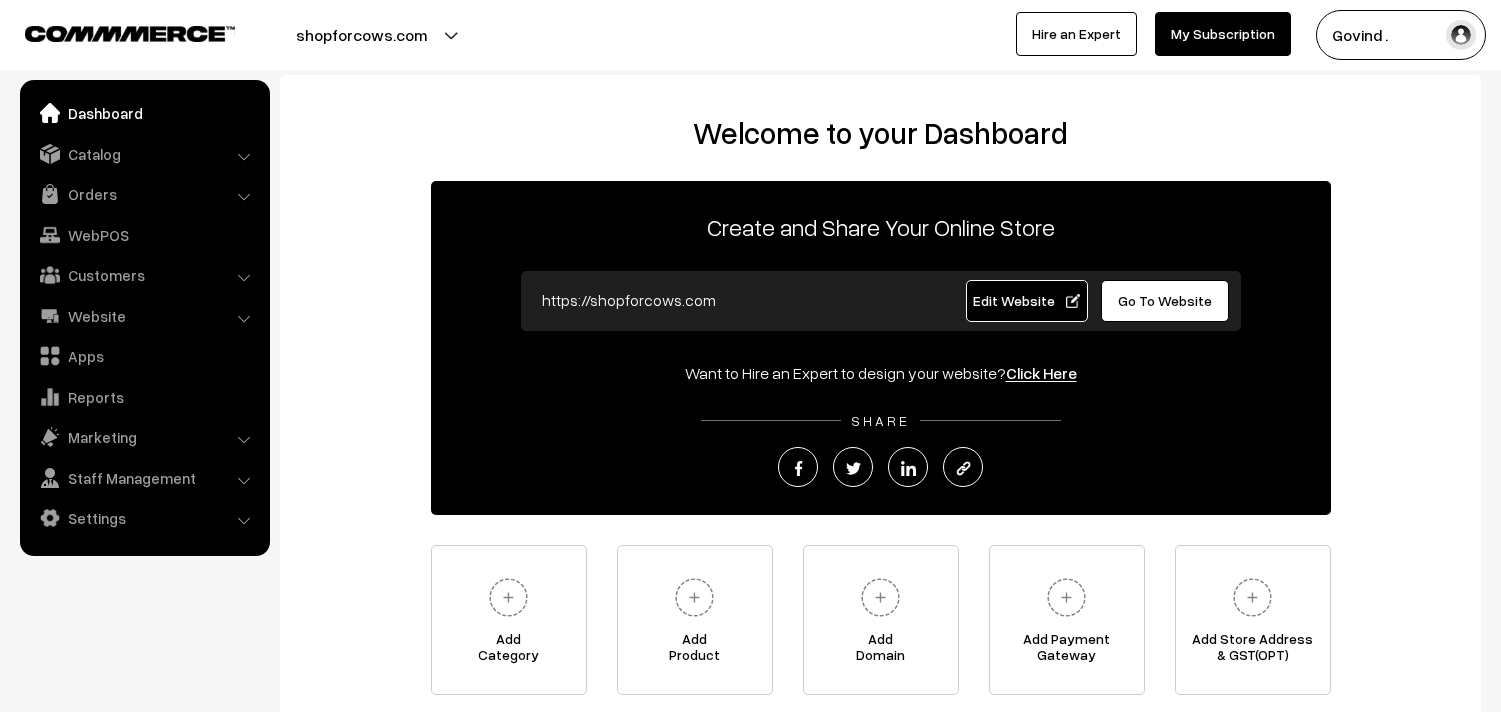 scroll, scrollTop: 0, scrollLeft: 0, axis: both 